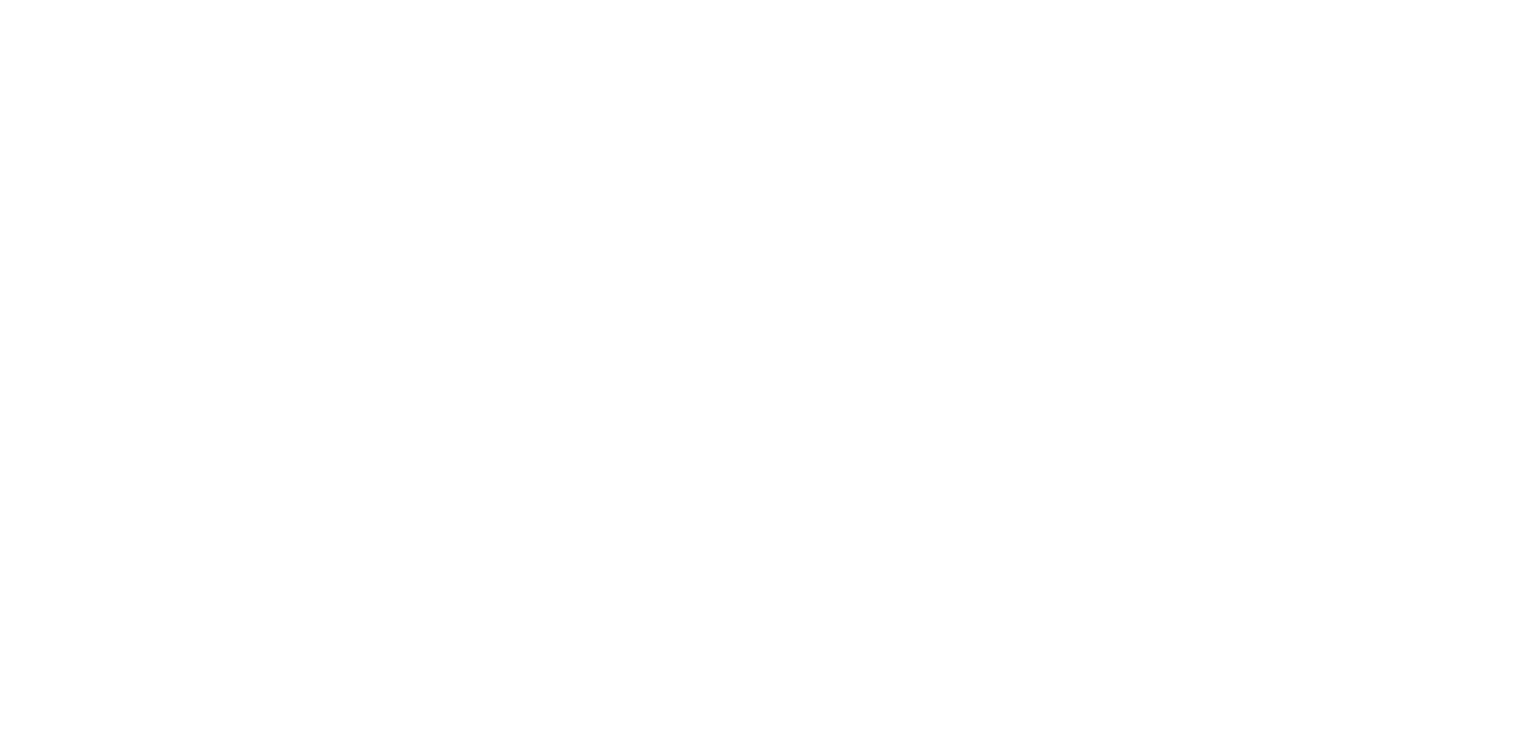 scroll, scrollTop: 0, scrollLeft: 0, axis: both 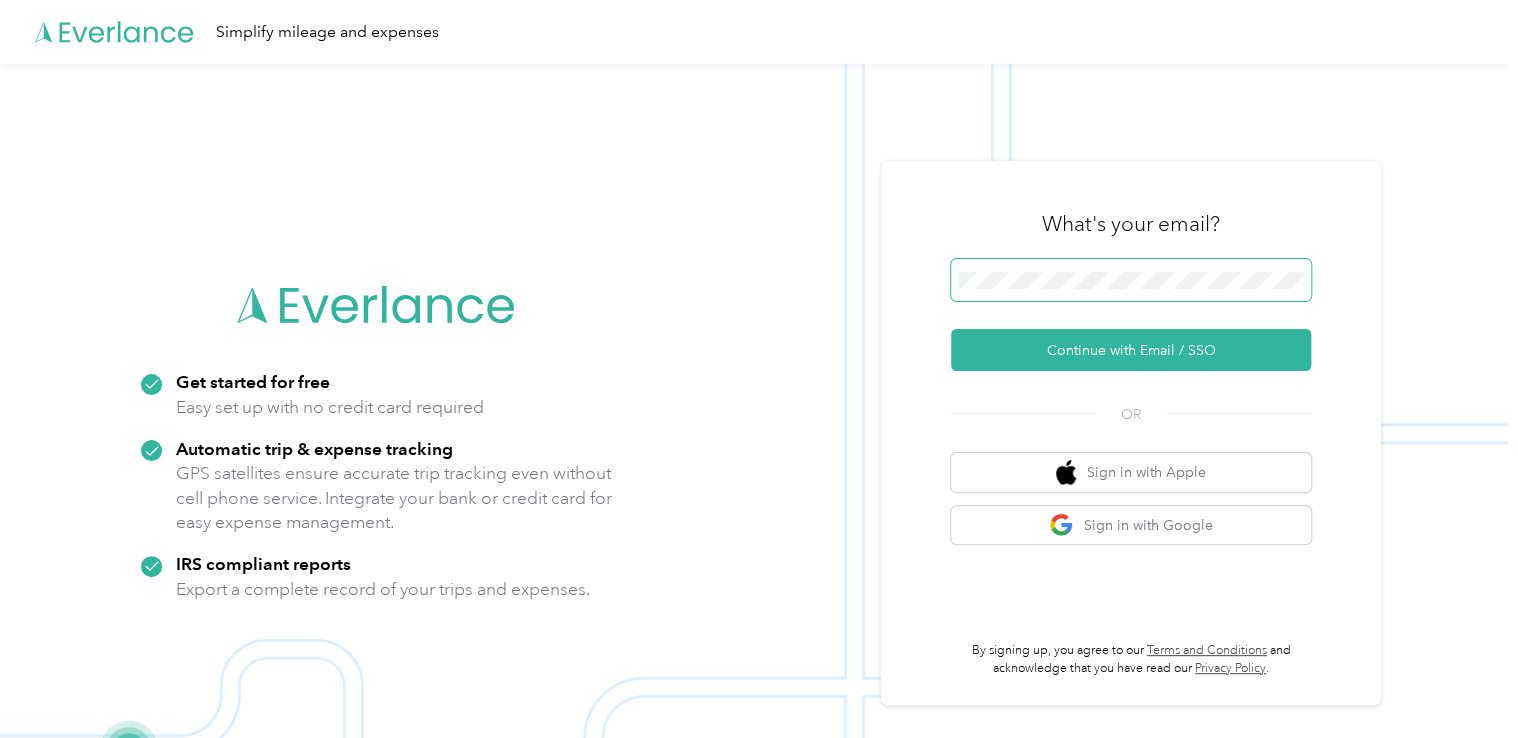 click at bounding box center [1131, 280] 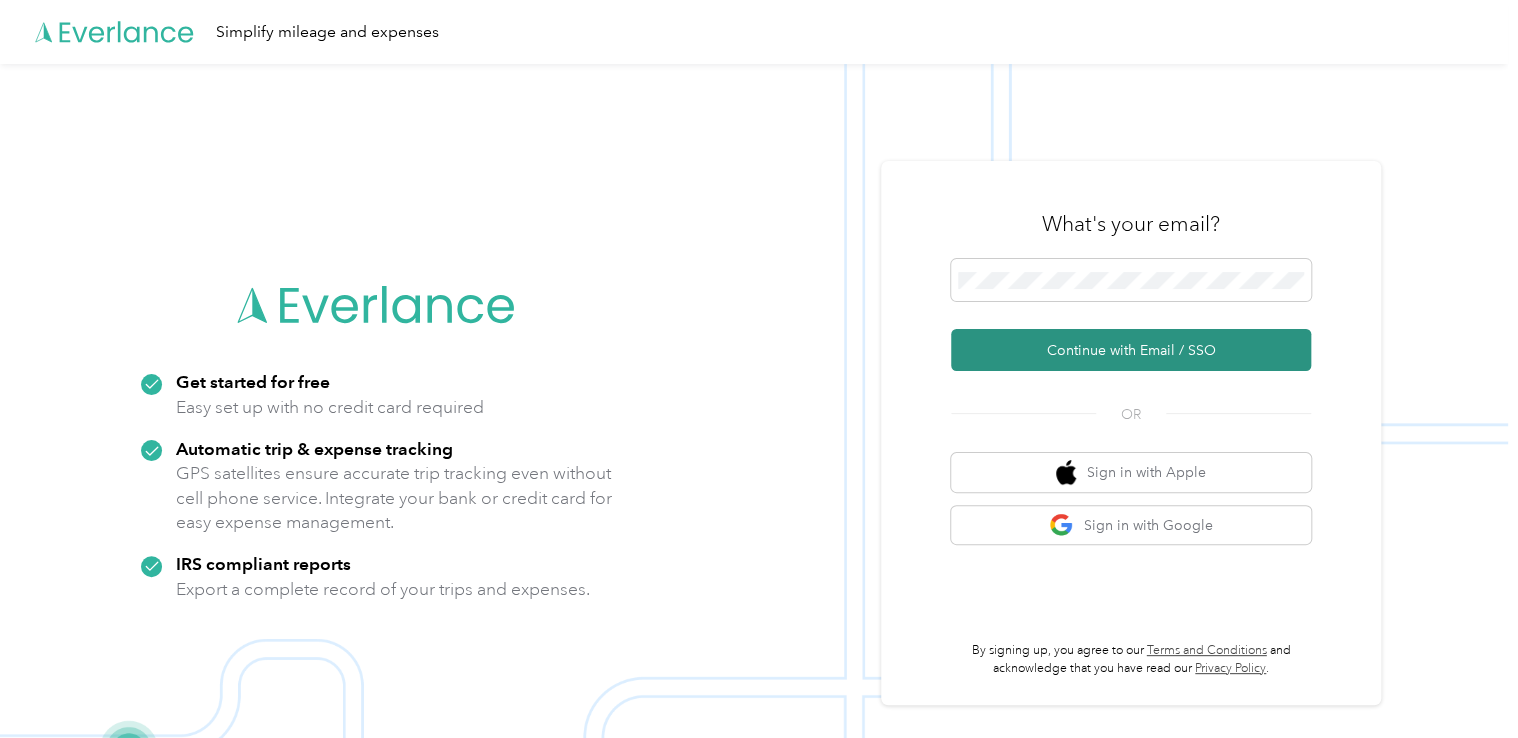 click on "Continue with Email / SSO" at bounding box center (1131, 350) 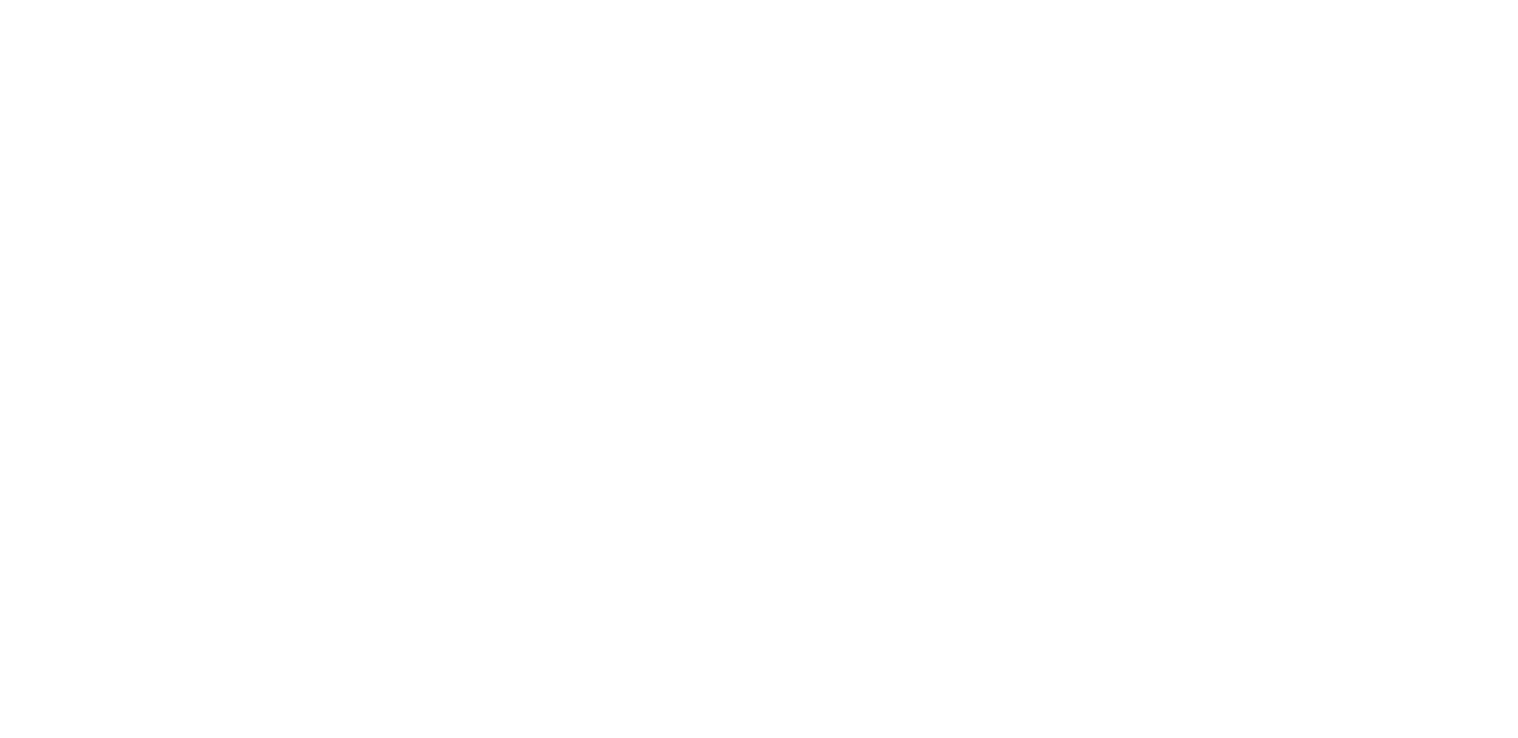 scroll, scrollTop: 0, scrollLeft: 0, axis: both 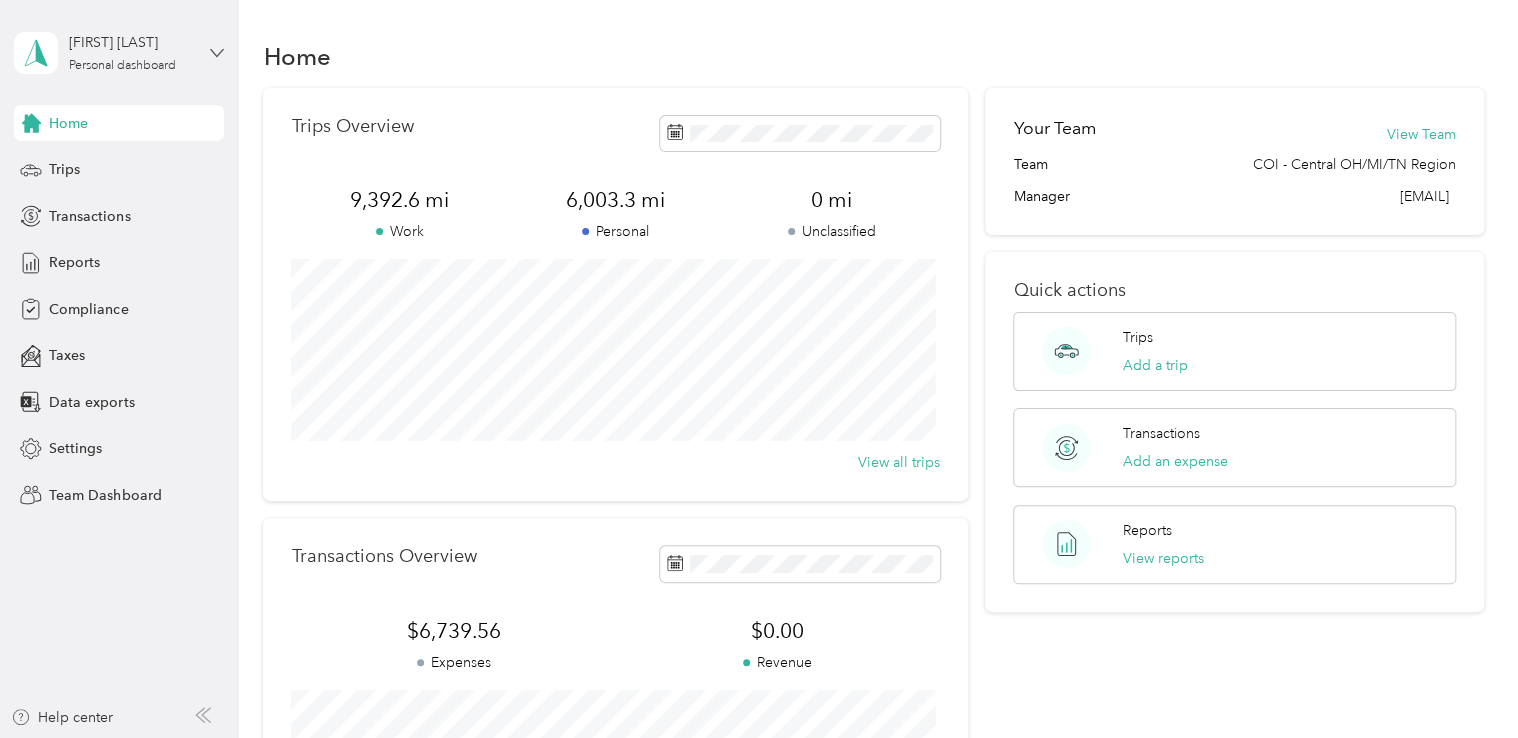 click 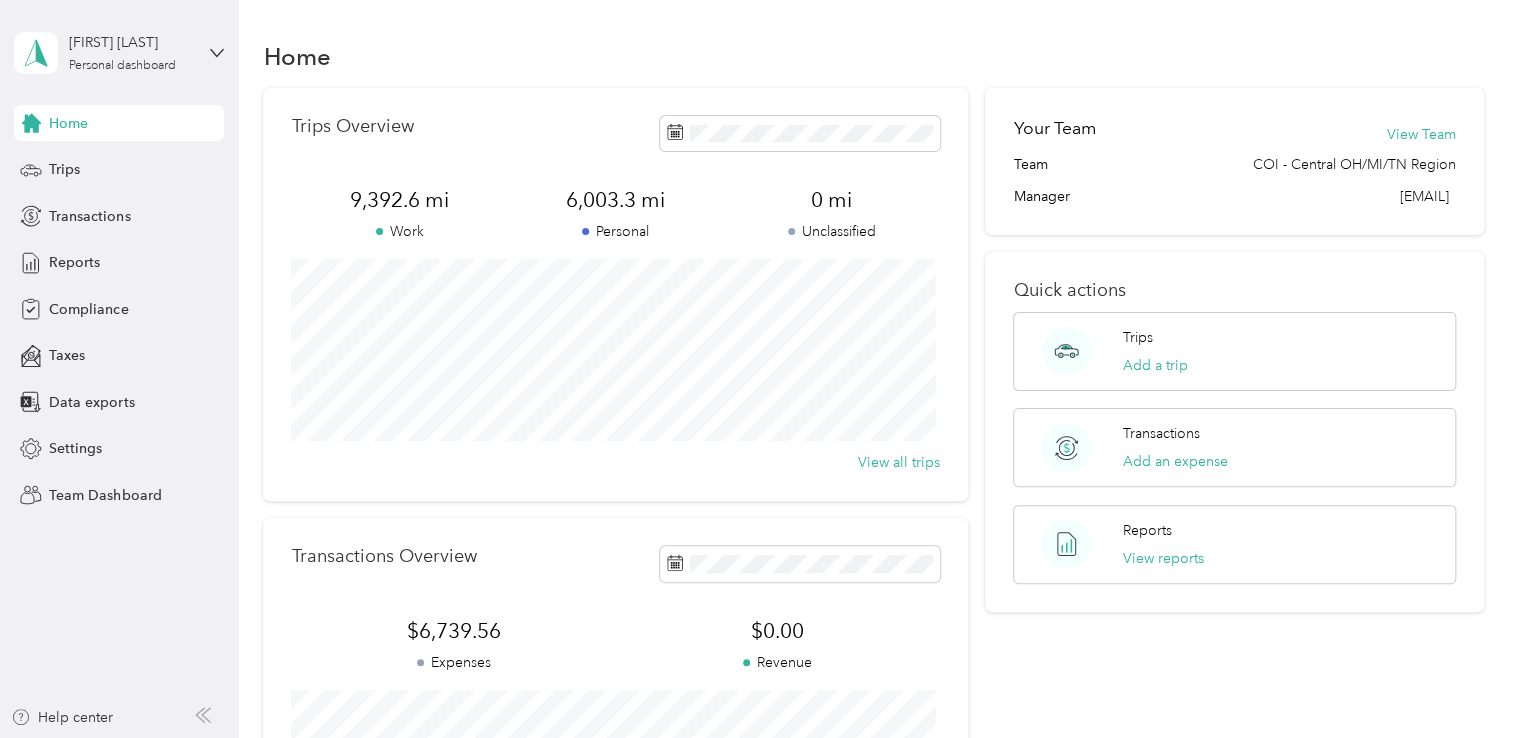 click on "Team dashboard" at bounding box center (85, 164) 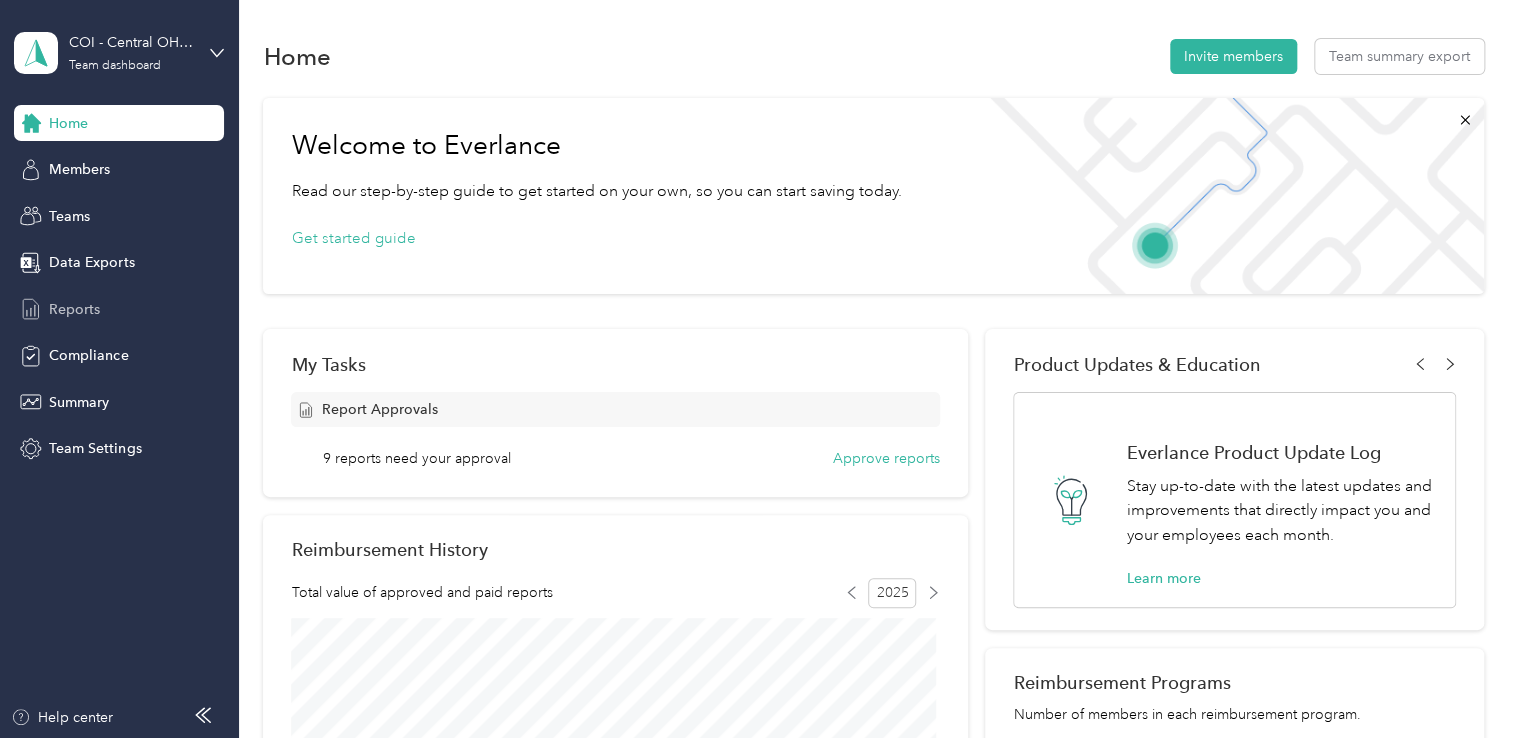 click on "Reports" at bounding box center (74, 309) 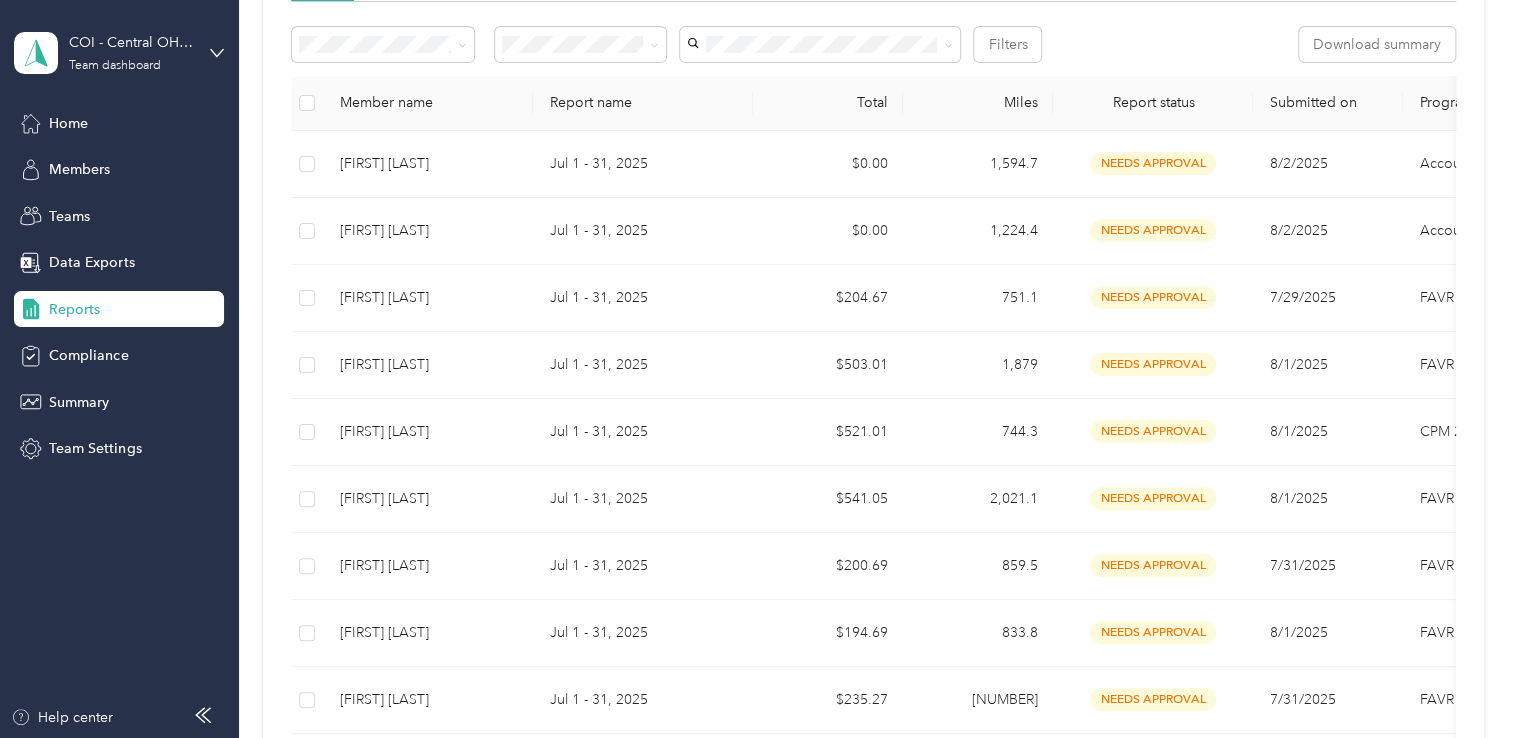 scroll, scrollTop: 243, scrollLeft: 0, axis: vertical 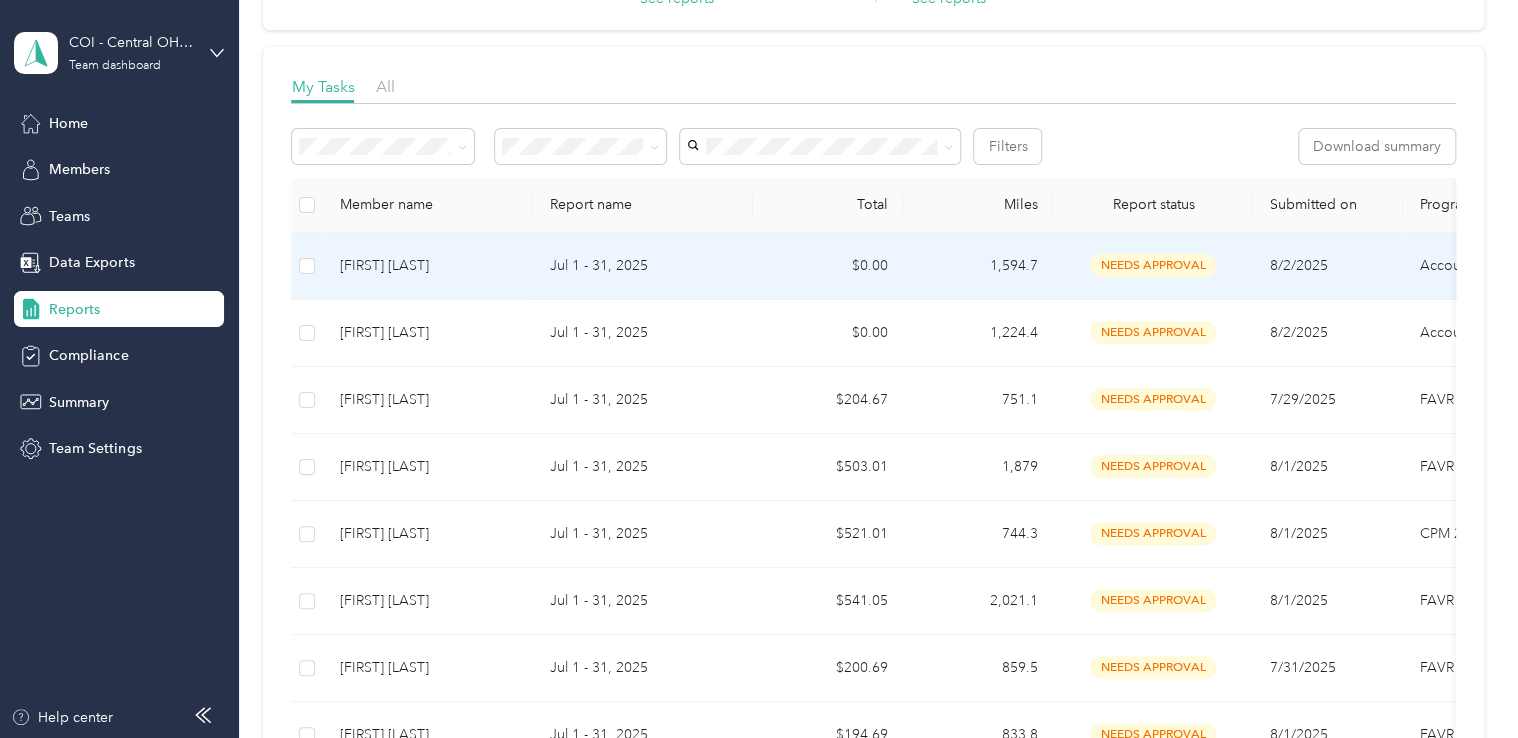 click on "[FIRST] [LAST]" at bounding box center [428, 266] 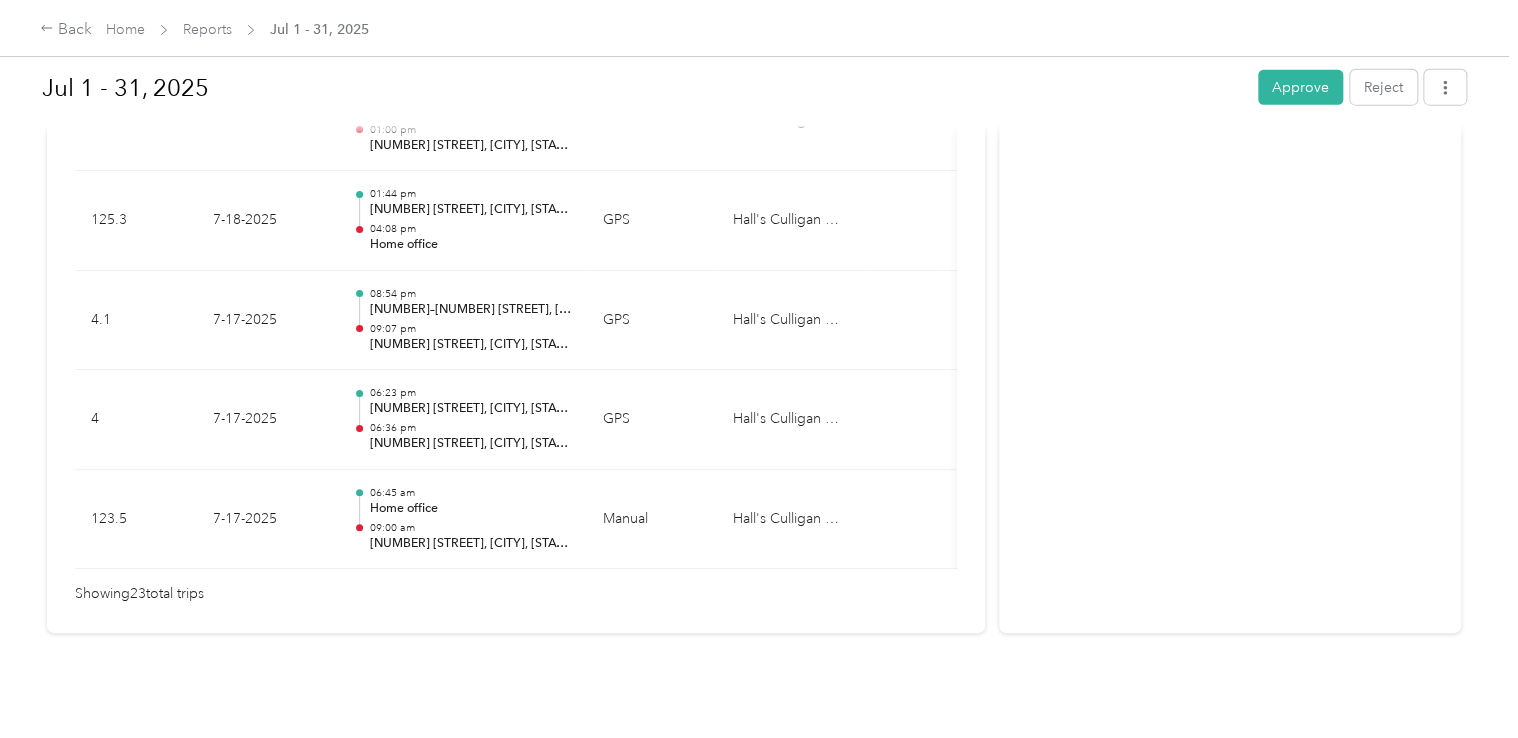 scroll, scrollTop: 2448, scrollLeft: 0, axis: vertical 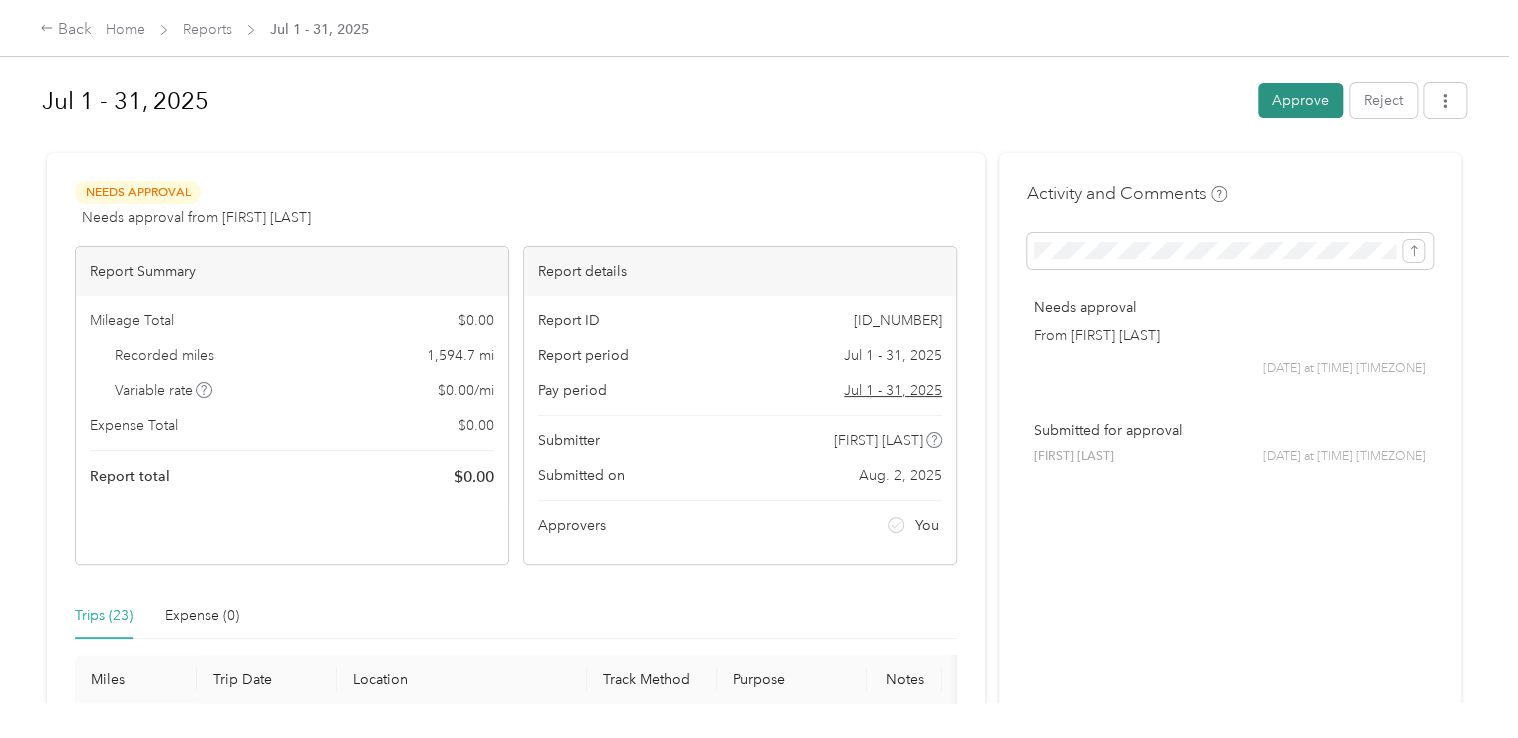 click on "Approve" at bounding box center [1300, 100] 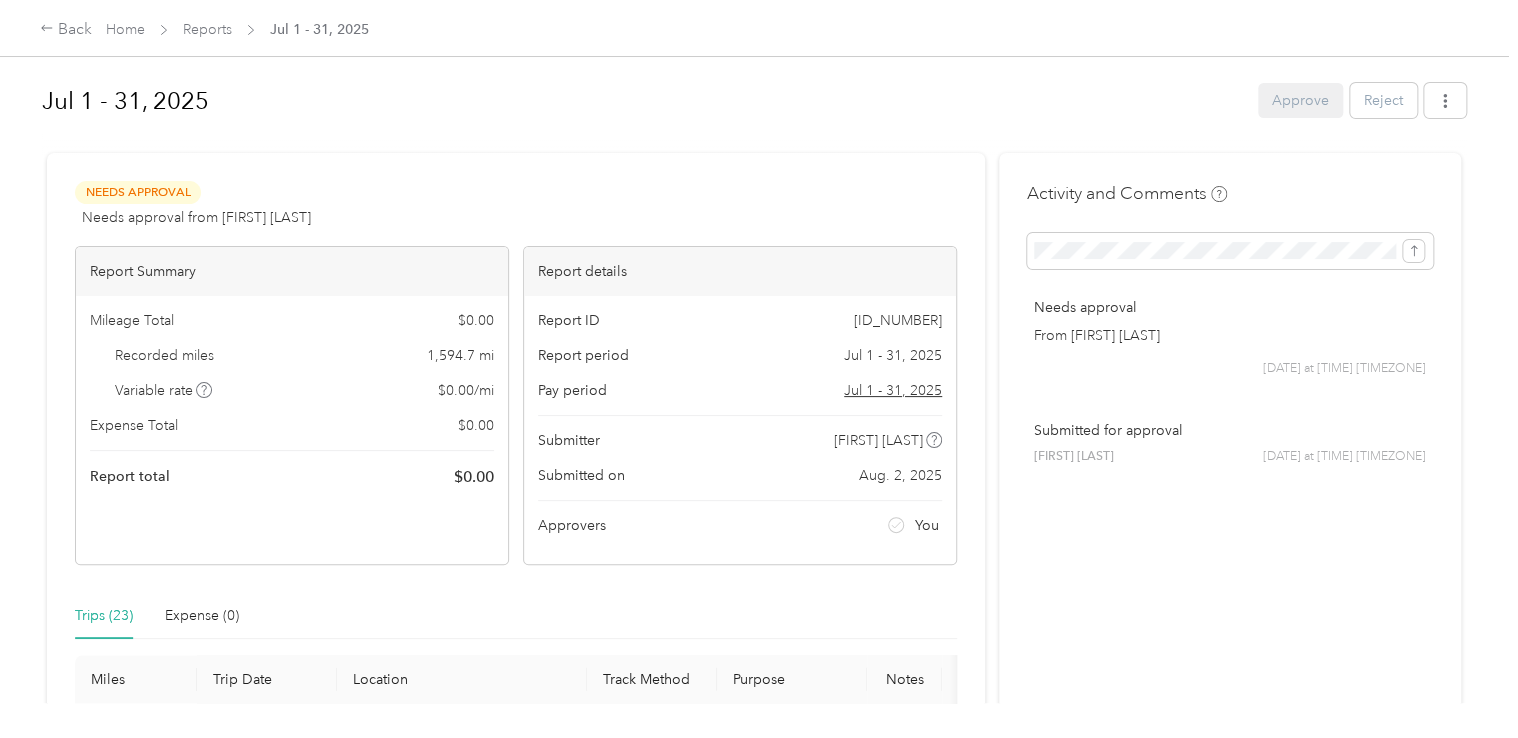 click on "Report details" at bounding box center (740, 271) 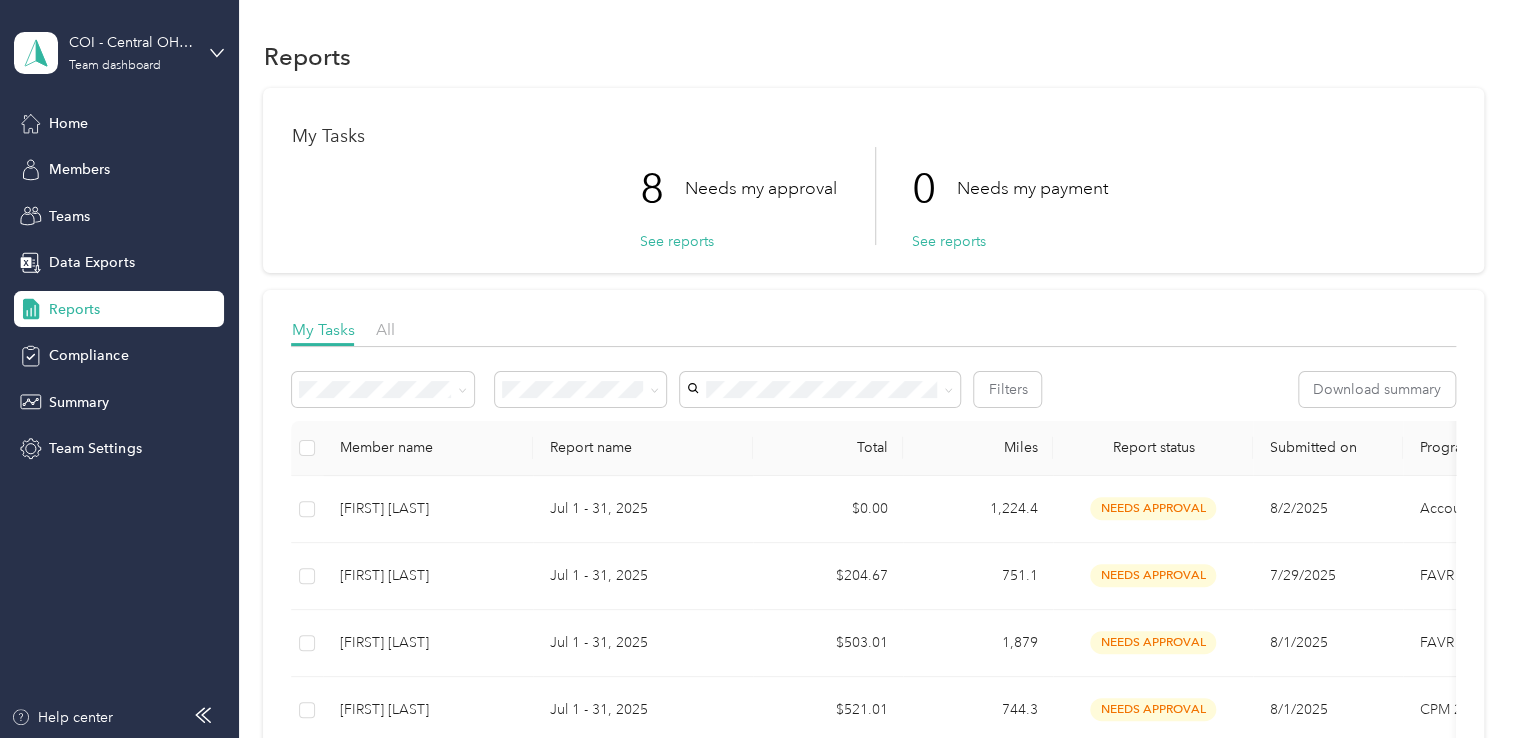 click on "8 Needs my approval See reports   0 Needs my payment See reports" at bounding box center [873, 196] 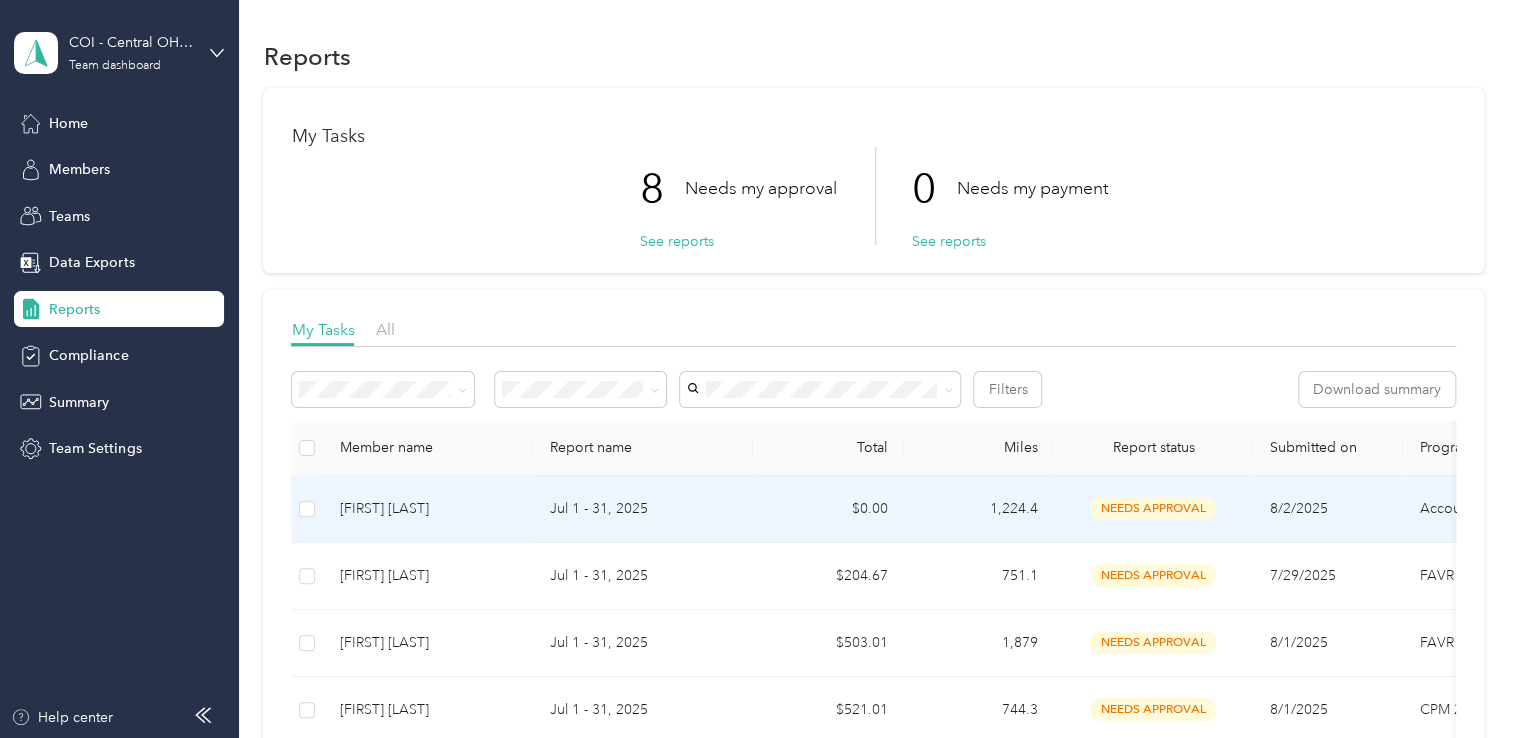 click on "[FIRST] [LAST]" at bounding box center (428, 509) 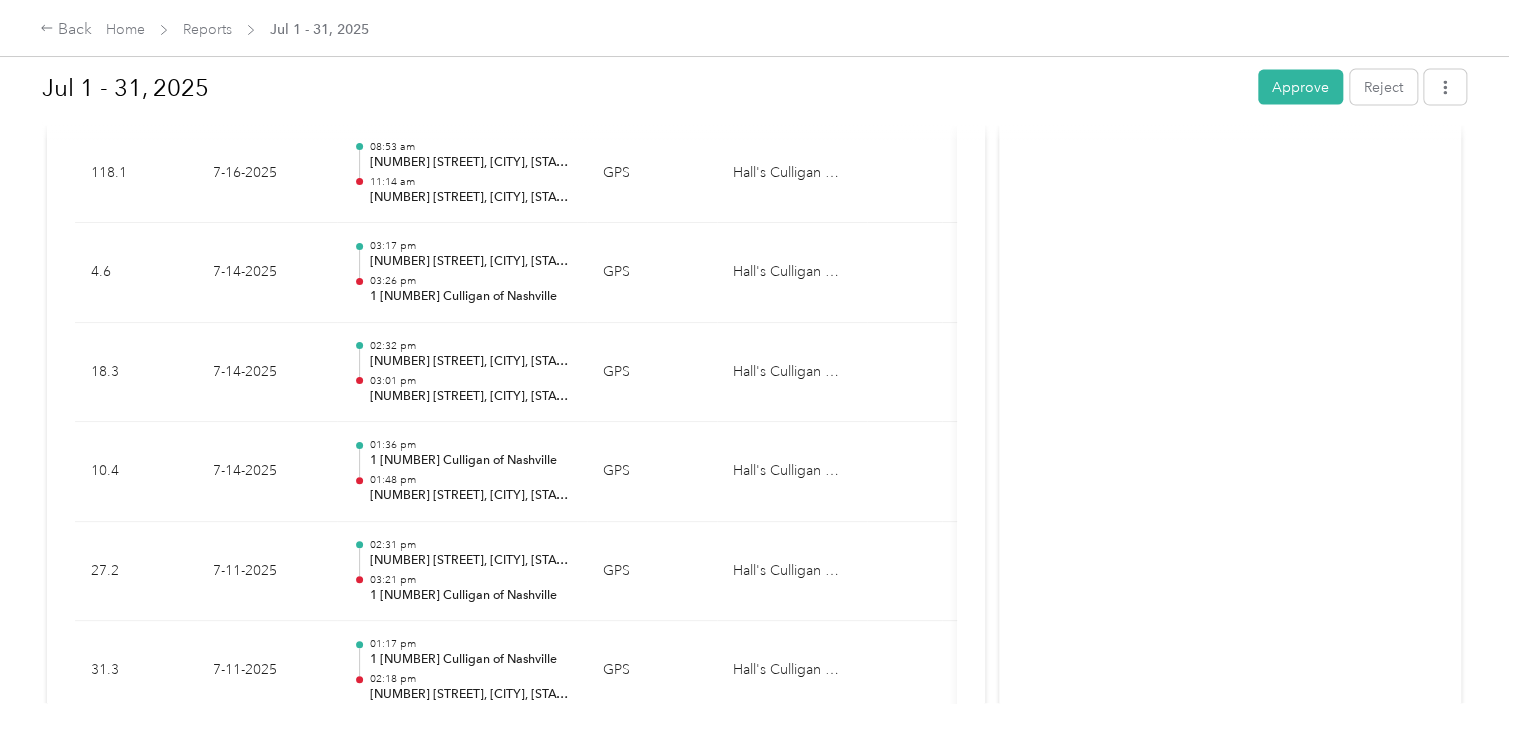 scroll, scrollTop: 2349, scrollLeft: 0, axis: vertical 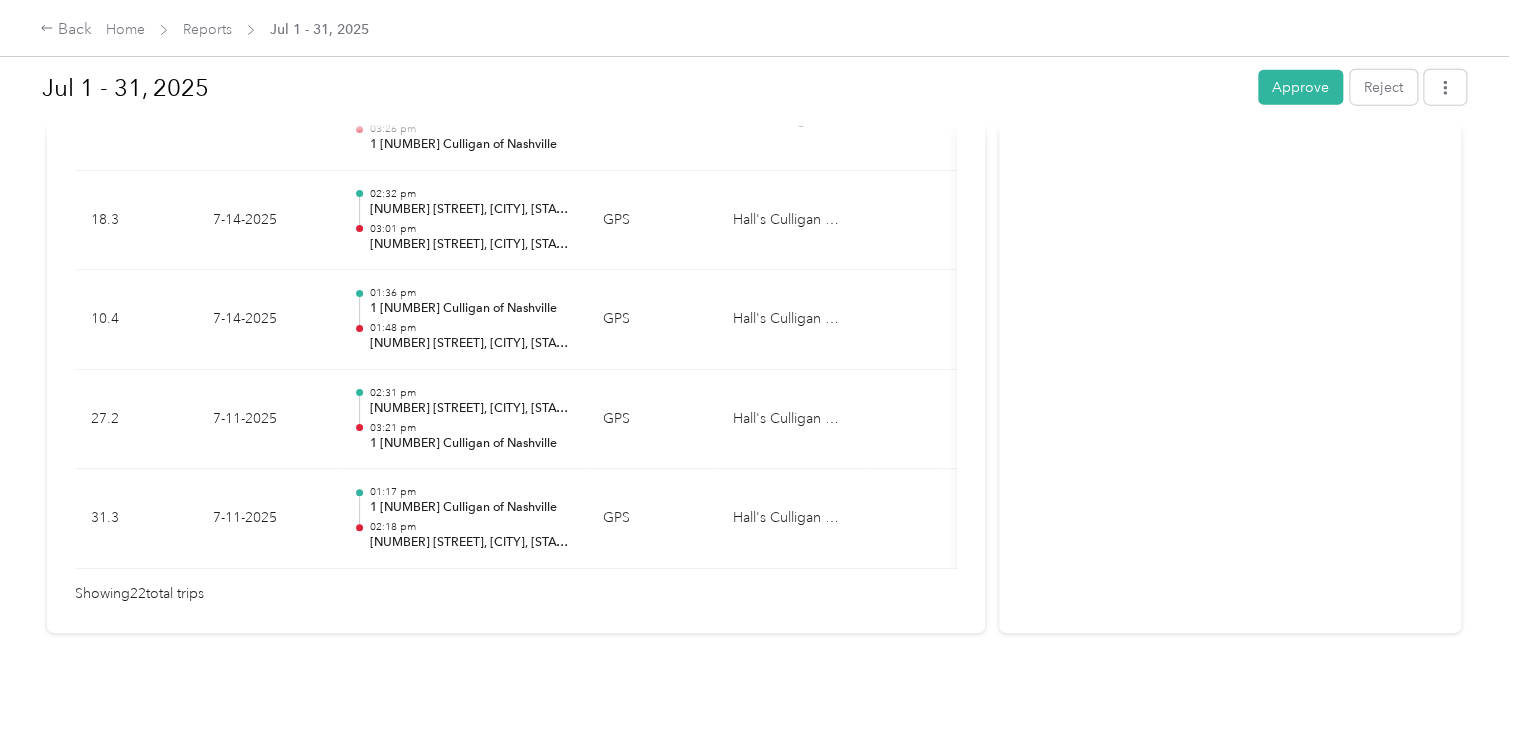 click on "Needs Approval Needs approval from [FIRST] [LAST] View  activity & comments Report Summary Mileage Total $[AMOUNT] Recorded miles [NUMBER]   mi Variable rate   $[AMOUNT] / mi Expense Total $[AMOUNT] Report total $[AMOUNT] Report details Report ID [ID] Report period [DATE] - [DATE] Pay period [DATE] - [DATE] Submitter [FIRST] [LAST] Submitted on [DATE] Approvers You Trips ([NUMBER]) Expense ([NUMBER]) Miles Trip Date Location Track Method Purpose Notes Tags                   [NUMBER] [DATE] [TIME] [NUMBER] [STREET], [CITY], [STATE] [POSTAL_CODE], [COUNTRY]  [TIME] [NUMBER] [STREET], [CITY], [STATE] [POSTAL_CODE], [COUNTRY]  GPS [COMPANY] - [NUMBER] [DATE] [TIME] [NUMBER] [COMPANY] [TIME] [NUMBER] [STREET], [CITY], [STATE] [POSTAL_CODE], [COUNTRY]  GPS [COMPANY] - [NUMBER] [DATE] [TIME] [NUMBER] [STREET], [CITY], [STATE] [POSTAL_CODE], [COUNTRY]  [TIME] [NUMBER] [STREET], [CITY], [STATE] [POSTAL_CODE], [COUNTRY]  GPS - [NUMBER] GPS" at bounding box center [516, -770] 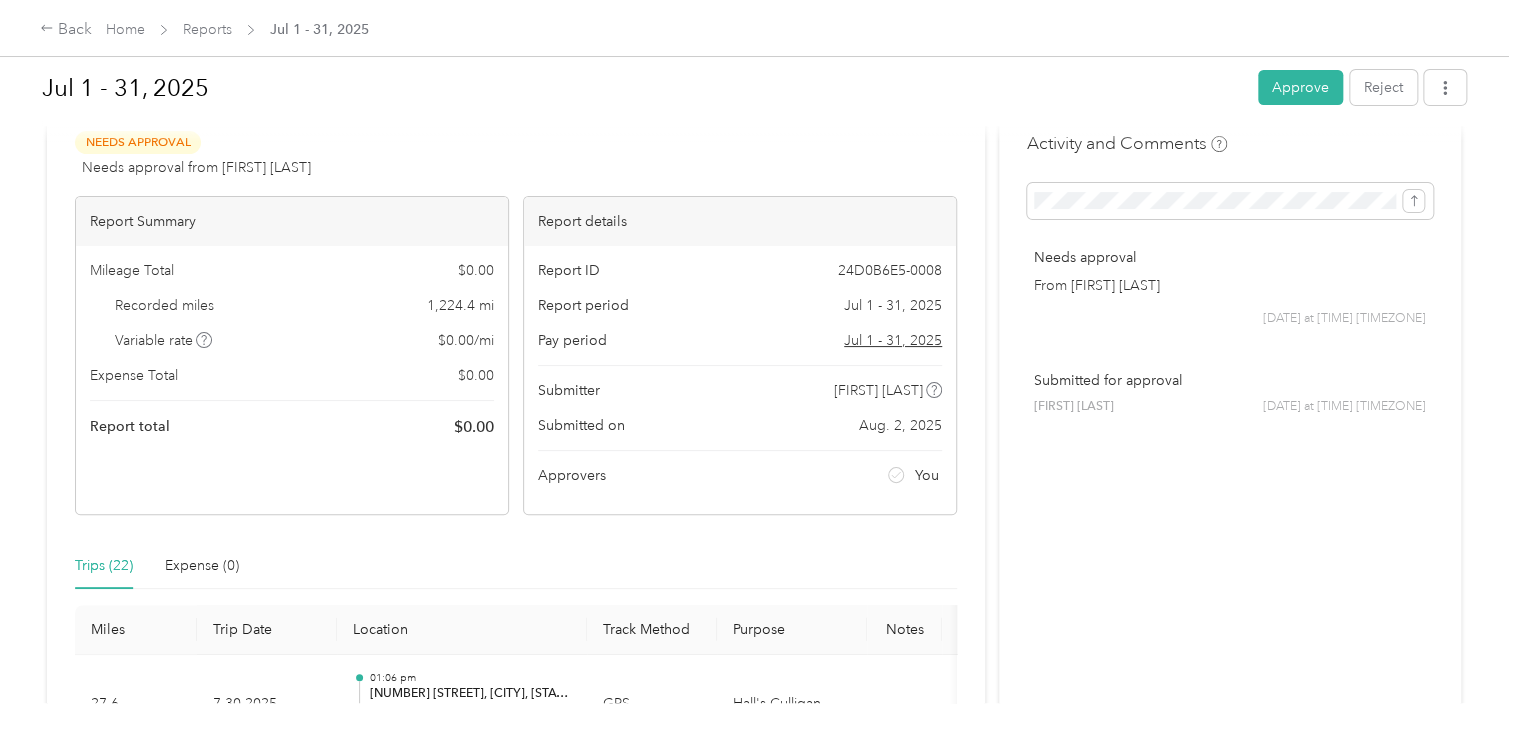 scroll, scrollTop: 25, scrollLeft: 0, axis: vertical 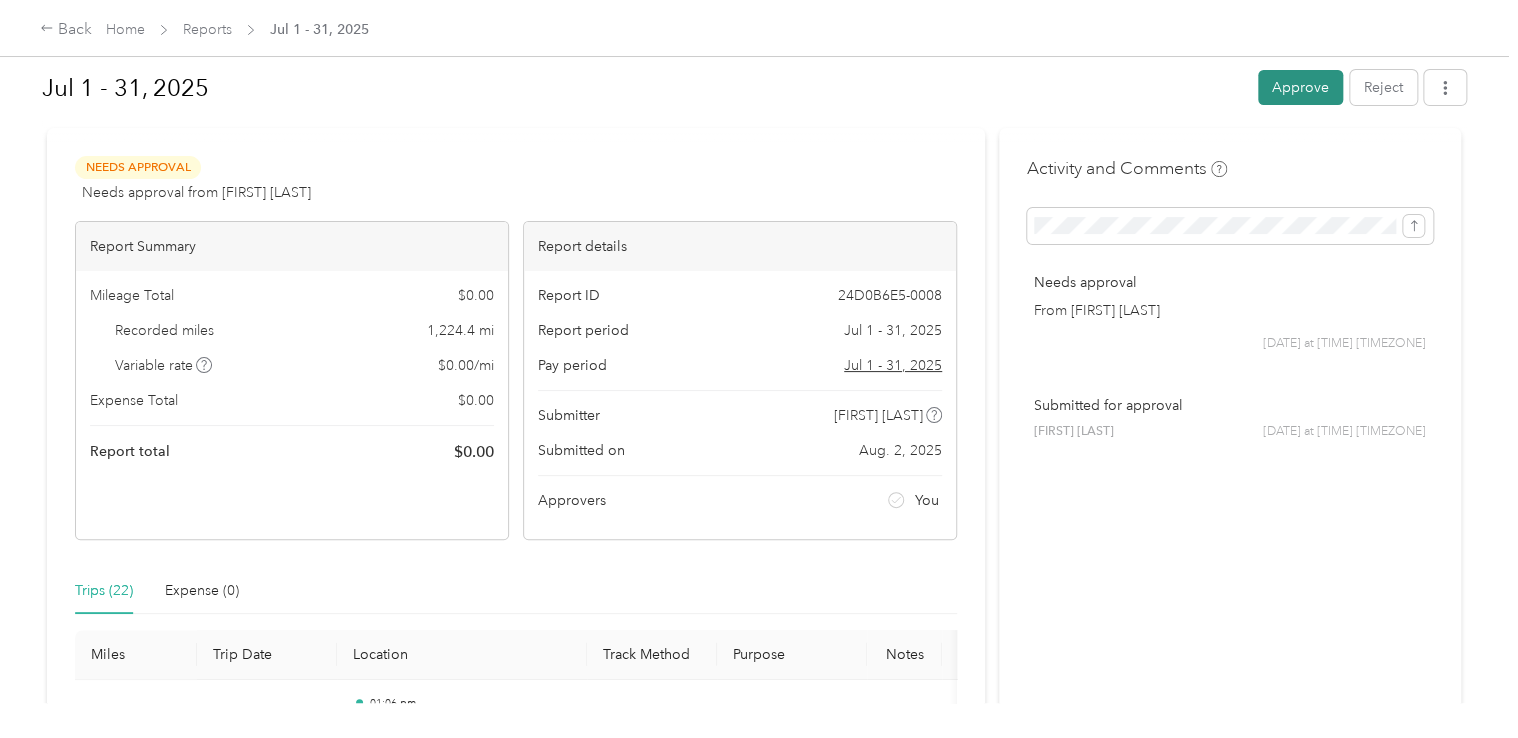 click on "Approve" at bounding box center (1300, 87) 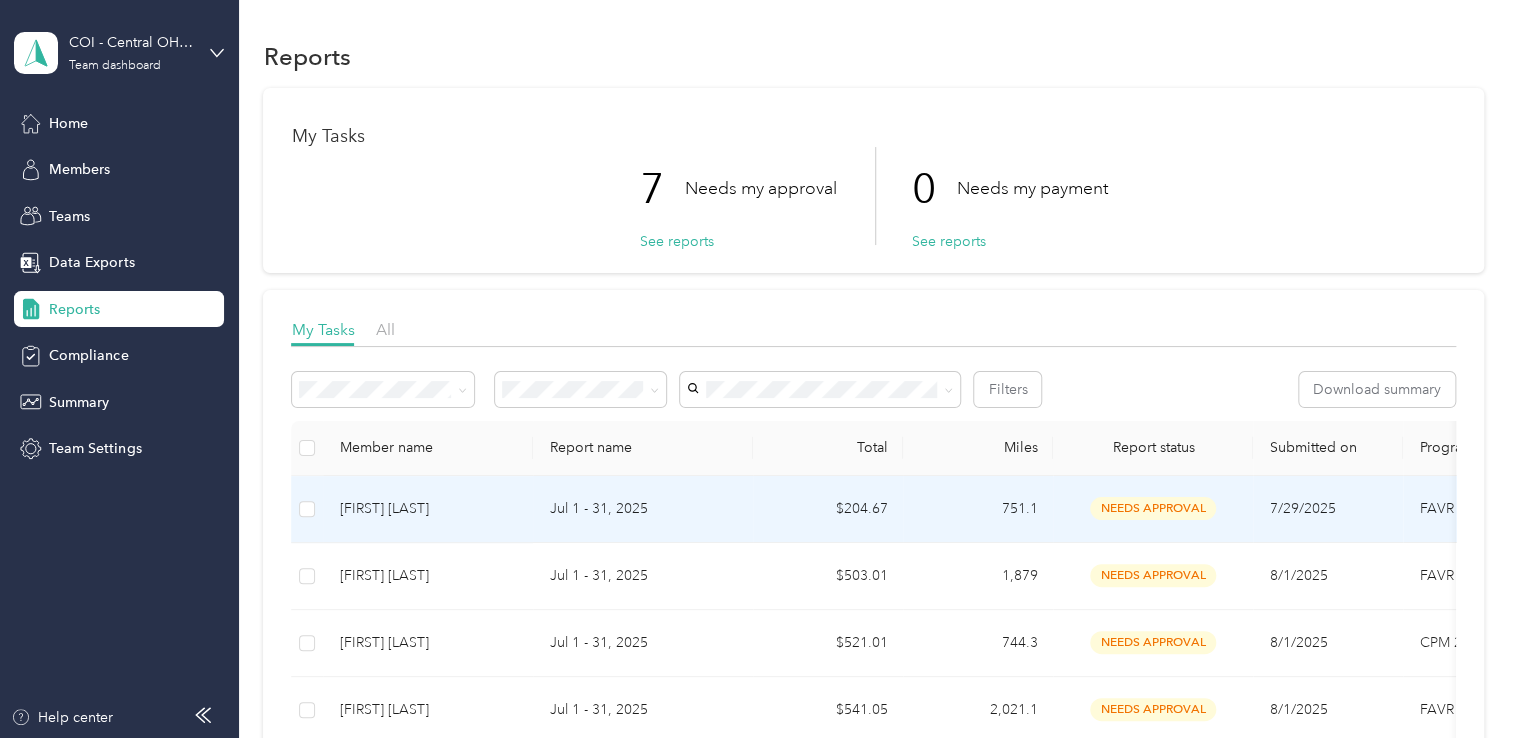 click on "[FIRST] [LAST]" at bounding box center [428, 509] 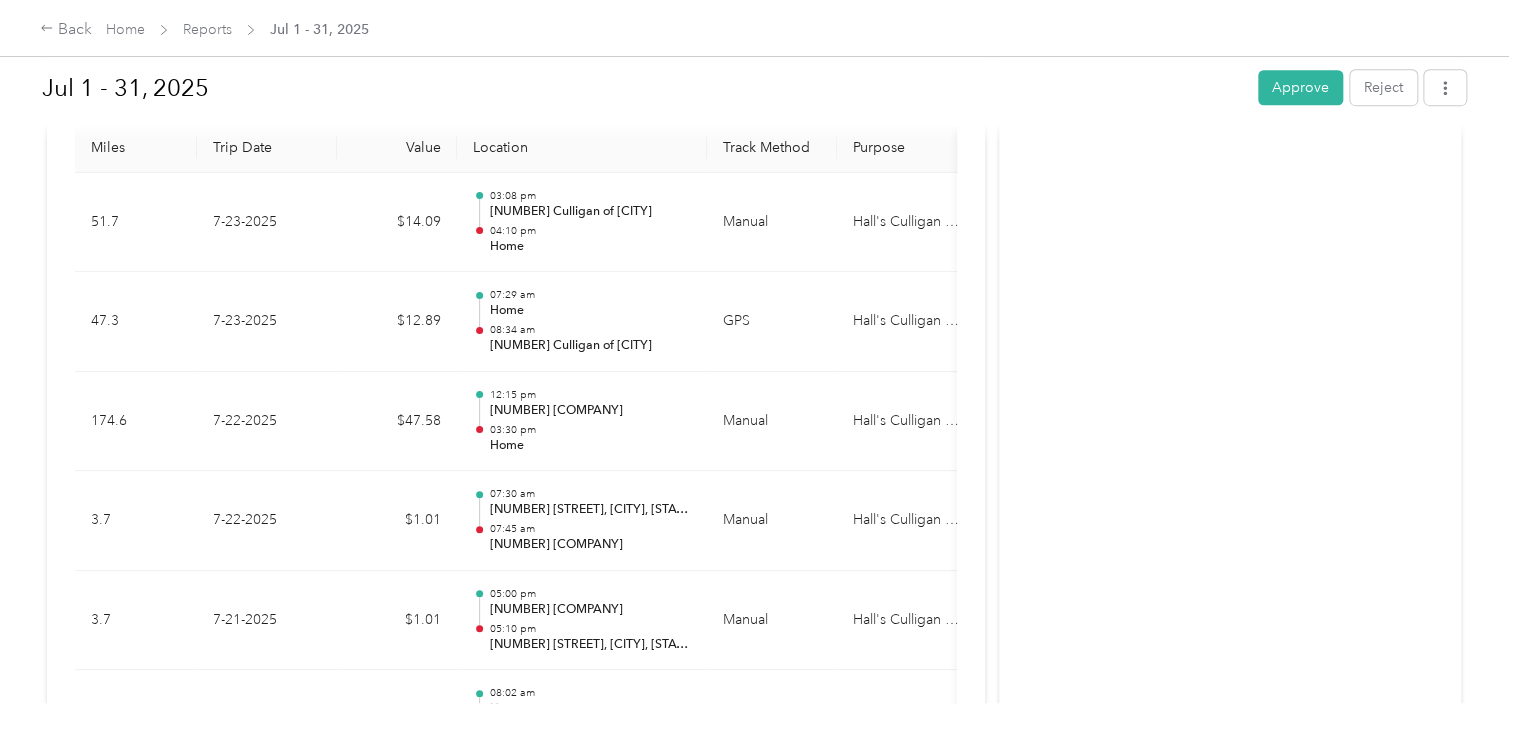 scroll, scrollTop: 516, scrollLeft: 0, axis: vertical 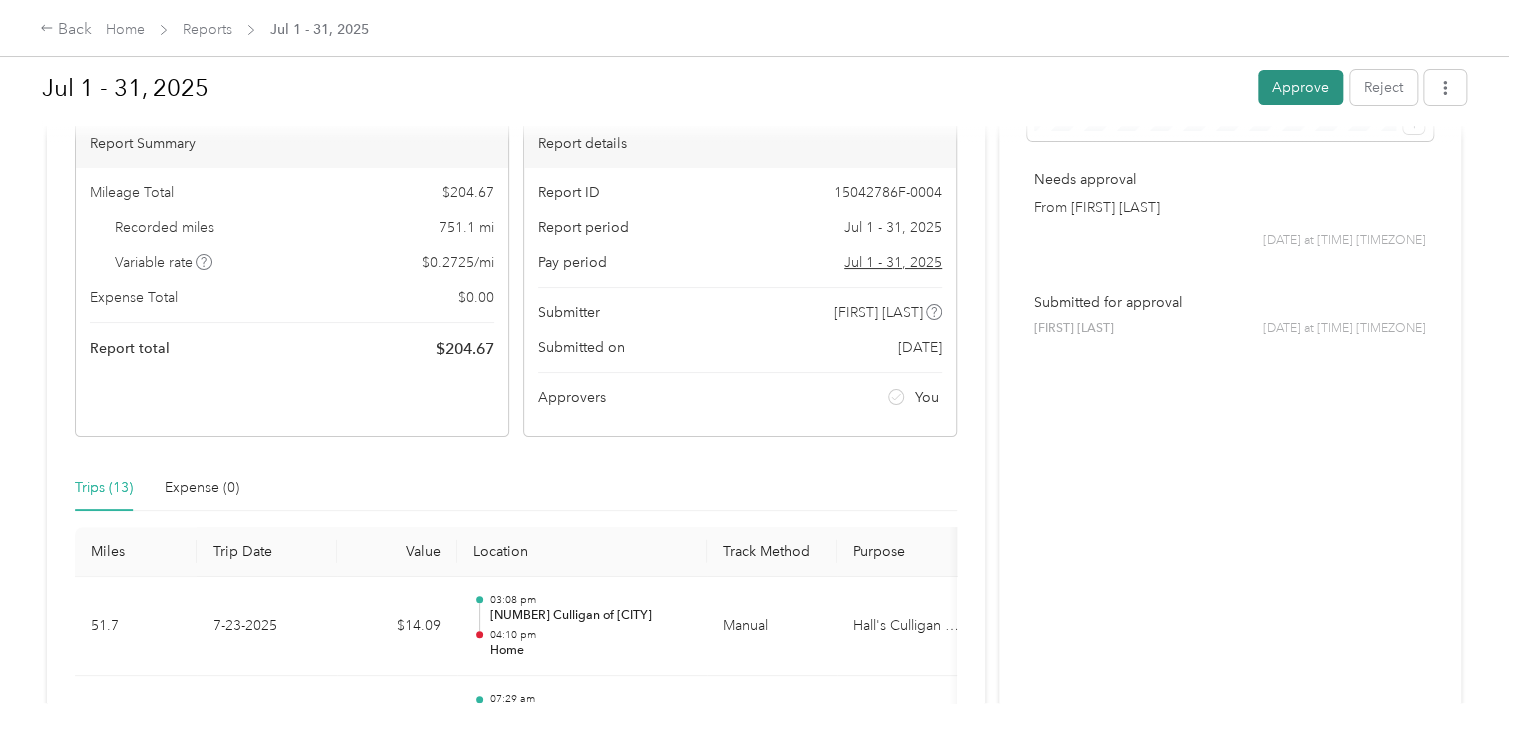 click on "Approve" at bounding box center (1300, 87) 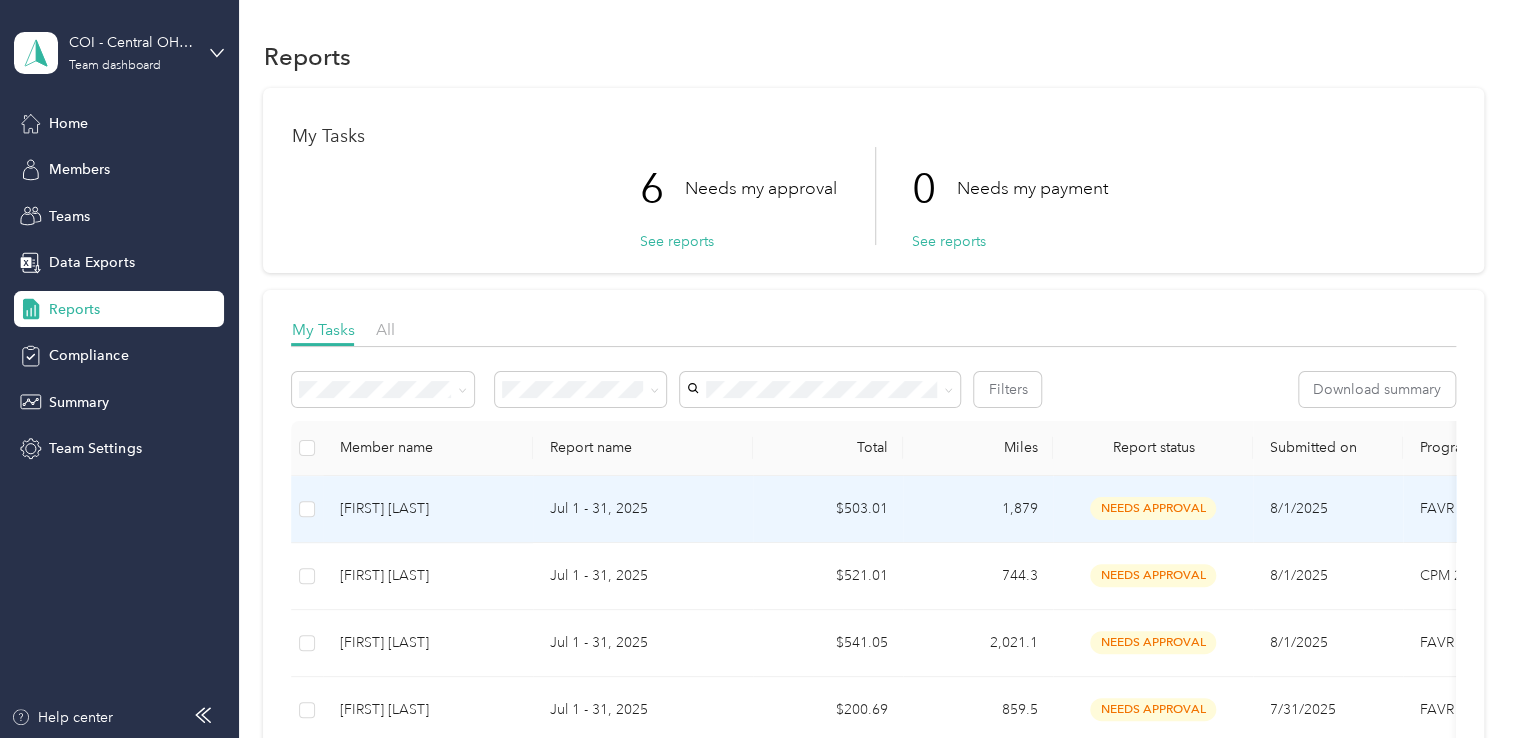 click on "[FIRST] [LAST]" at bounding box center [428, 509] 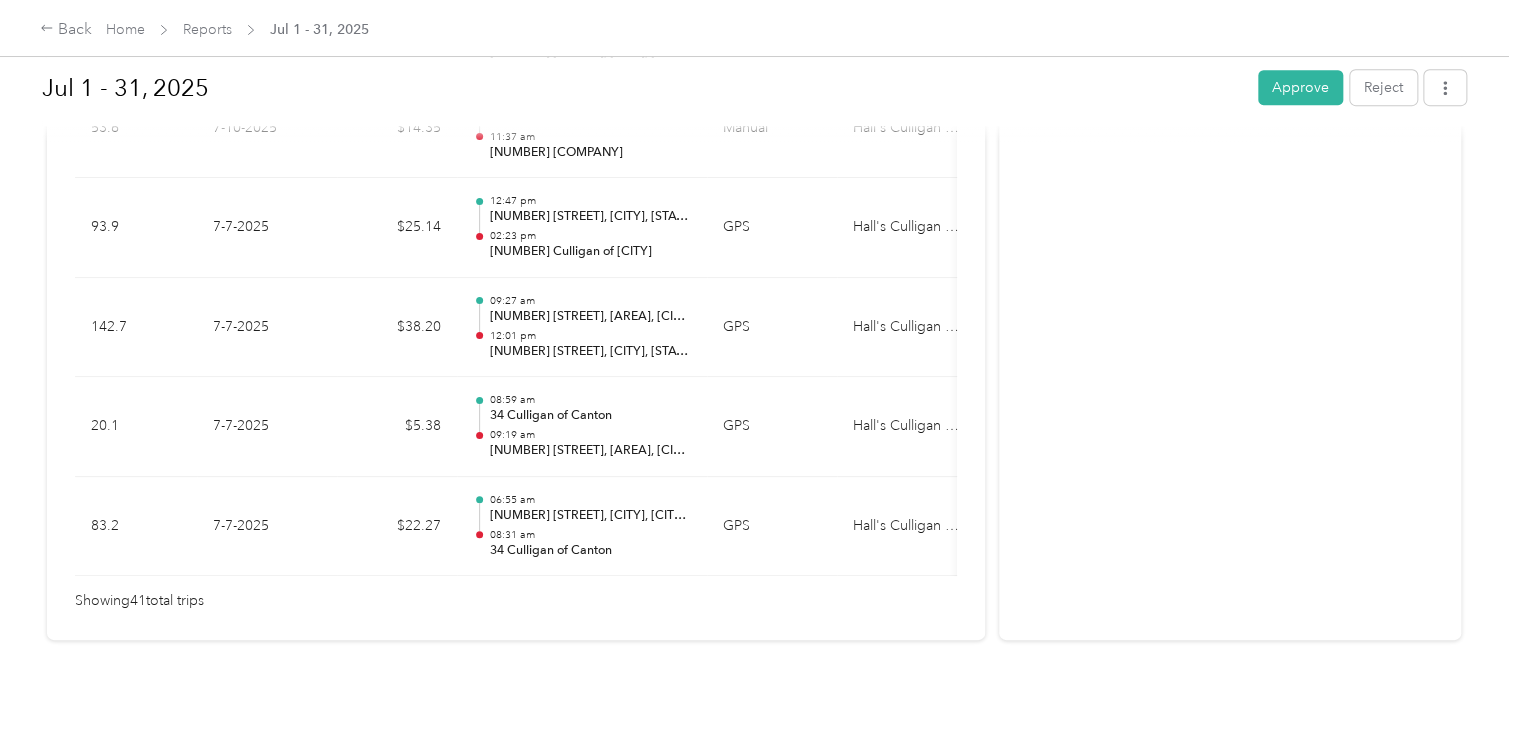 scroll, scrollTop: 4226, scrollLeft: 0, axis: vertical 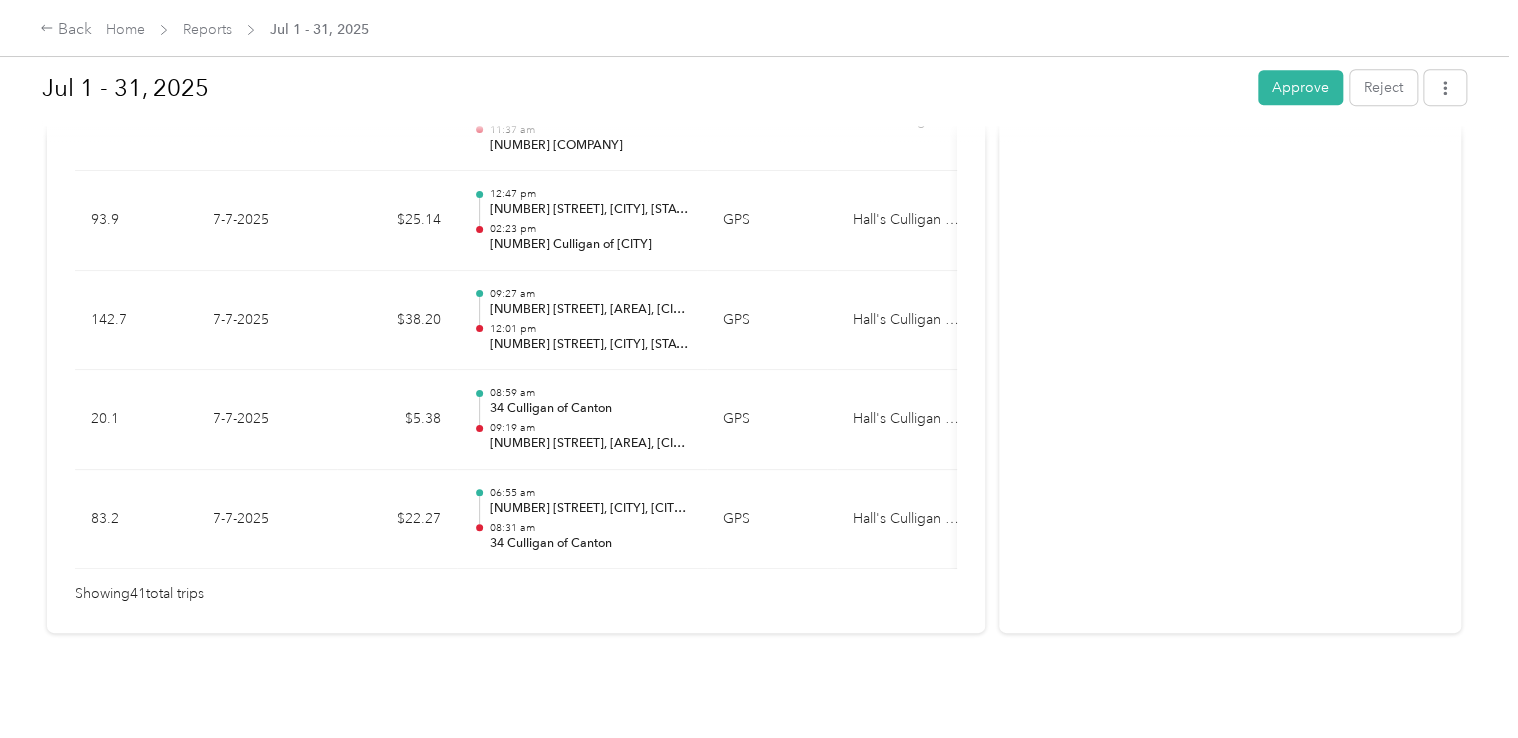 click on "Needs Approval Needs approval from [FIRST] [LAST] View  activity & comments Report Summary Mileage Total $[AMOUNT] Recorded miles [NUMBER]   mi Variable rate   $[AMOUNT] / mi Expense Total $[AMOUNT] Report total $[AMOUNT] Report details Report ID [ID] Report period [DATE] - [DATE] Pay period [DATE] - [DATE] Submitter [FIRST] [LAST] Submitted on [DATE] Approvers You Trips ([NUMBER]) Expense ([NUMBER]) Miles Trip Date Value Location Track Method Purpose Notes Tags                   [NUMBER] [DATE] $[AMOUNT] [TIME] [NUMBER] [COMPANY] [TIME] [NUMBER] [STREET], [CITY], [STATE] [POSTAL_CODE], [COUNTRY] GPS [COMPANY] - [NUMBER] [DATE] $[AMOUNT] [TIME] [NUMBER] [STREET], [CITY], [STATE], [CITY], [STATE] [POSTAL_CODE], [COUNTRY] GPS [COMPANY] - [NUMBER] [DATE] $[AMOUNT] [TIME] [NUMBER] [STREET], [CITY], [STATE], [CITY], [STATE], [COUNTY], [STATE], [POSTAL_CODE], [COUNTRY] [TIME] [NUMBER] [STREET], [CITY], [STATE] GPS [COMPANY] - [NUMBER] [DATE] $[AMOUNT] [TIME] [STREET], [CITY], [STATE] [TIME] GPS - [NUMBER] GPS" at bounding box center (516, -1714) 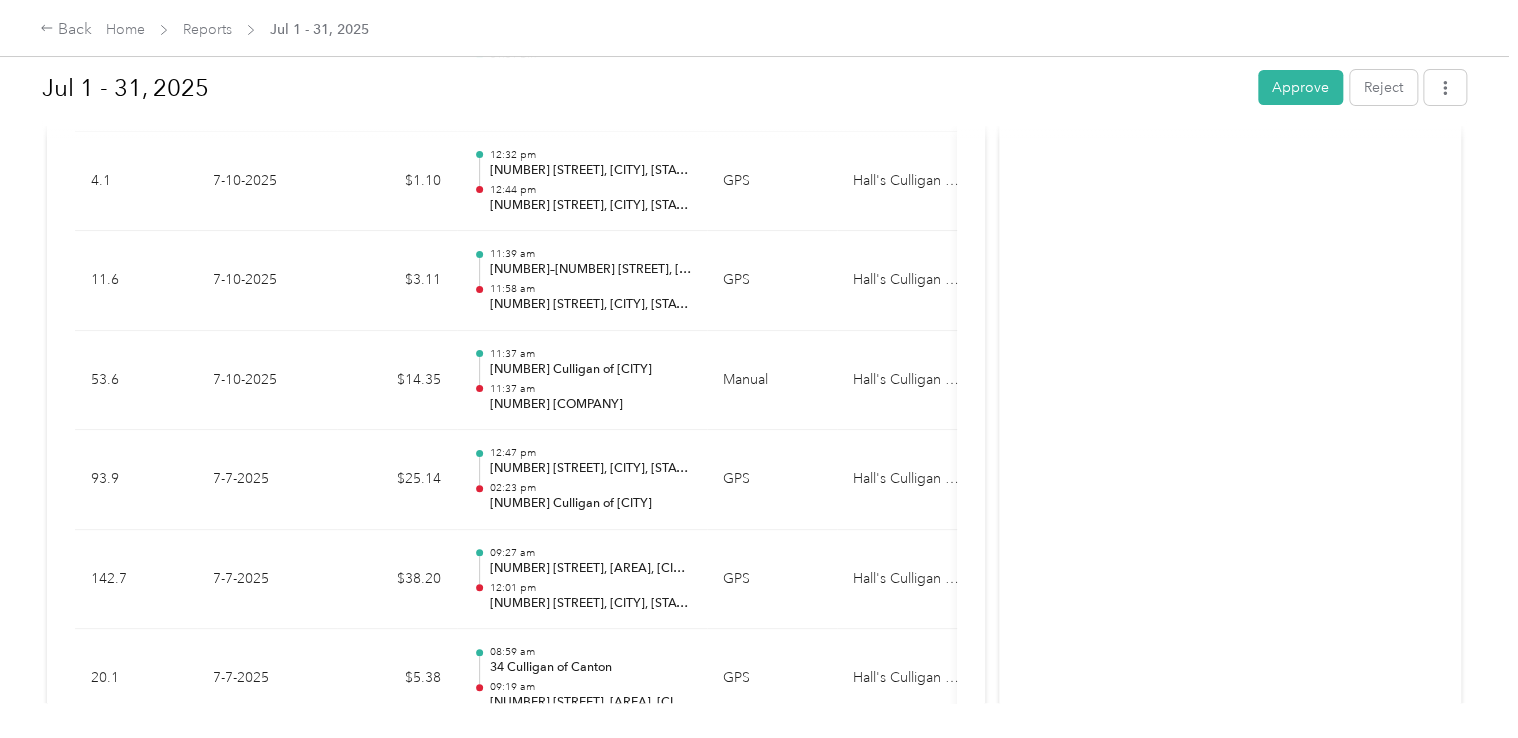 scroll, scrollTop: 3916, scrollLeft: 0, axis: vertical 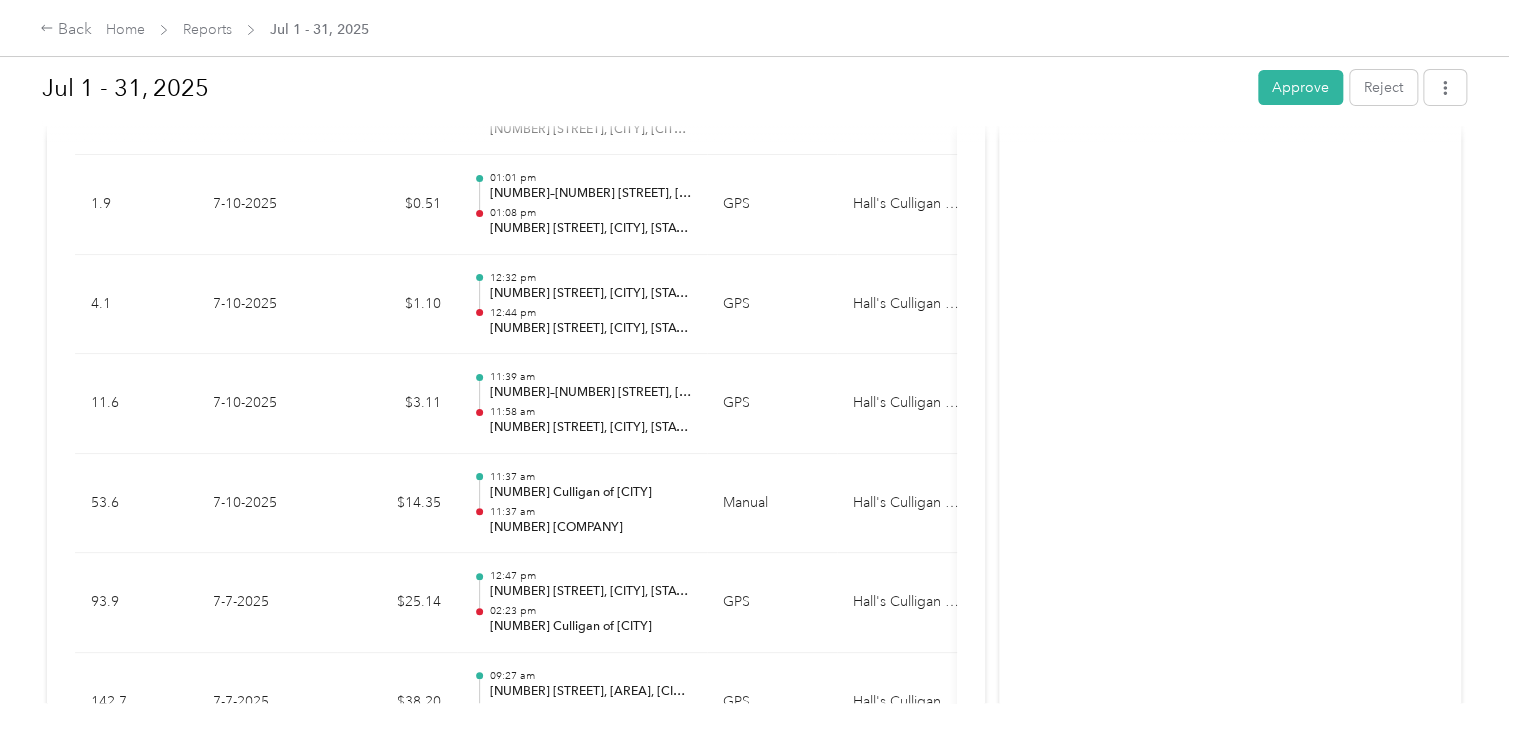 click on "Activity and Comments   Needs approval From [FIRST] [LAST] [DATE] at [TIME] [TIMEZONE] Submitted for approval [FIRST] [LAST] [DATE] at [TIME] [TIMEZONE]" at bounding box center (1230, -1332) 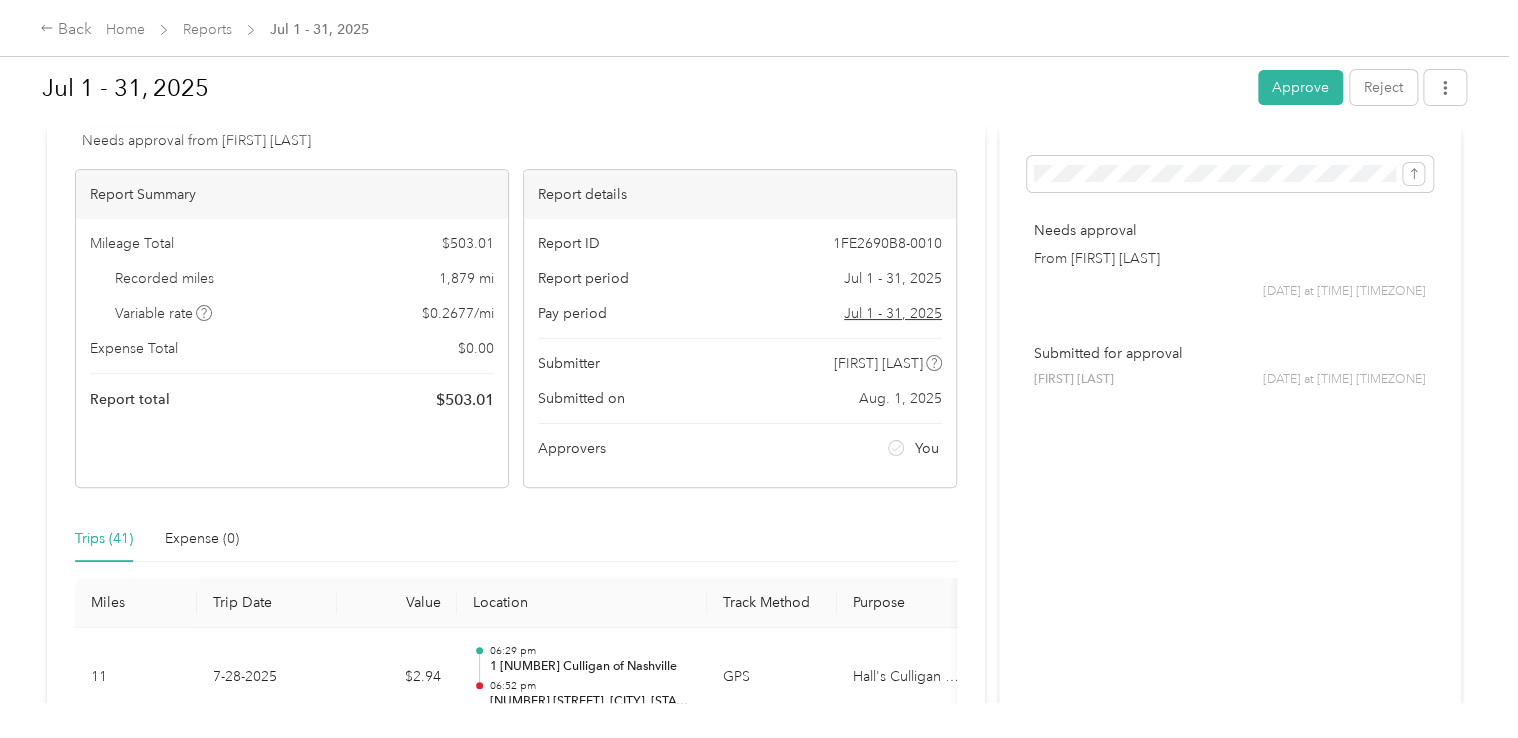 scroll, scrollTop: 76, scrollLeft: 0, axis: vertical 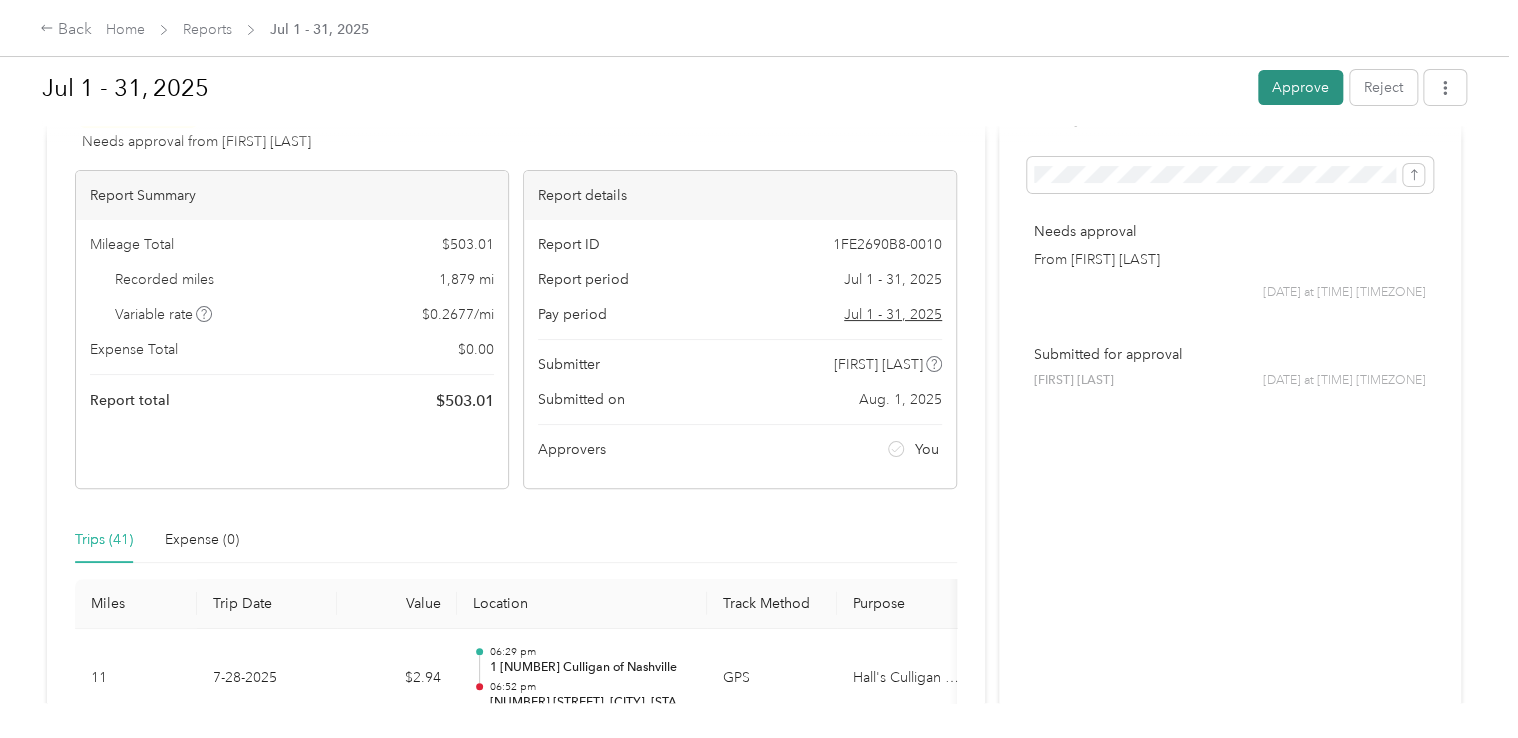 click on "Approve" at bounding box center [1300, 87] 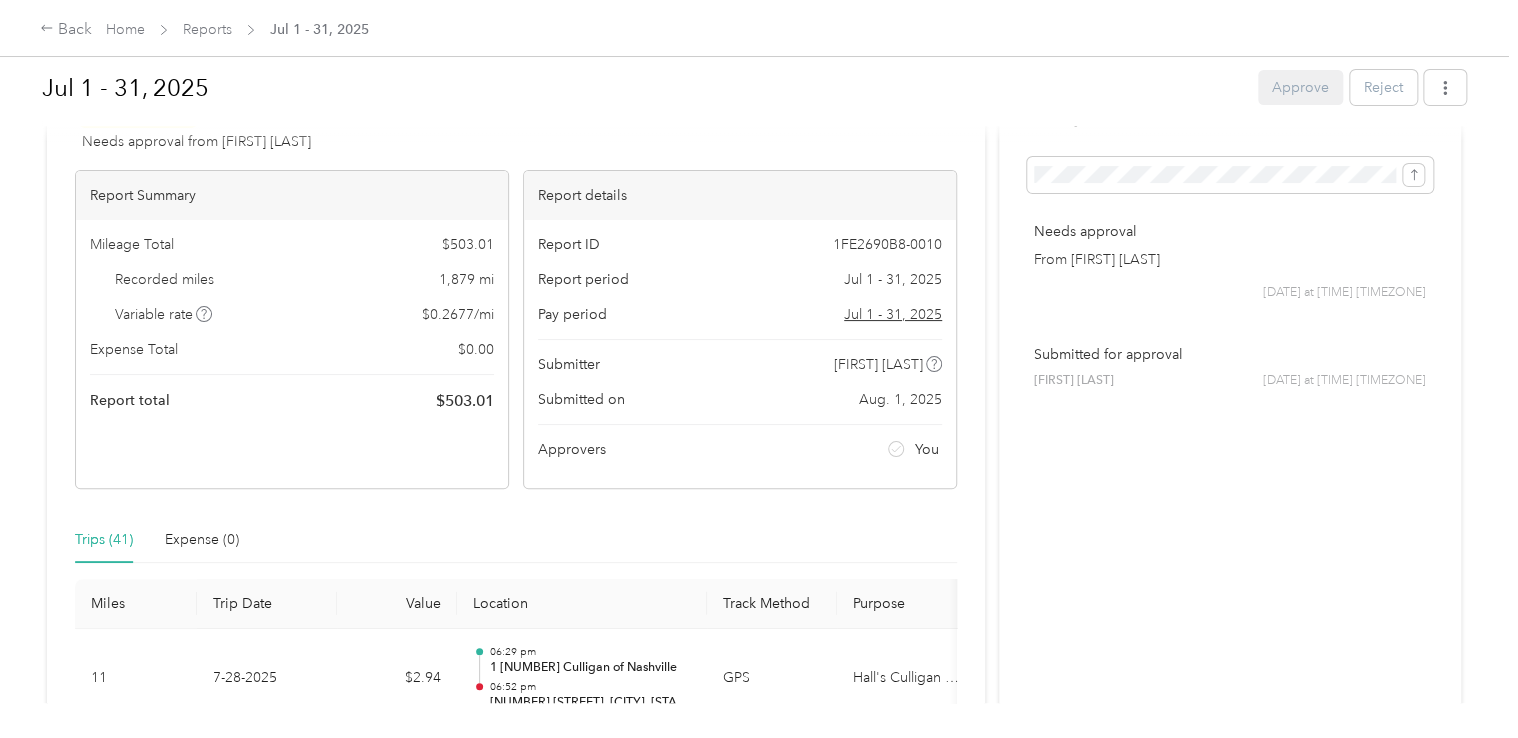 click on "Needs Approval Needs approval from [FIRST] [LAST] View  activity & comments" at bounding box center (516, 129) 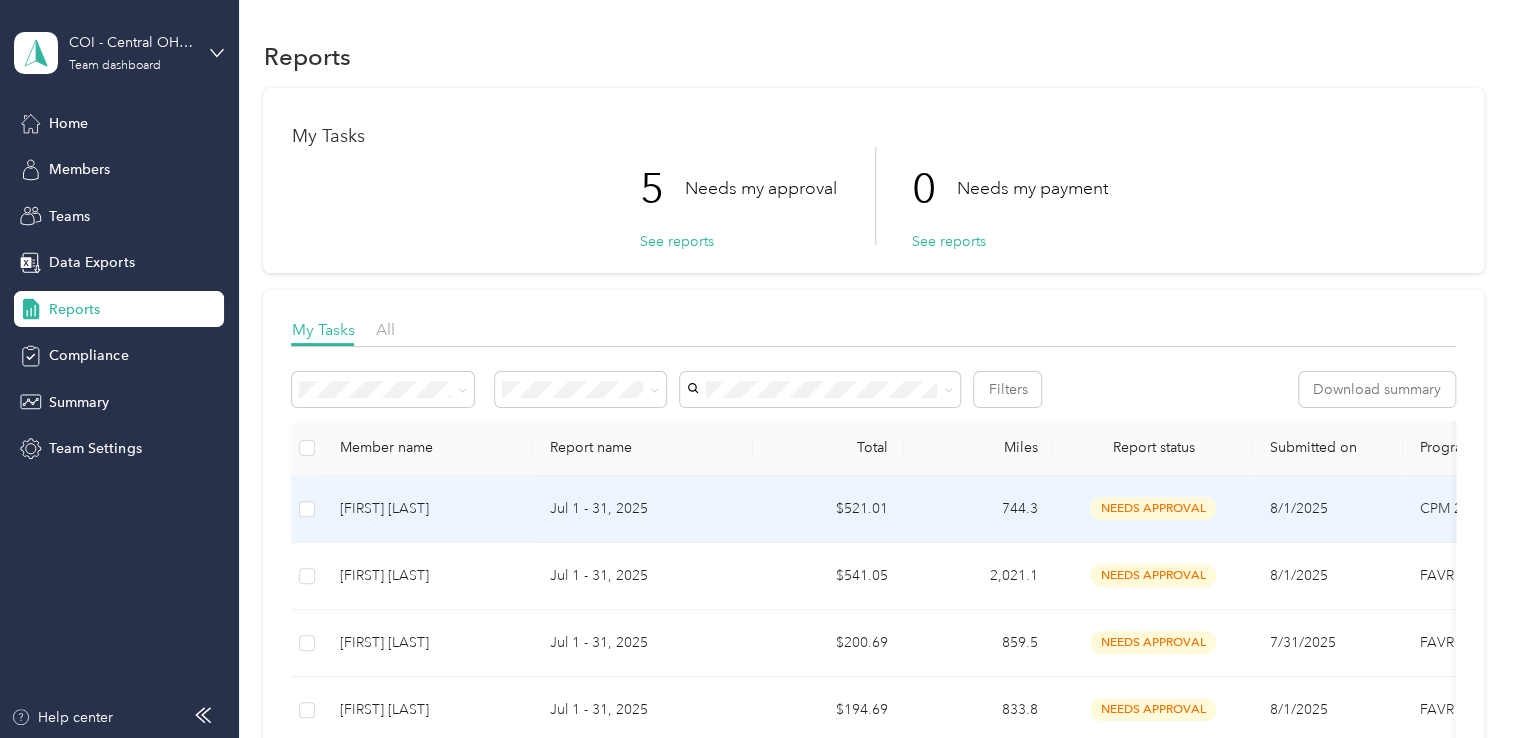 click on "[FIRST] [LAST]" at bounding box center (428, 509) 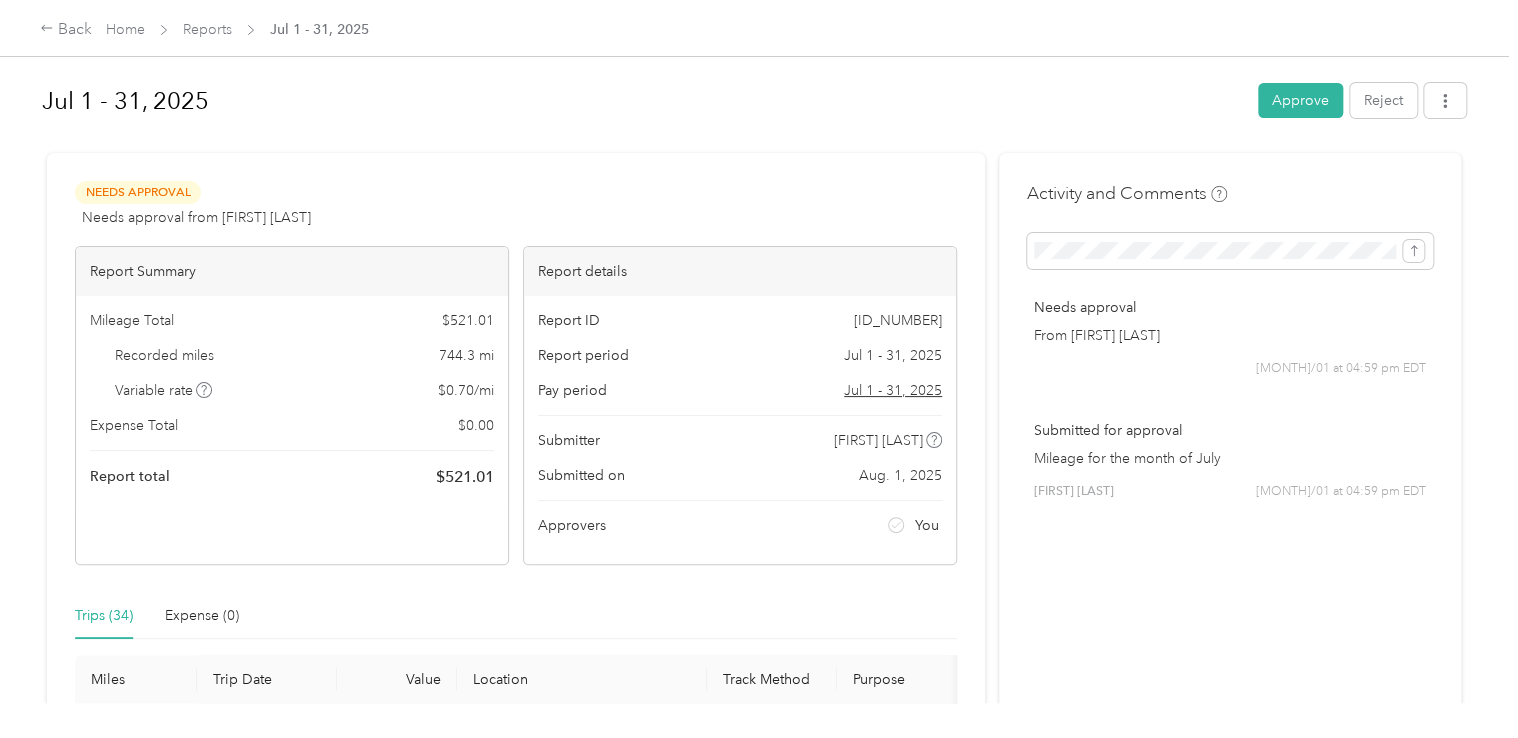 click on "Needs Approval Needs approval from [NAME] [NAME] View  activity & comments Report Summary Mileage Total $ 521.01 Recorded miles 744.3   mi Variable rate   $ 0.70 / mi Expense Total $ 0.00 Report total $ 521.01 Report details Report ID F0AA3AF7-0003 Report period [MONTH] 1 - 31, [YEAR] Pay period [MONTH] 1 - 31, [YEAR] Submitter [NAME] [NAME] Submitted on [MONTH]. 1, [YEAR] Approvers You Trips (34) Expense (0) Miles Trip Date Value Location Track Method Purpose Notes Tags                   0.1 [MONTH]-29-[YEAR] $0.07 04:56 pm [CITY], [STATE] 04:58 pm [CITY], [STATE] GPS Hall's Culligan Water - 31.5 [MONTH]-29-[YEAR] $22.05 10:53 am [NUMBER] [STREET], [CITY], [STATE] [NUMBER], [CITY], [STATE] GPS Hall's Culligan Water - 9.4 [MONTH]-29-[YEAR] $6.58 10:22 am [POSTAL_CODE], [STREET], [CITY], [STATE], [COUNTRY], [POSTAL_CODE], [COUNTRY] 10:53 am [NUMBER], [STREET], [CITY], [STATE], [COUNTY], [STATE], [POSTAL_CODE], [COUNTRY] GPS Hall's Culligan Water - 16.9 [MONTH]-29-[YEAR] $11.83 09:38 am [NUMBER] [STREET], [CITY], [STATE] 10:07 am GPS - 1.7 $1.19 -" at bounding box center (754, 2152) 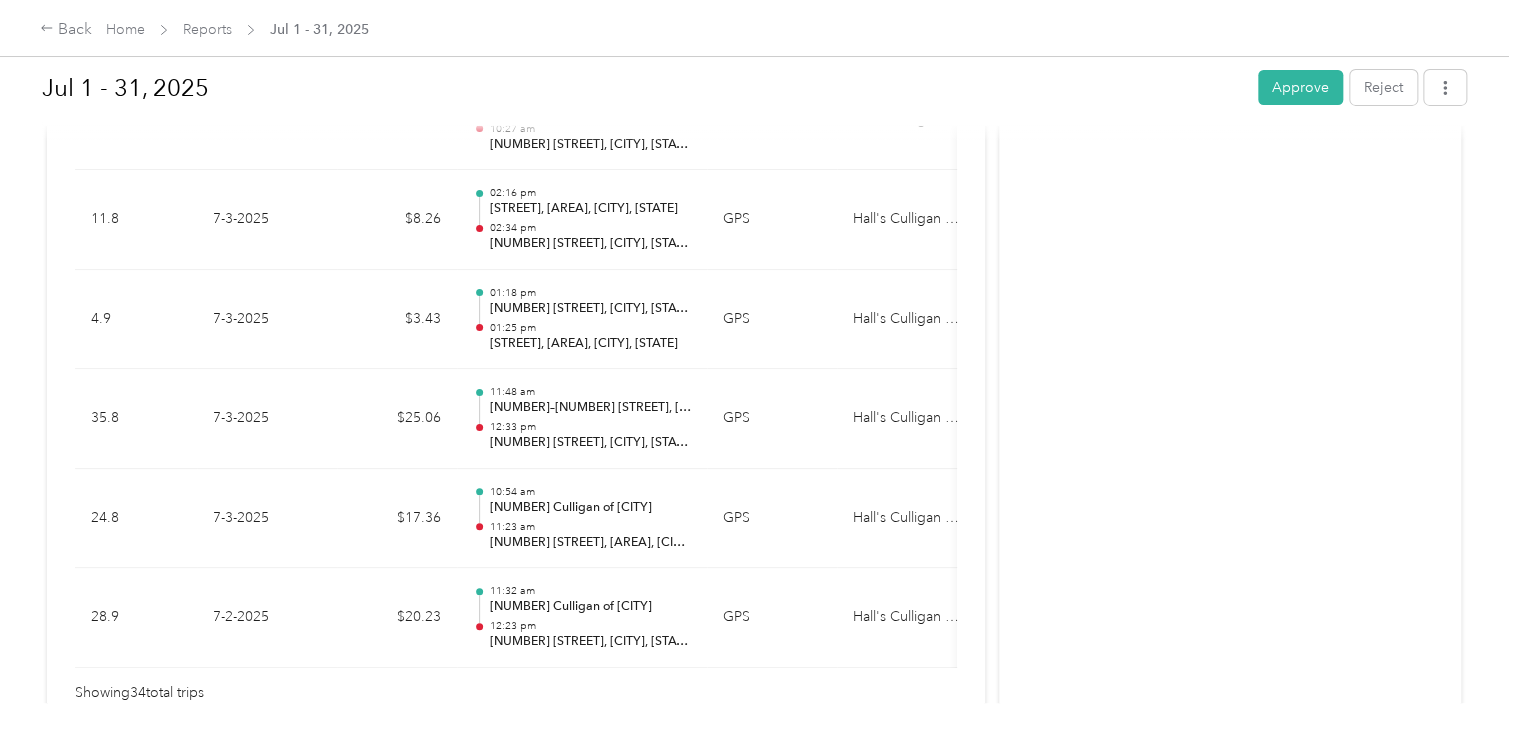 scroll, scrollTop: 3380, scrollLeft: 0, axis: vertical 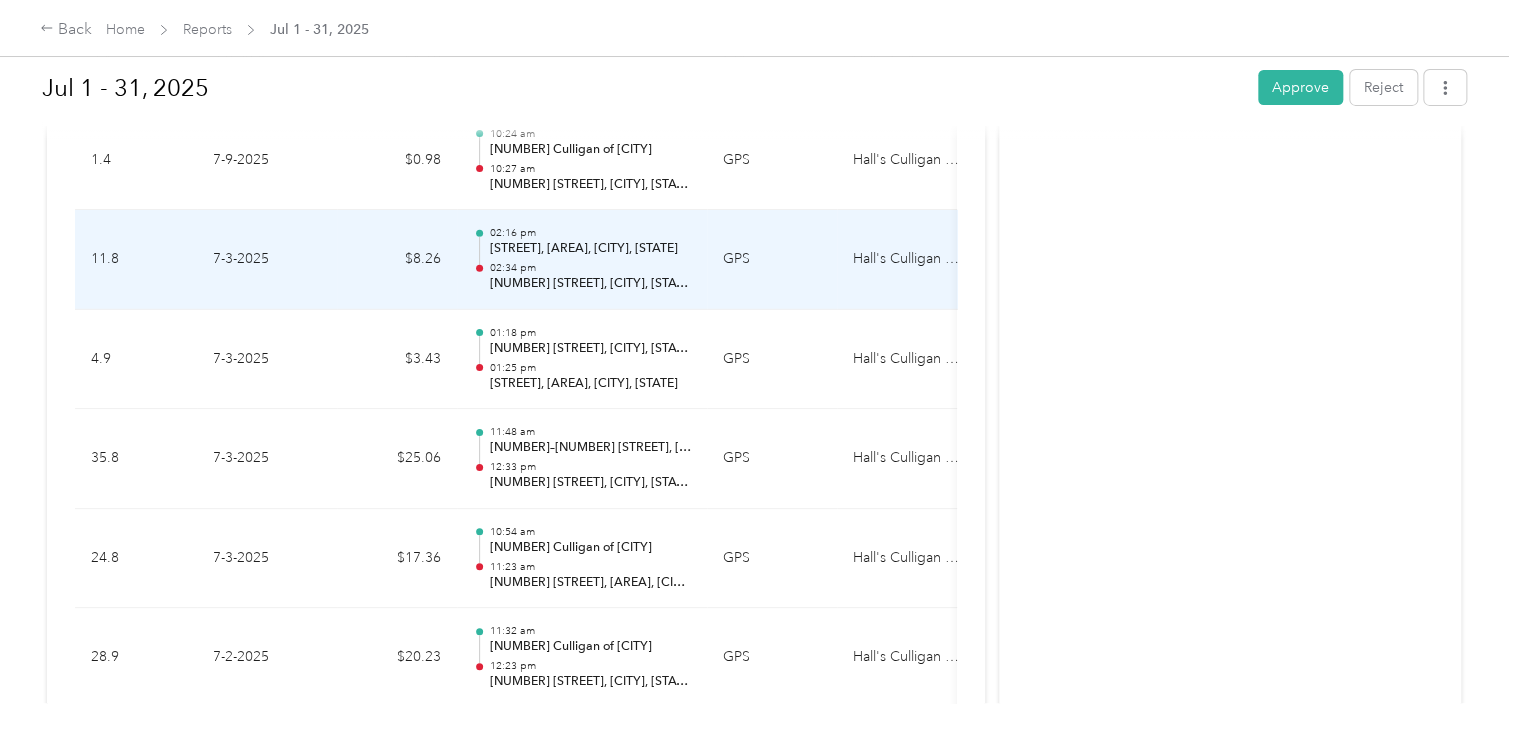 click on "[NUMBER] [STREET], [CITY], [STATE]" at bounding box center (590, 284) 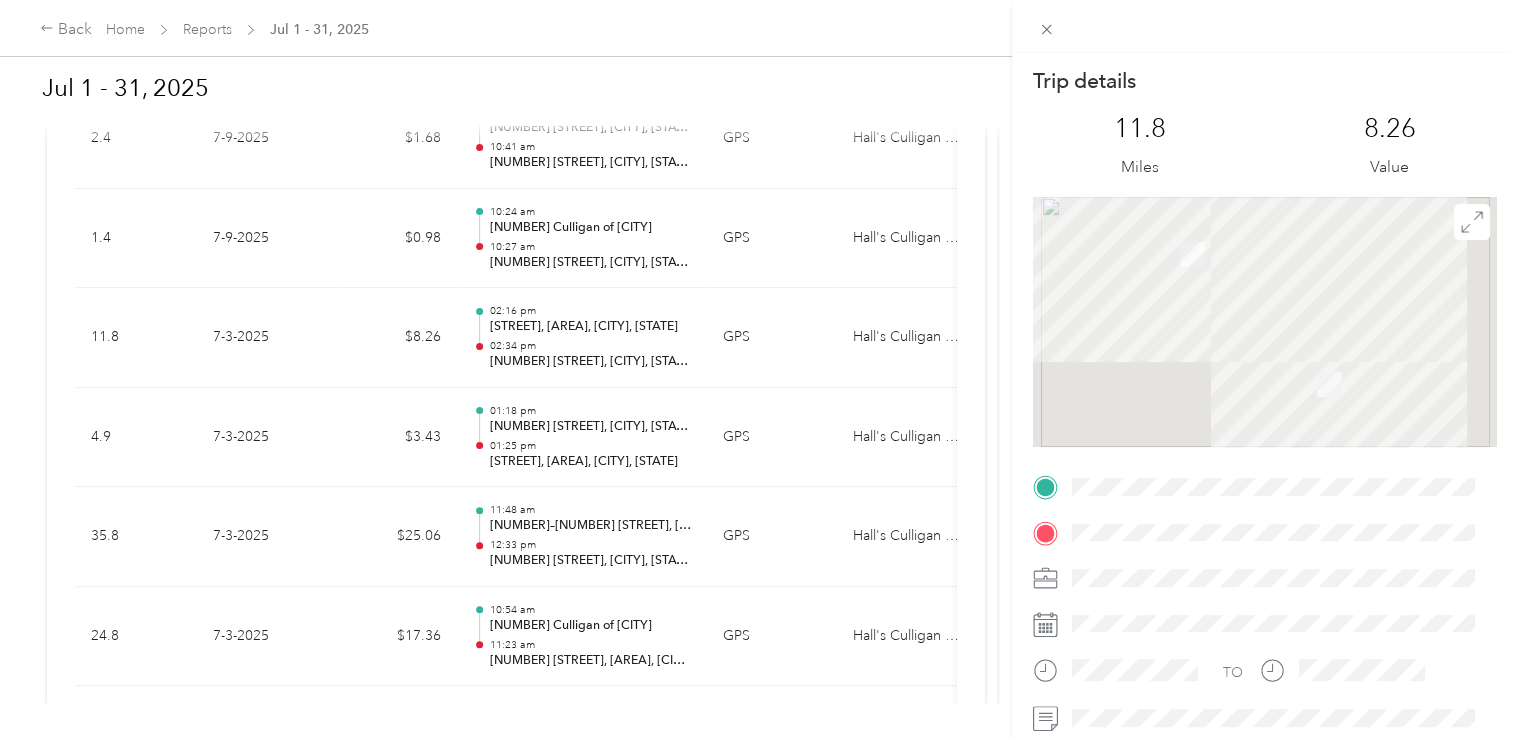 scroll, scrollTop: 3300, scrollLeft: 0, axis: vertical 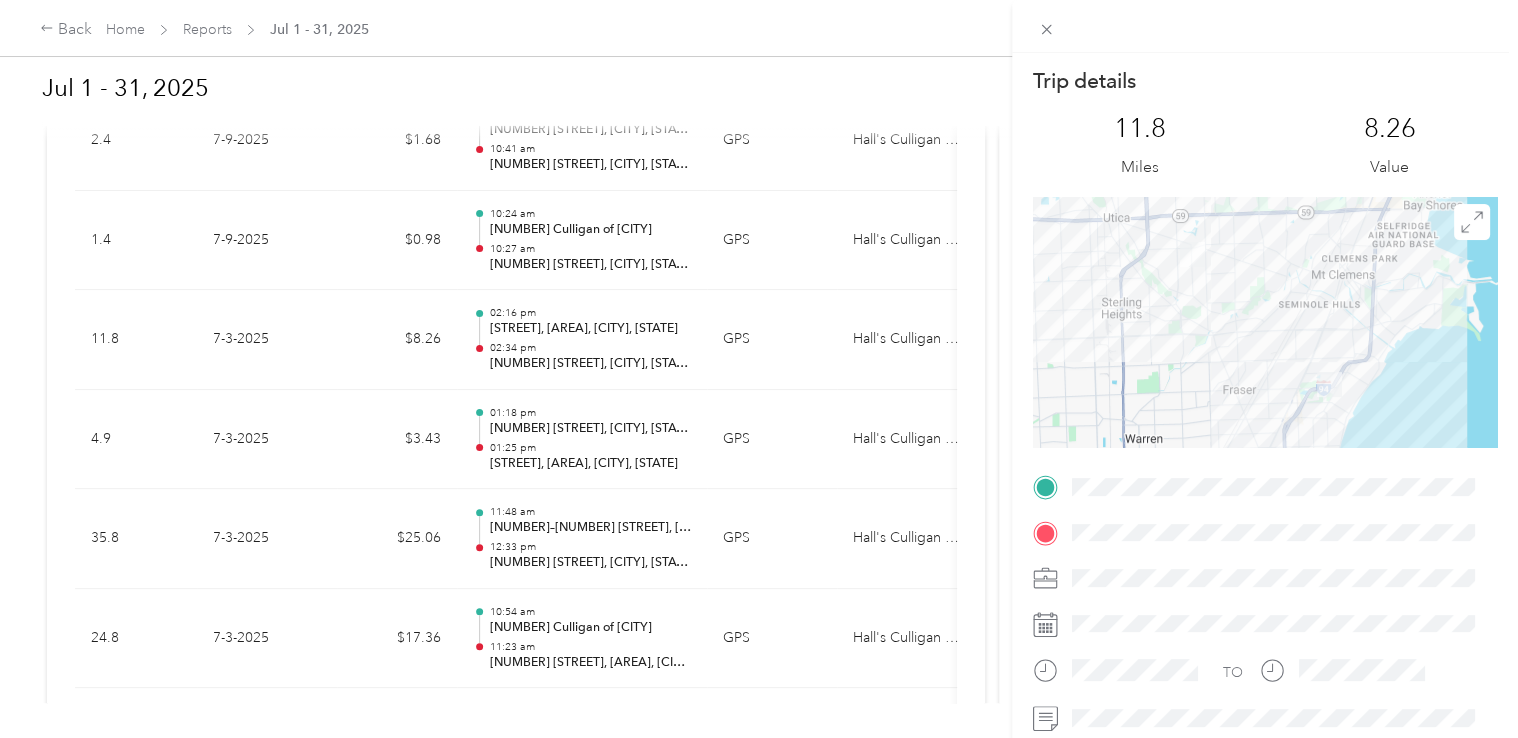click on "Trip details This trip cannot be edited because it is either under review, approved, or paid. Contact your Team Manager to edit it. 11.8 Miles 8.26 Value  TO" at bounding box center [759, 369] 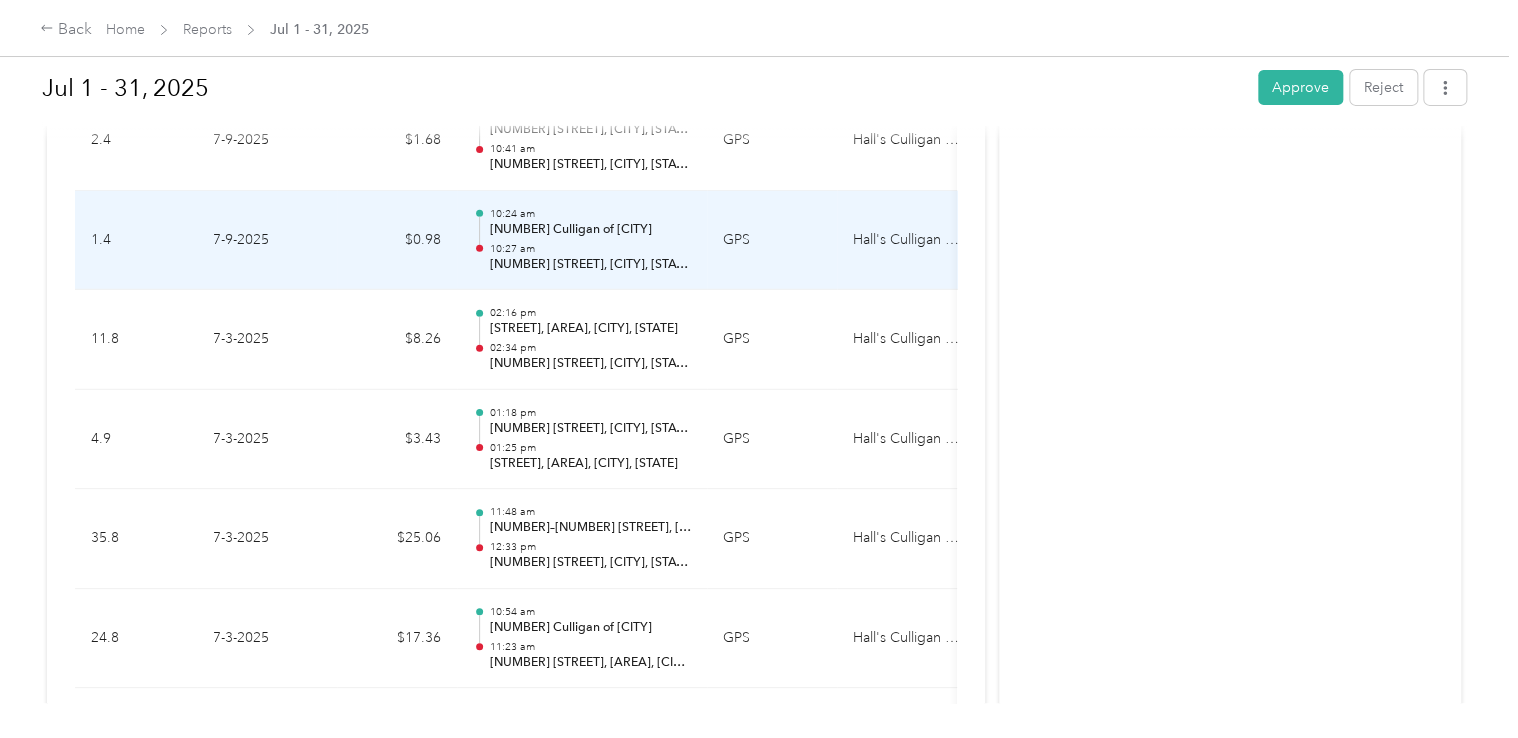 click on "[TIME] [NUMBER] Culligan of Ann Arbor [TIME] [NUMBER] [STREET], [CITY], [STATE]" at bounding box center (582, 241) 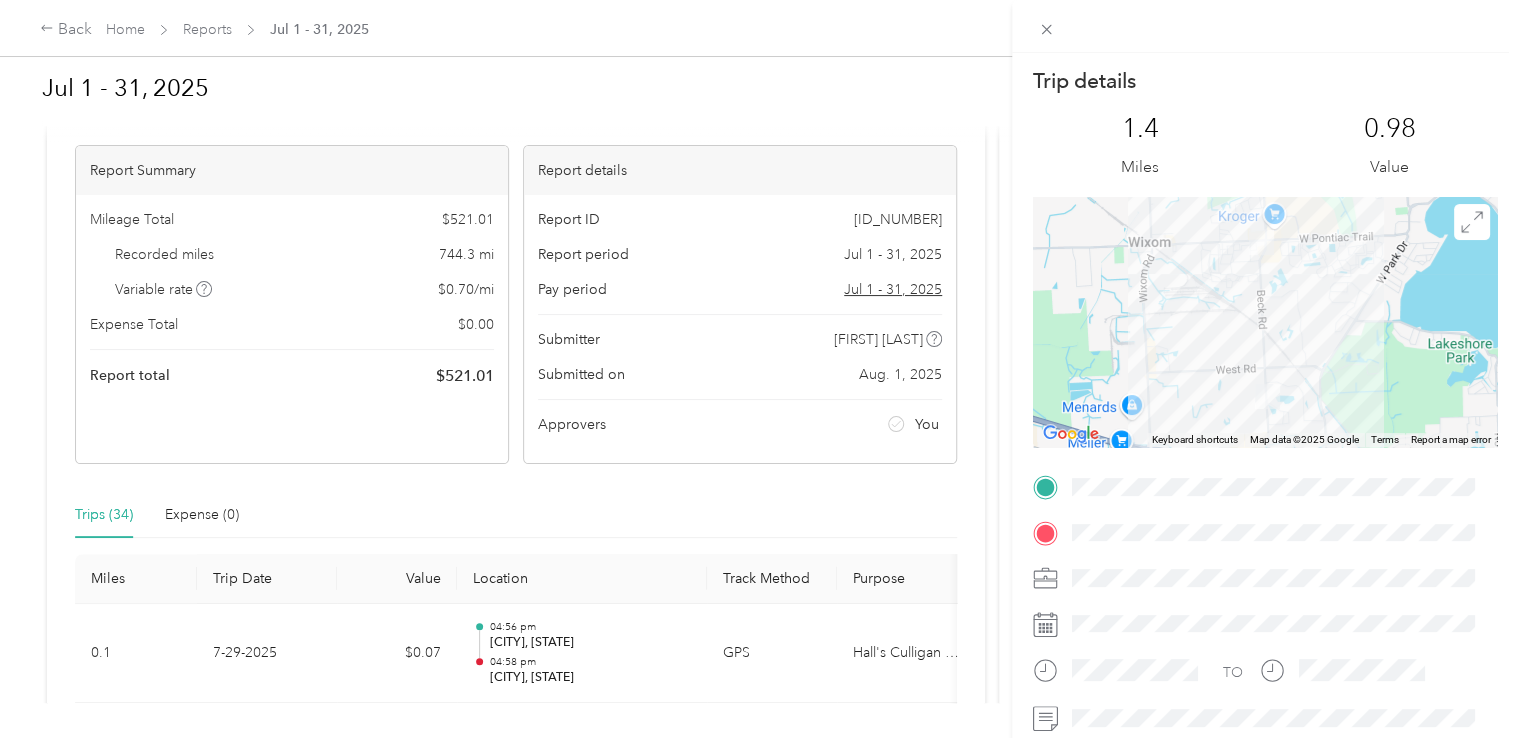 scroll, scrollTop: 0, scrollLeft: 0, axis: both 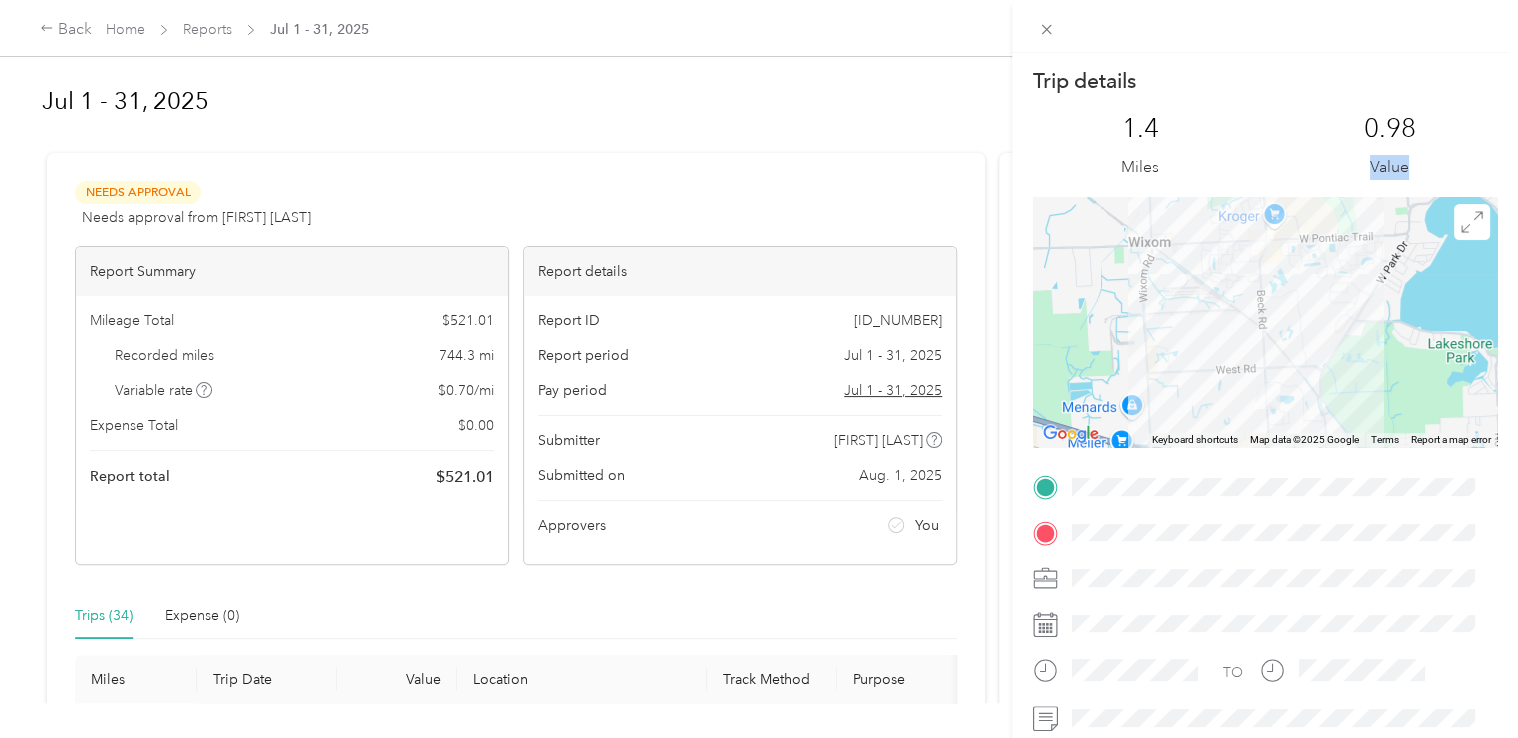 drag, startPoint x: 1500, startPoint y: 115, endPoint x: 1511, endPoint y: 201, distance: 86.70064 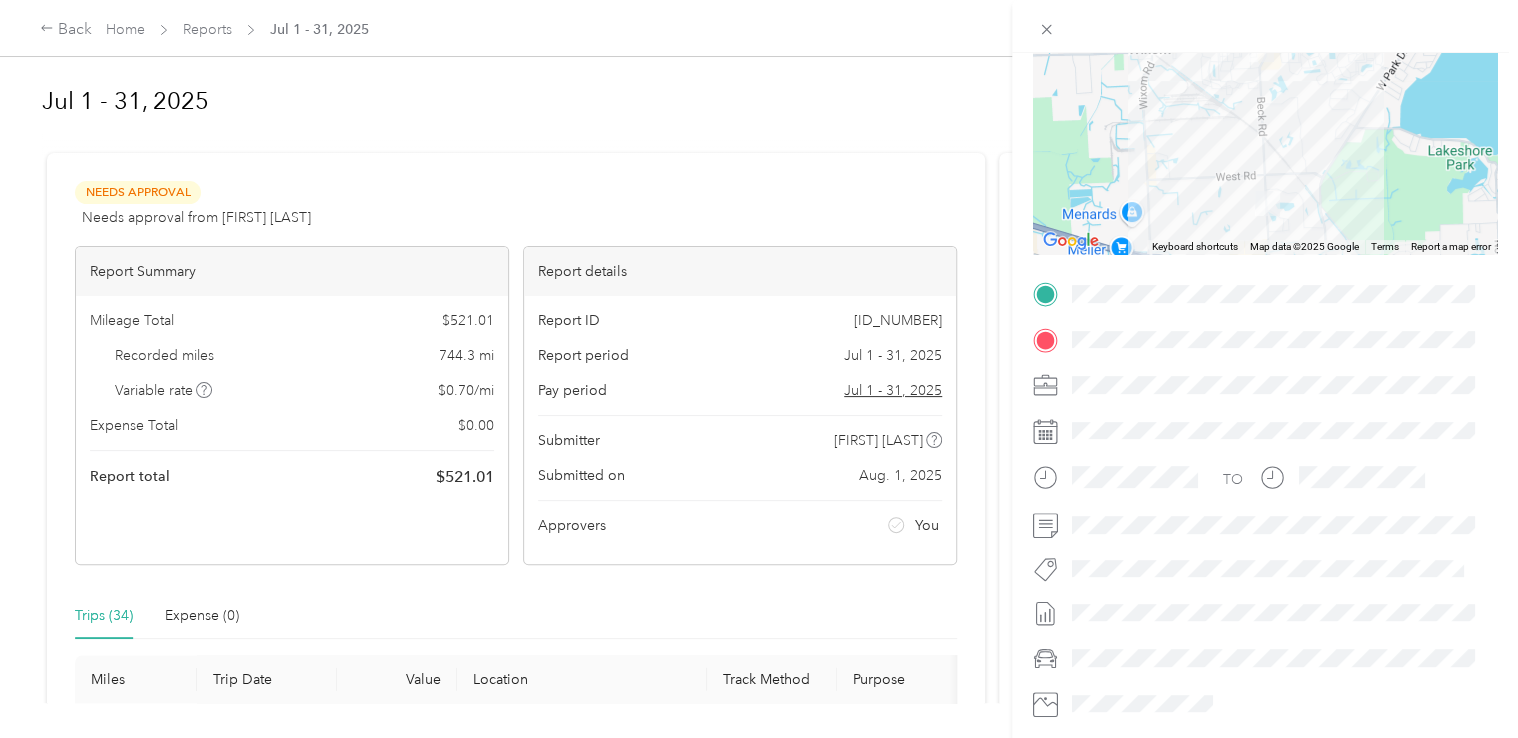 scroll, scrollTop: 196, scrollLeft: 0, axis: vertical 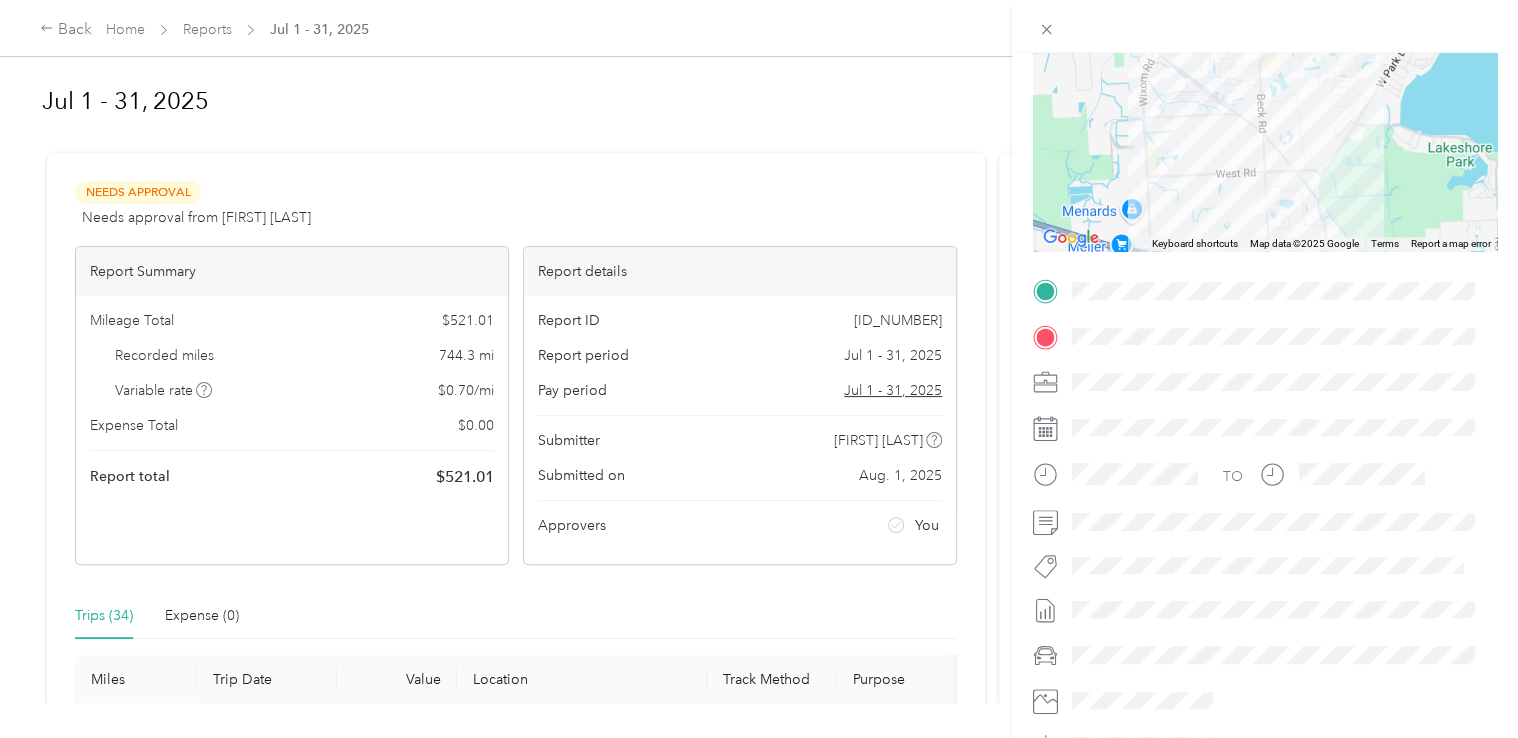 click on "Trip details This trip cannot be edited because it is either under review, approved, or paid. Contact your Team Manager to edit it. 1.4 Miles 0.98 Value  ← Move left → Move right ↑ Move up ↓ Move down + Zoom in - Zoom out Home Jump left by 75% End Jump right by 75% Page Up Jump up by 75% Page Down Jump down by 75% Keyboard shortcuts Map Data Map data ©2025 Google Map data ©2025 Google 1 km  Click to toggle between metric and imperial units Terms Report a map error TO" at bounding box center (759, 369) 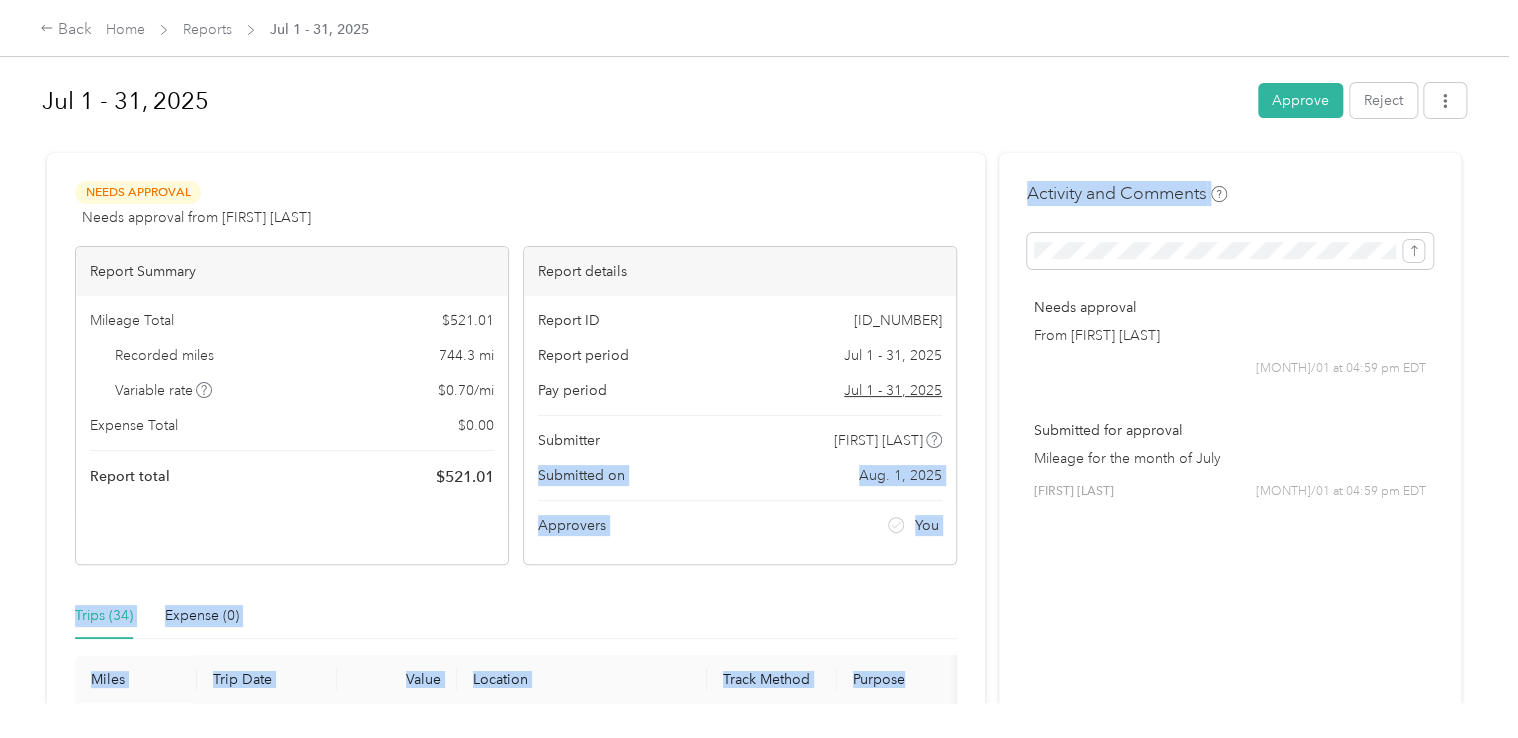 drag, startPoint x: 992, startPoint y: 301, endPoint x: 986, endPoint y: 430, distance: 129.13947 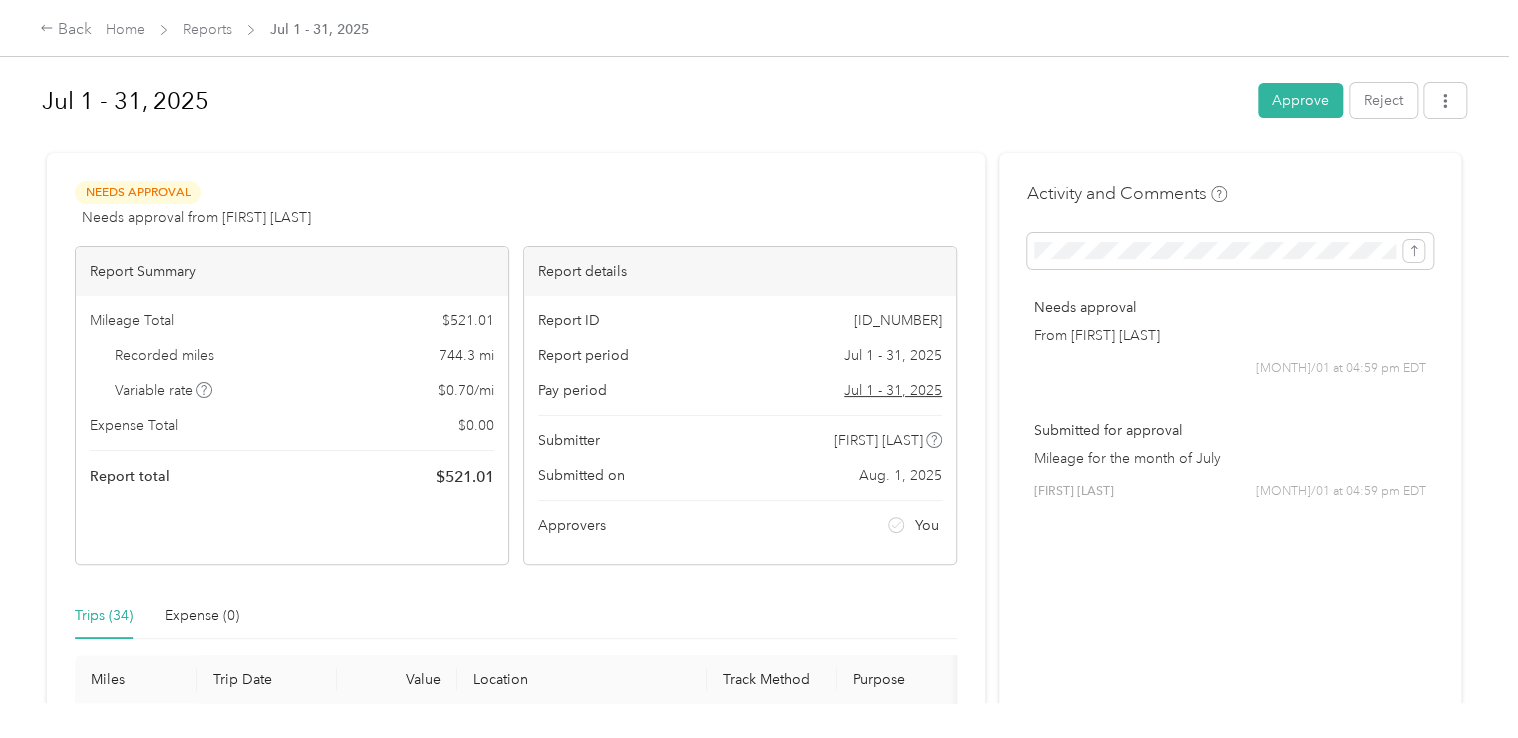 click on "[DATE] - [DATE] Approve Reject Needs Approval Needs approval from [FIRST] [LAST] View  activity & comments Report Summary Mileage Total $[AMOUNT] Recorded miles [NUMBER]   mi Variable rate   $[AMOUNT] / mi Expense Total $[AMOUNT] Report total $[AMOUNT] Report details Report ID [ID] Report period [DATE] - [DATE] Pay period [DATE] - [DATE] Submitter [FIRST] [LAST] Submitted on [DATE] Approvers You Trips ([NUMBER]) Expense ([NUMBER]) Miles Trip Date Value Location Track Method Purpose Notes Tags                   [NUMBER] [DATE] $[AMOUNT] [TIME] [CITY], [STATE] [TIME] [CITY], [STATE] GPS [COMPANY] - [NUMBER] [DATE] $[AMOUNT] [TIME] [NUMBER] [STREET], [AREA], [FIRST] [LAST], [CITY], [STATE], [POSTAL_CODE], [COUNTRY] [TIME] [NUMBER] [COMPANY] GPS [COMPANY] - [NUMBER] [DATE] $[AMOUNT] [TIME] [NUMBER], [STREET], [AREA], [CITY], [STATE], [COUNTY], [STATE], [POSTAL_CODE], [COUNTRY] [TIME] [NUMBER], [STREET], [AREA], [CITY], [STATE], [COUNTY], [STATE], [POSTAL_CODE], [COUNTRY] GPS [COMPANY] - [NUMBER] [DATE] $[AMOUNT] [TIME] -" at bounding box center [754, 351] 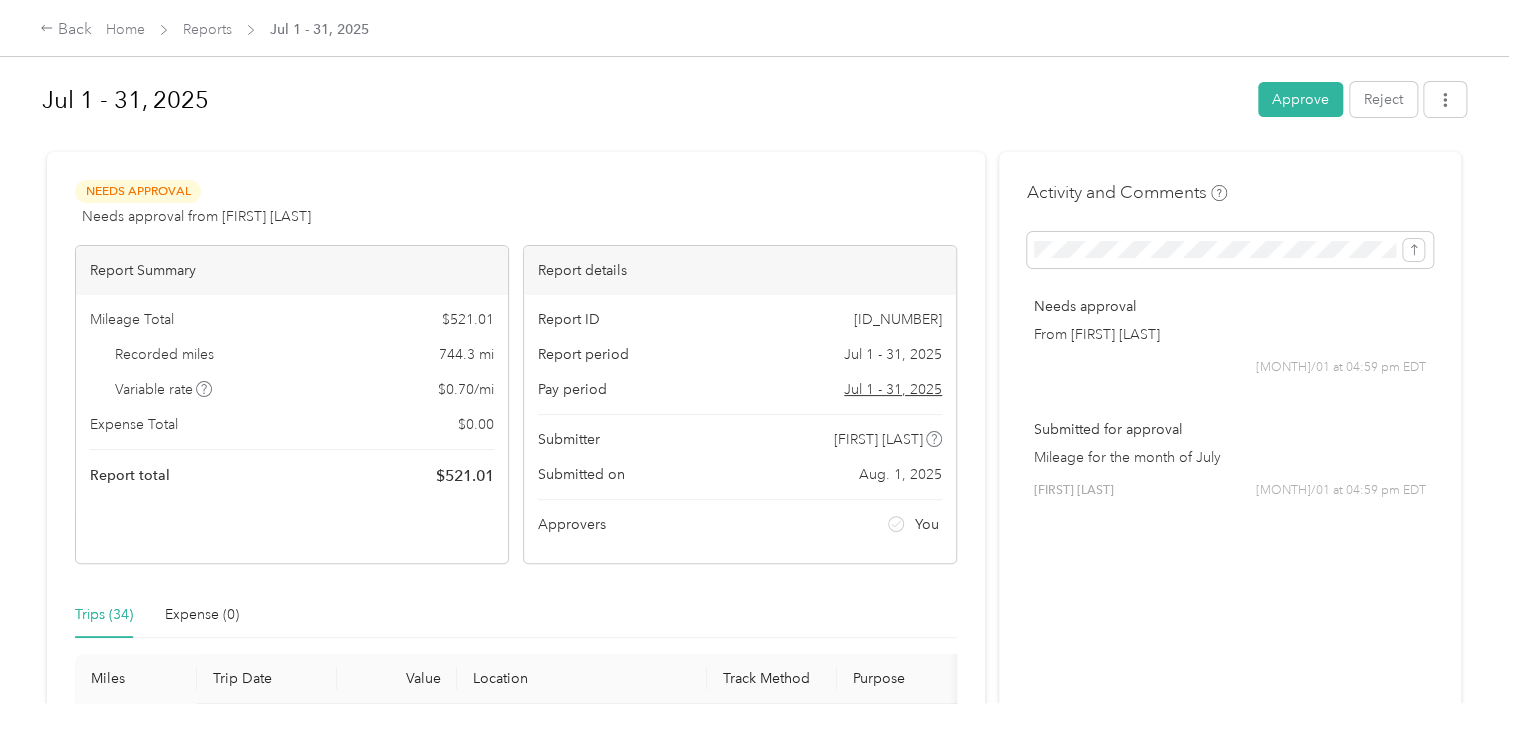 scroll, scrollTop: 0, scrollLeft: 0, axis: both 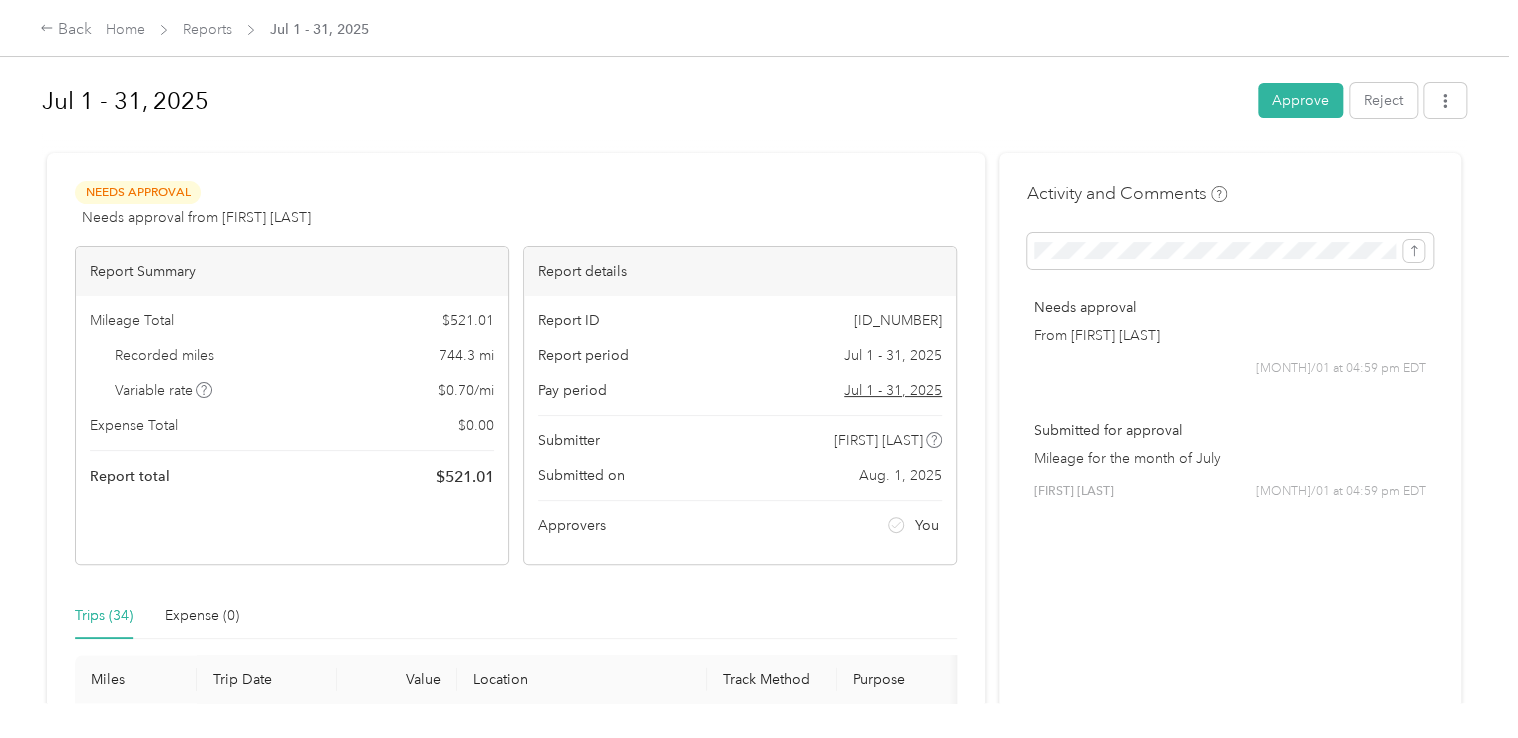 click on "Jul 1 - 31, 2025" at bounding box center (643, 101) 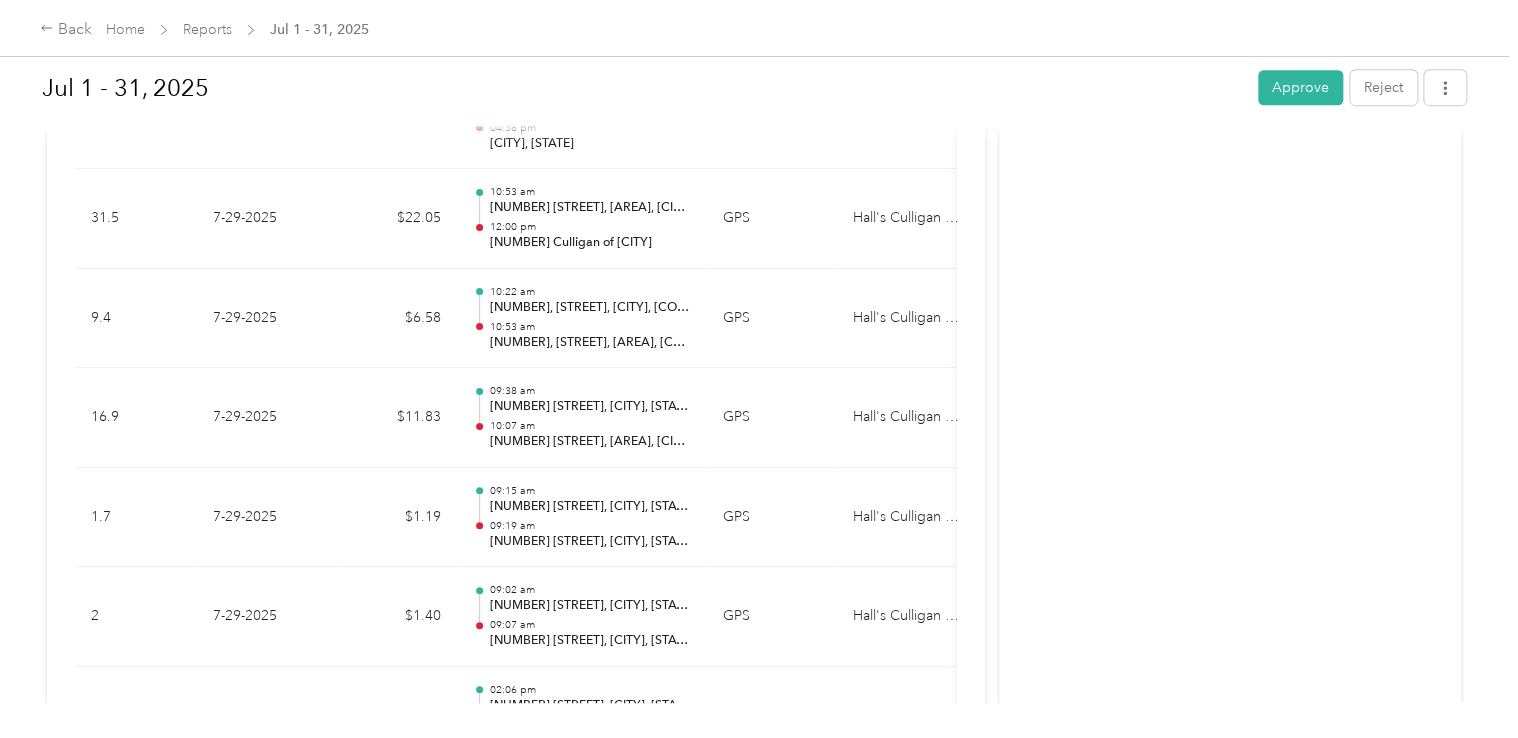 scroll, scrollTop: 0, scrollLeft: 0, axis: both 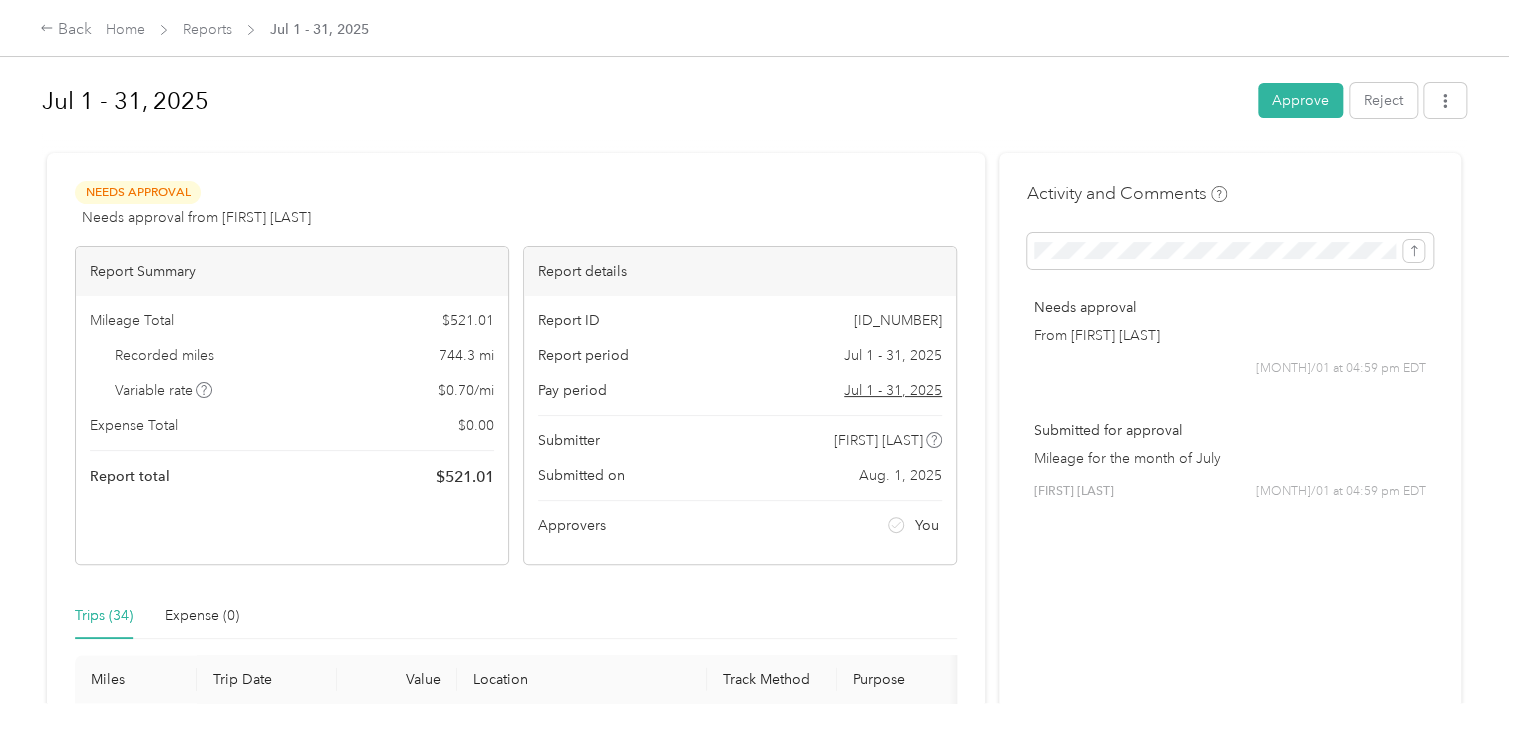click at bounding box center (754, 144) 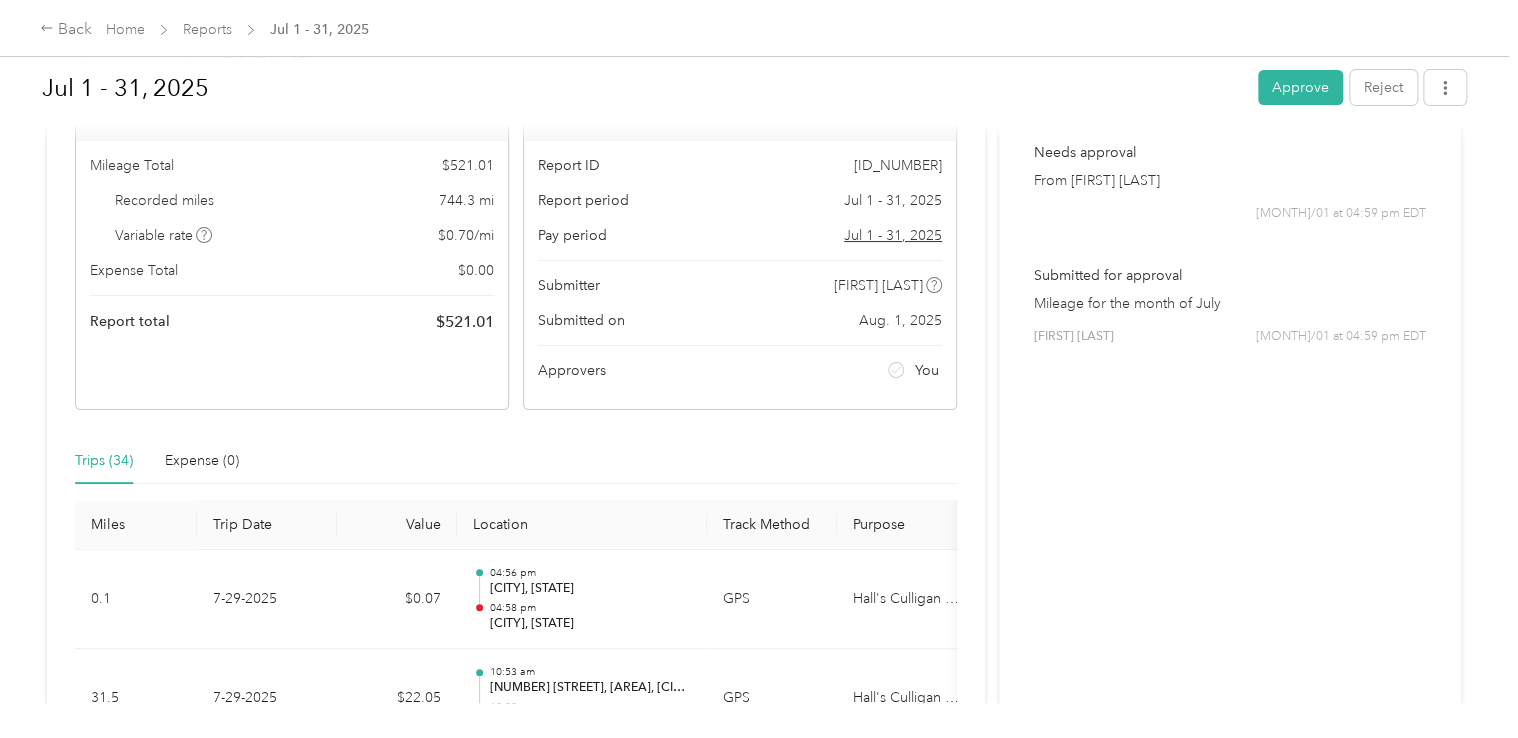 scroll, scrollTop: 0, scrollLeft: 0, axis: both 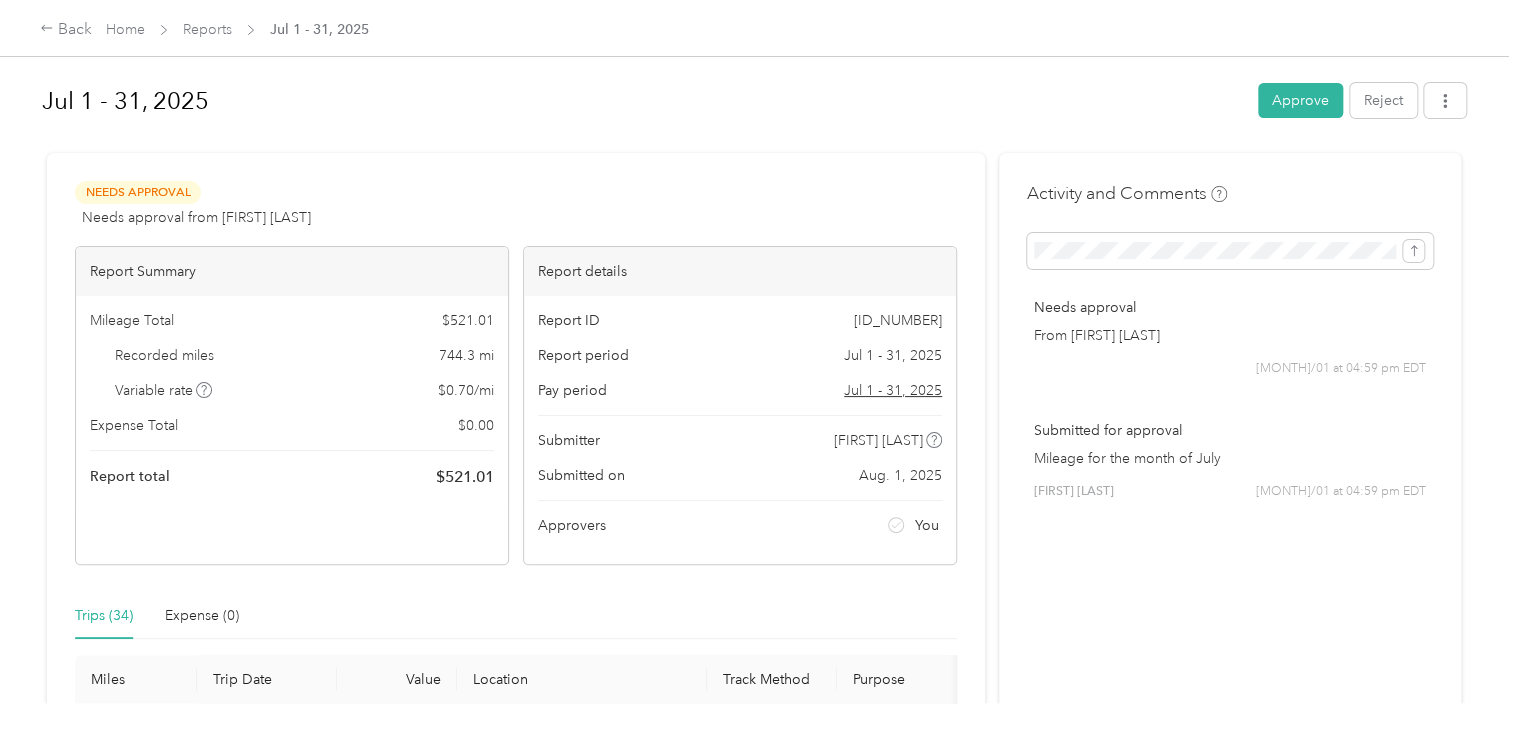 drag, startPoint x: 1285, startPoint y: 103, endPoint x: 998, endPoint y: 120, distance: 287.50305 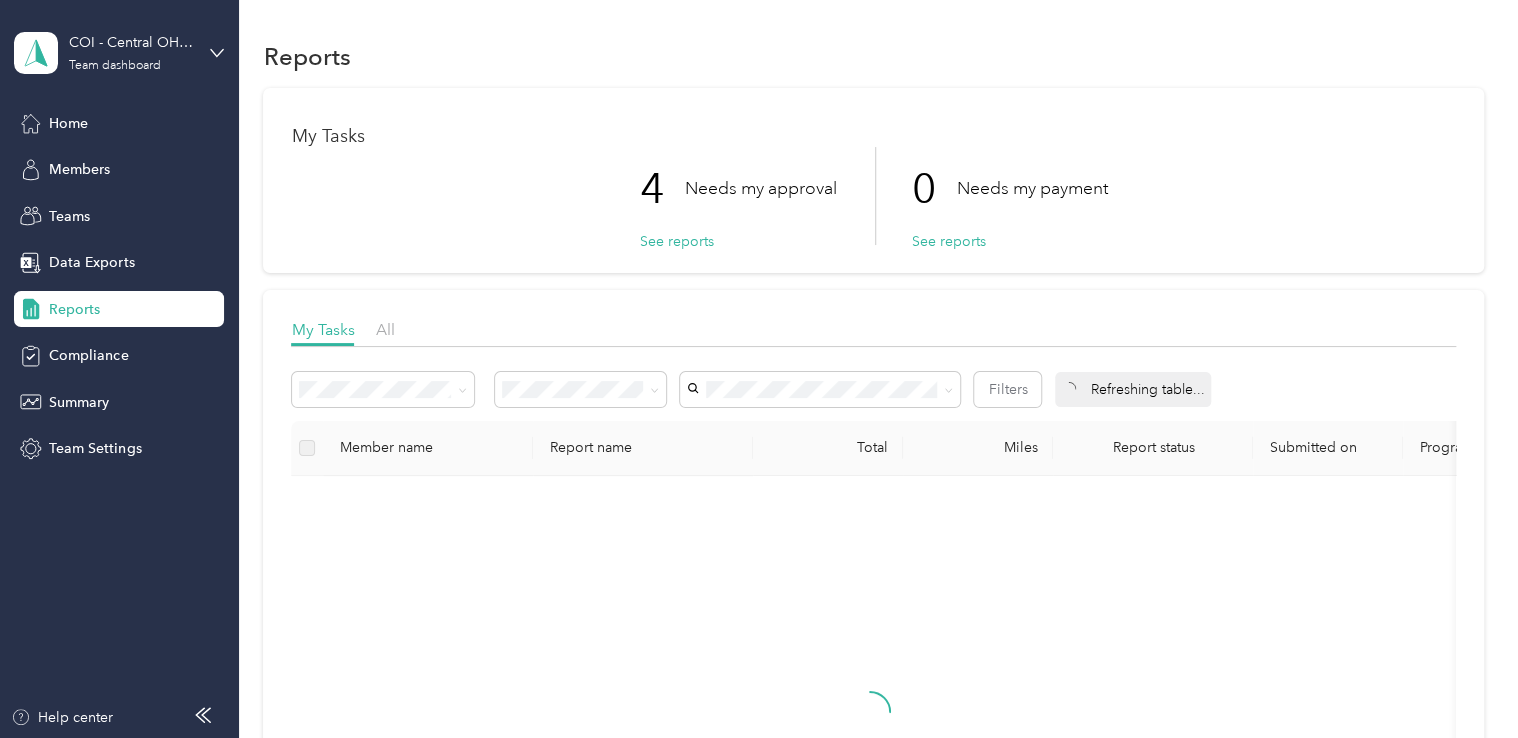 click on "Reports" at bounding box center [74, 309] 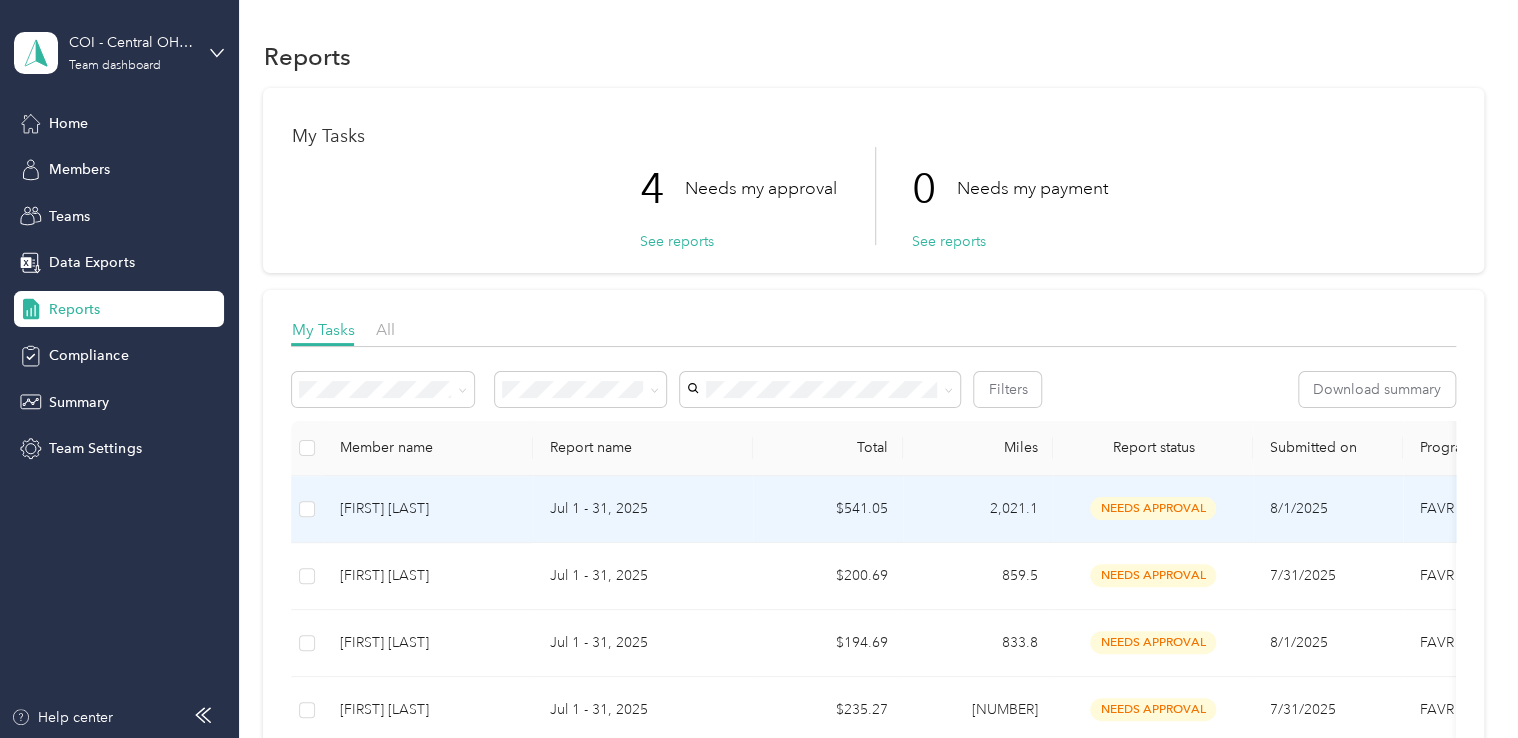click on "[FIRST] [LAST]" at bounding box center (428, 509) 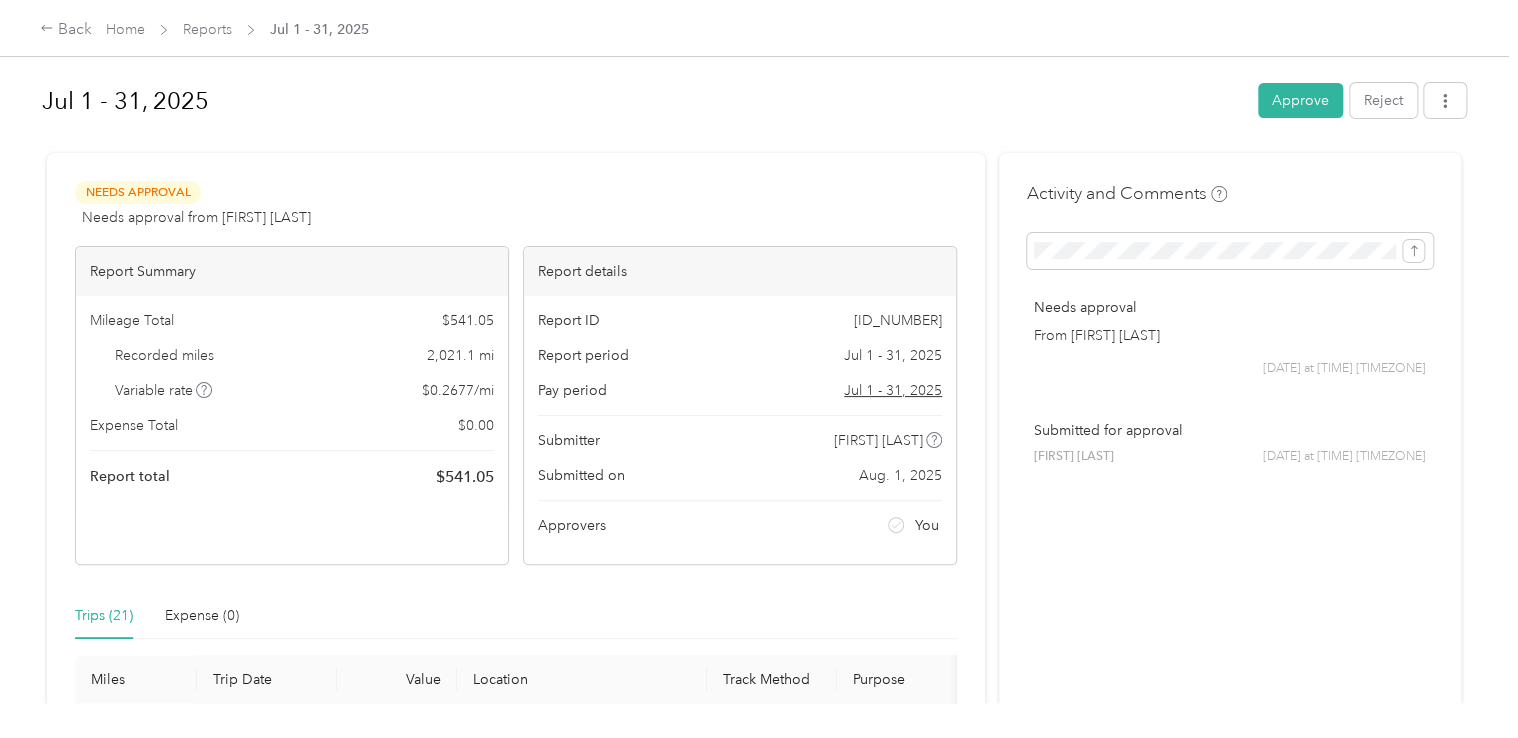 click on "Jul 1 - 31, 2025" at bounding box center (643, 101) 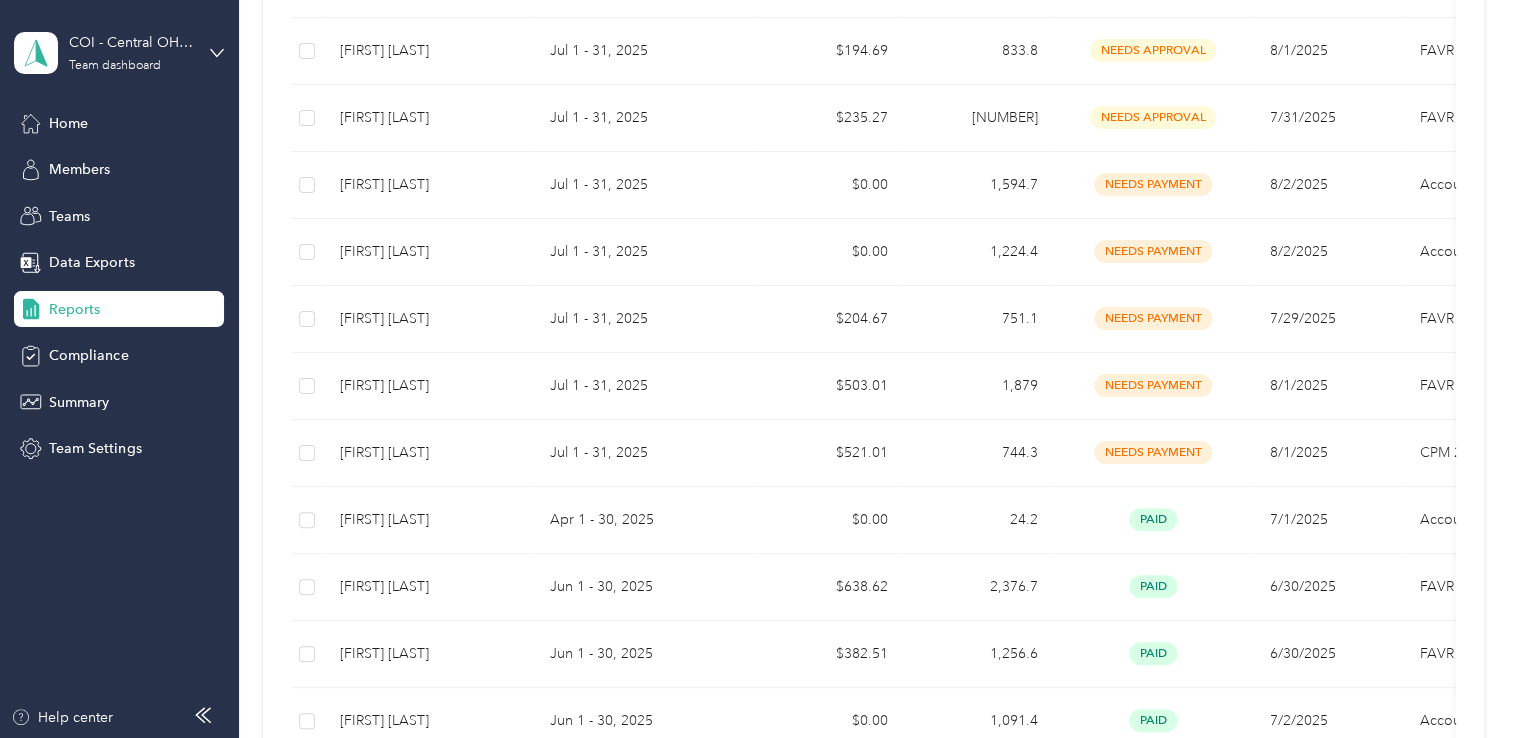 scroll, scrollTop: 598, scrollLeft: 0, axis: vertical 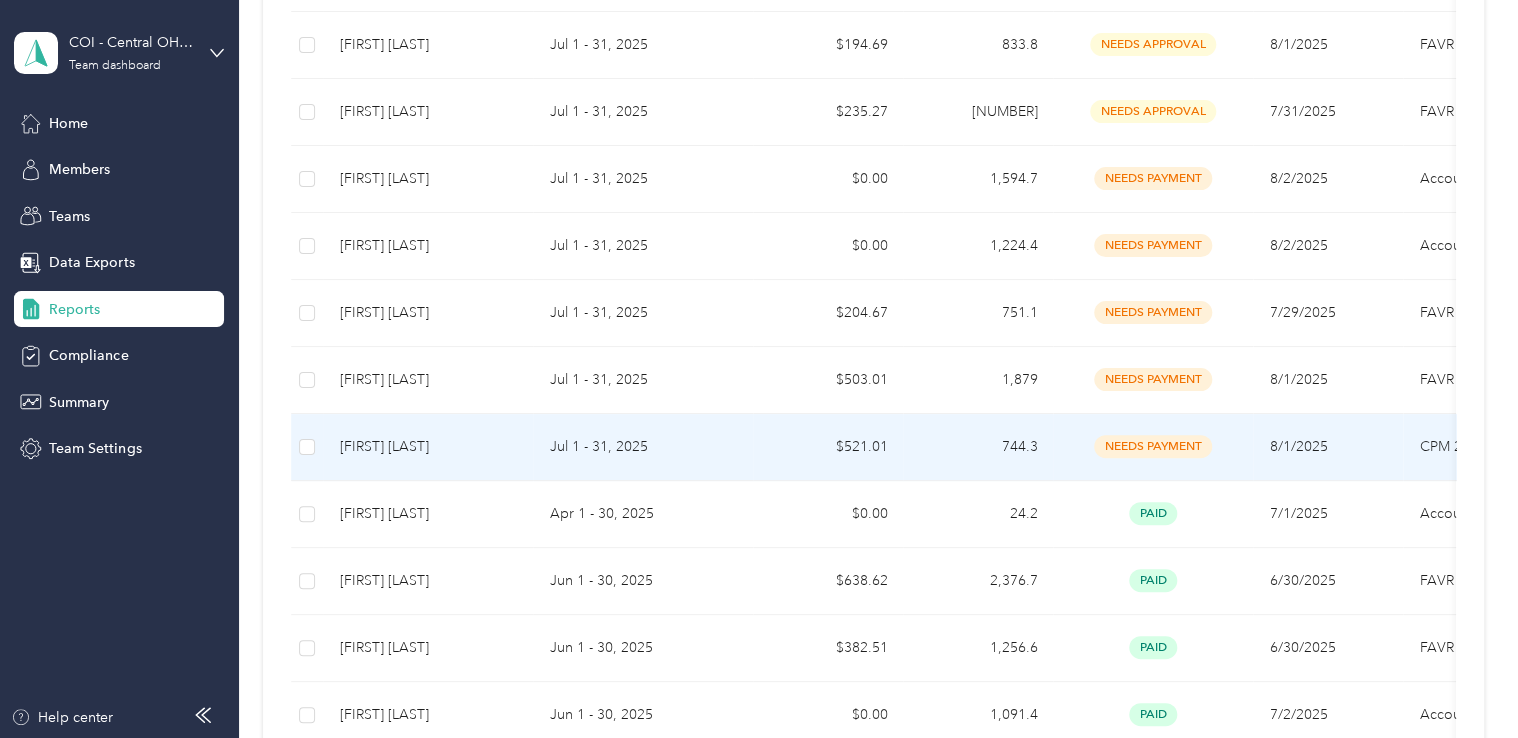 click on "[FIRST] [LAST]" at bounding box center (428, 447) 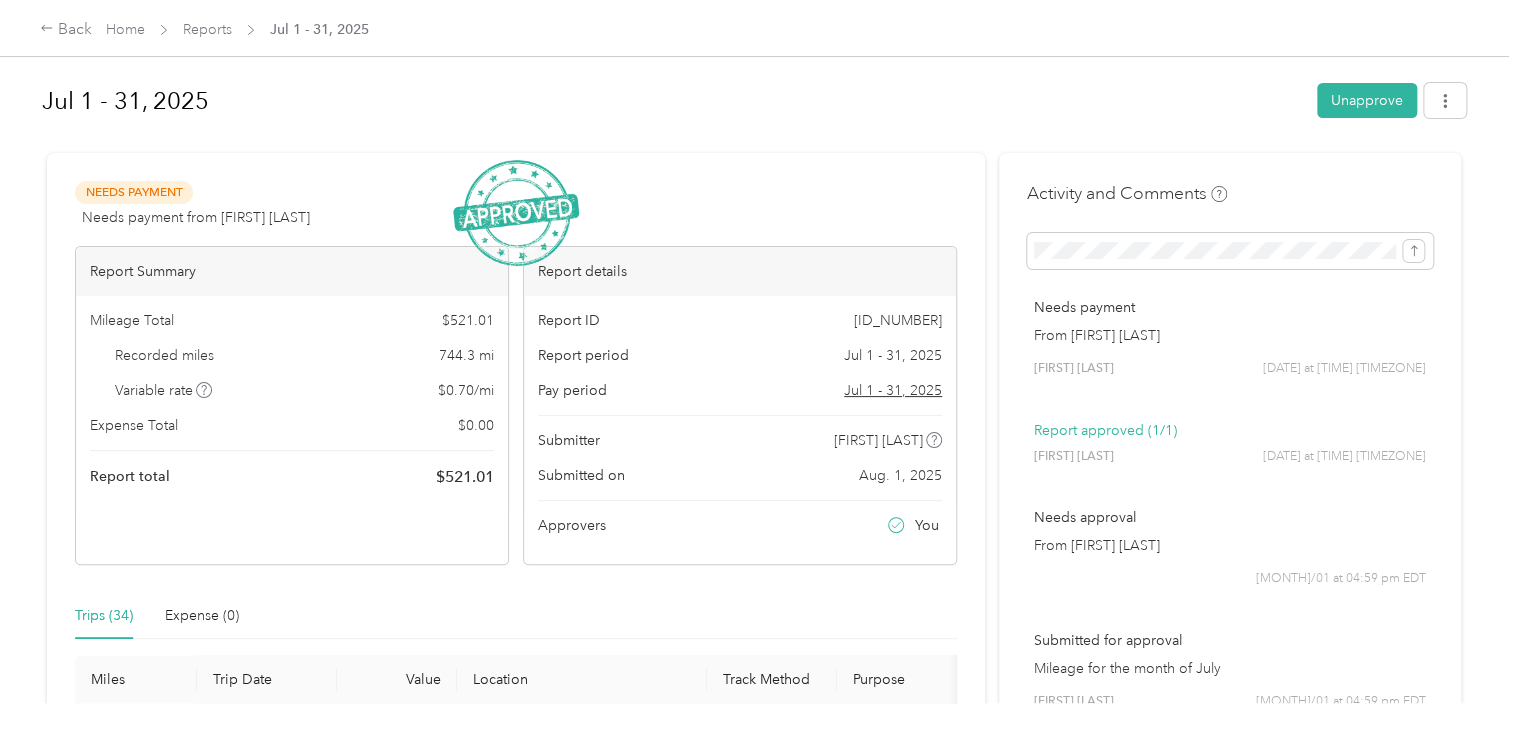 click on "Jul 1 - 31, 2025" at bounding box center (672, 101) 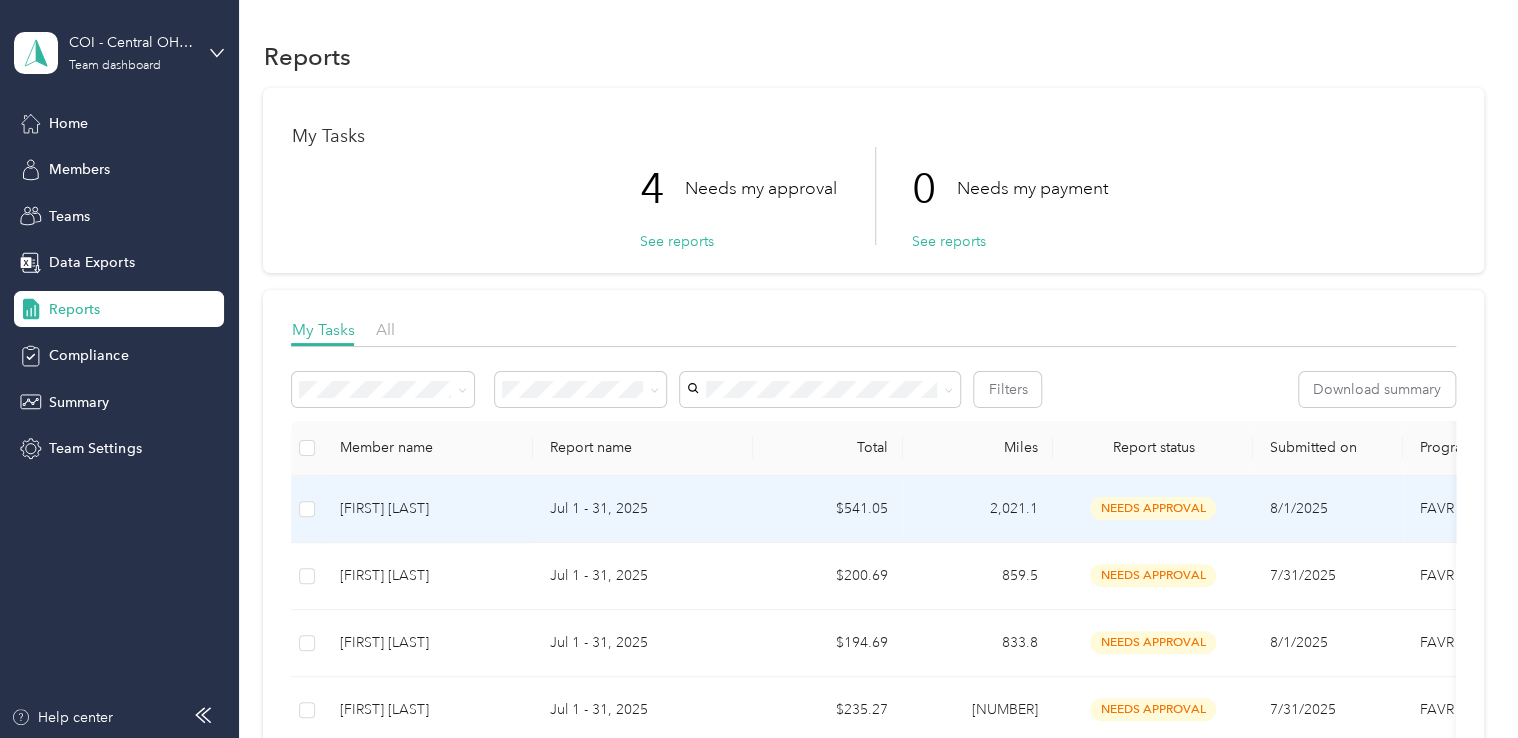 click on "[FIRST] [LAST]" at bounding box center [428, 509] 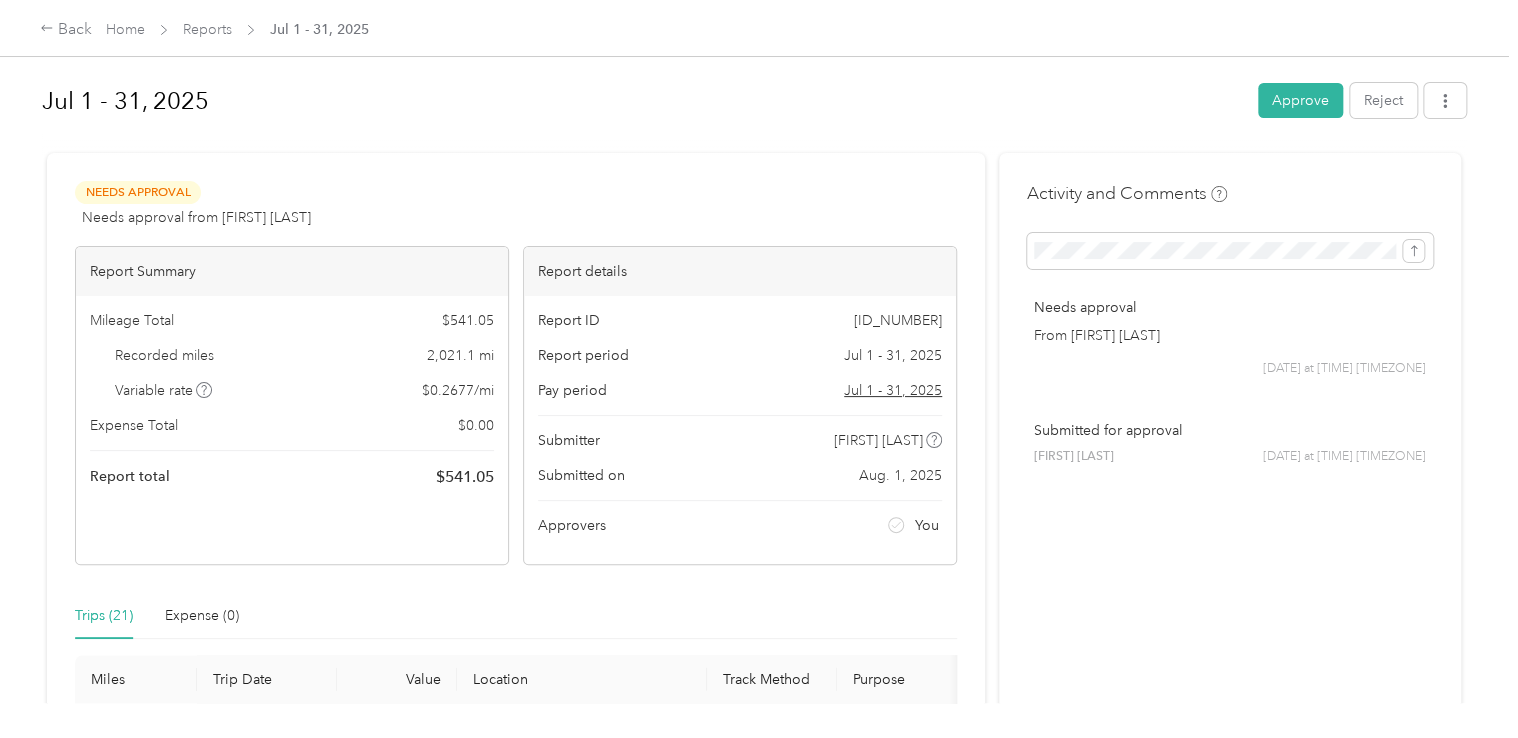 click on "Jul 1 - 31, 2025" at bounding box center [643, 101] 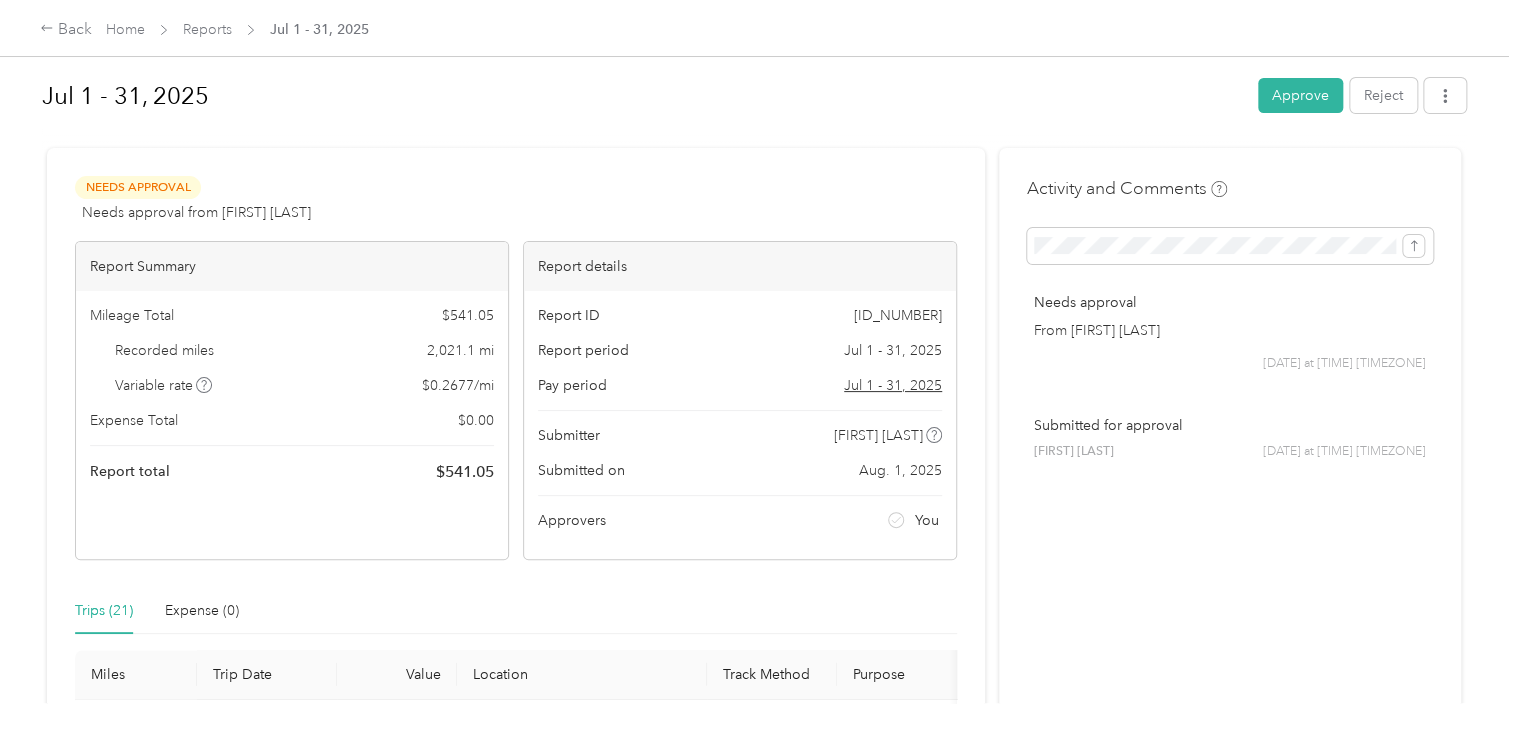 scroll, scrollTop: 0, scrollLeft: 0, axis: both 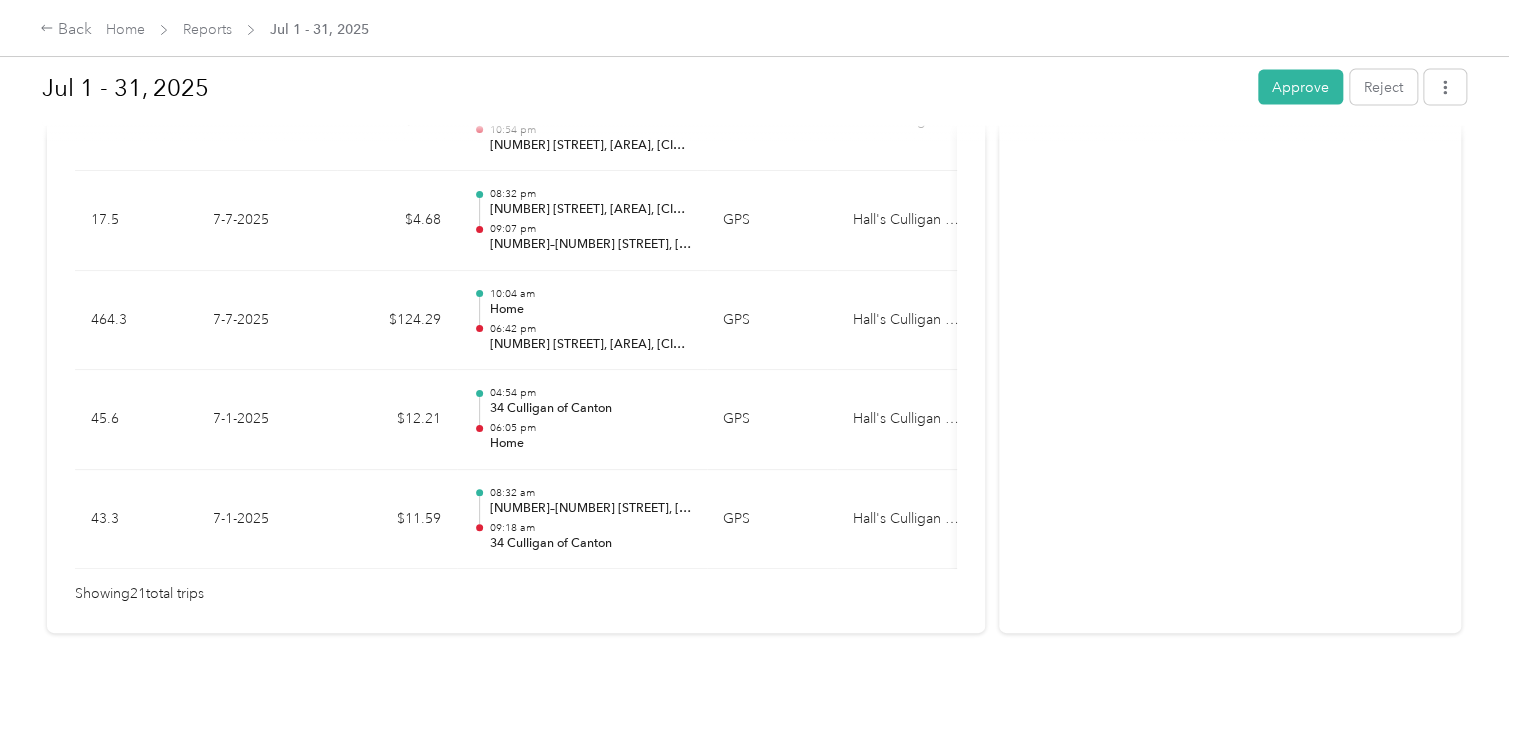 click on "Needs Approval Needs approval from [FIRST] [LAST] View  activity & comments Report Summary Mileage Total $[AMOUNT] Recorded miles [NUMBER]   mi Variable rate   $[AMOUNT] / mi Expense Total $[AMOUNT] Report total $[AMOUNT] Report details Report ID [ID] Report period [DATE] - [DATE] Pay period [DATE] - [DATE] Submitter [FIRST] [LAST] Submitted on [DATE] Approvers You Trips ([NUMBER]) Expense ([NUMBER]) Miles Trip Date Value Location Track Method Purpose Notes Tags                   [NUMBER] [DATE] $[AMOUNT] [TIME] [NUMBER] [COMPANY] [TIME] Home  GPS [COMPANY] - [NUMBER] [DATE] $[AMOUNT] [TIME] Home  [TIME] [NUMBER] [COMPANY] GPS [COMPANY] - [NUMBER] [DATE] $[AMOUNT] [TIME] [NUMBER] [COMPANY] [TIME] Home  GPS [COMPANY] - [NUMBER] [DATE] $[AMOUNT] [TIME] Home  [TIME] [NUMBER] [COMPANY] GPS [COMPANY] - [NUMBER] [DATE] $[AMOUNT] [TIME] [STREET], [CITY], [STATE] [TIME] Home  GPS [COMPANY] - [NUMBER] [DATE] $[AMOUNT] [TIME] Home  [TIME] [STREET], [CITY], [STATE] GPS" at bounding box center (516, -719) 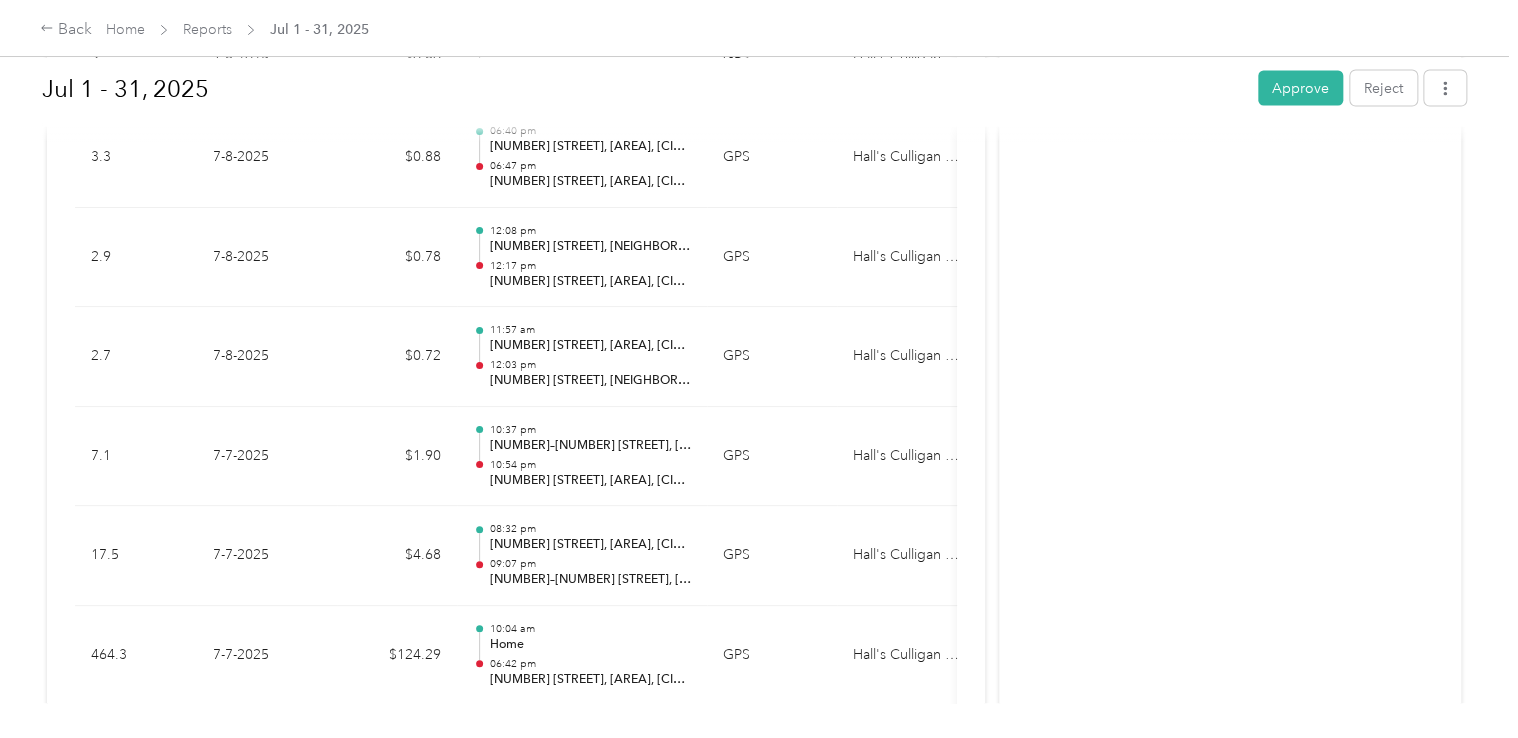 scroll, scrollTop: 1850, scrollLeft: 0, axis: vertical 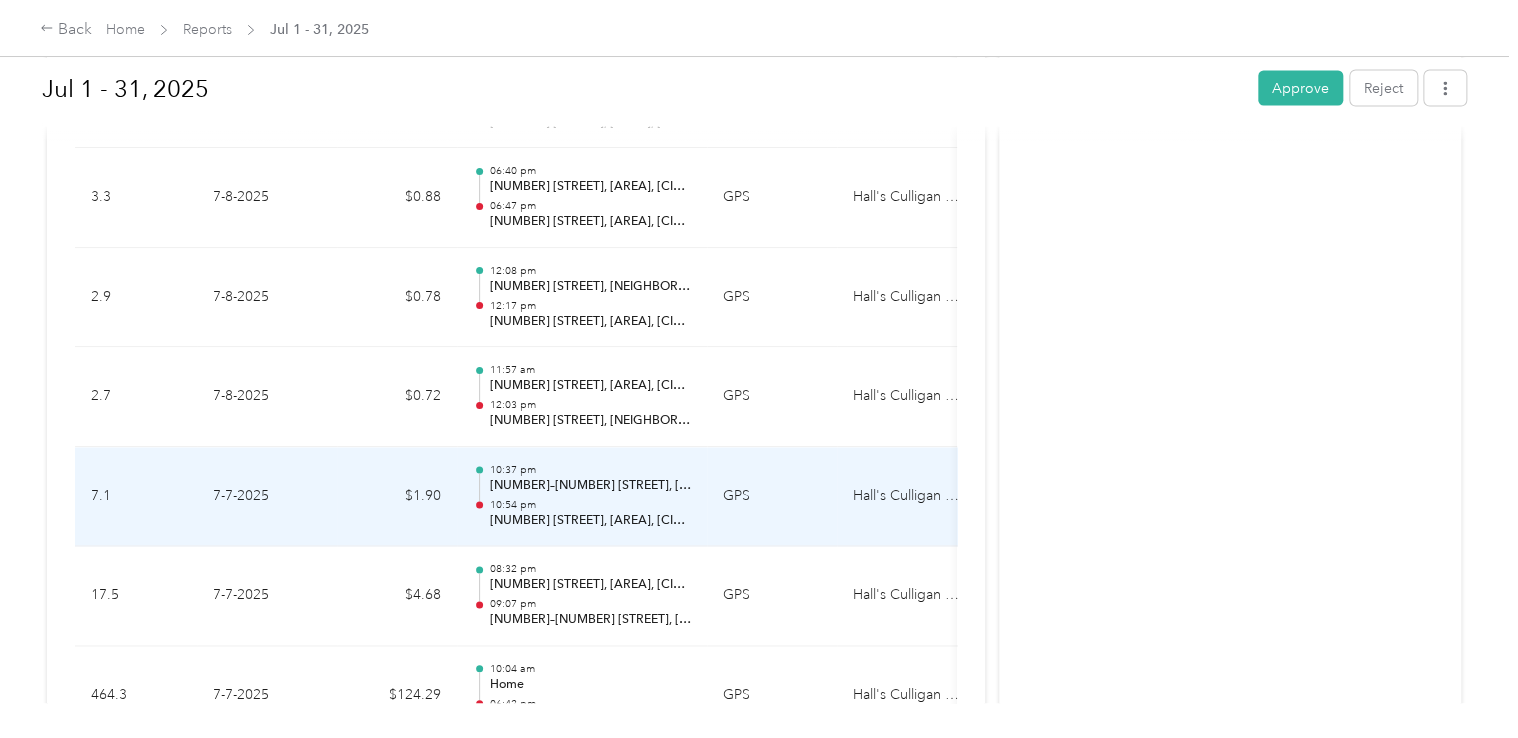 click on "[NUMBER] [STREET], [AREA], [CITY], [STATE]" at bounding box center (590, 521) 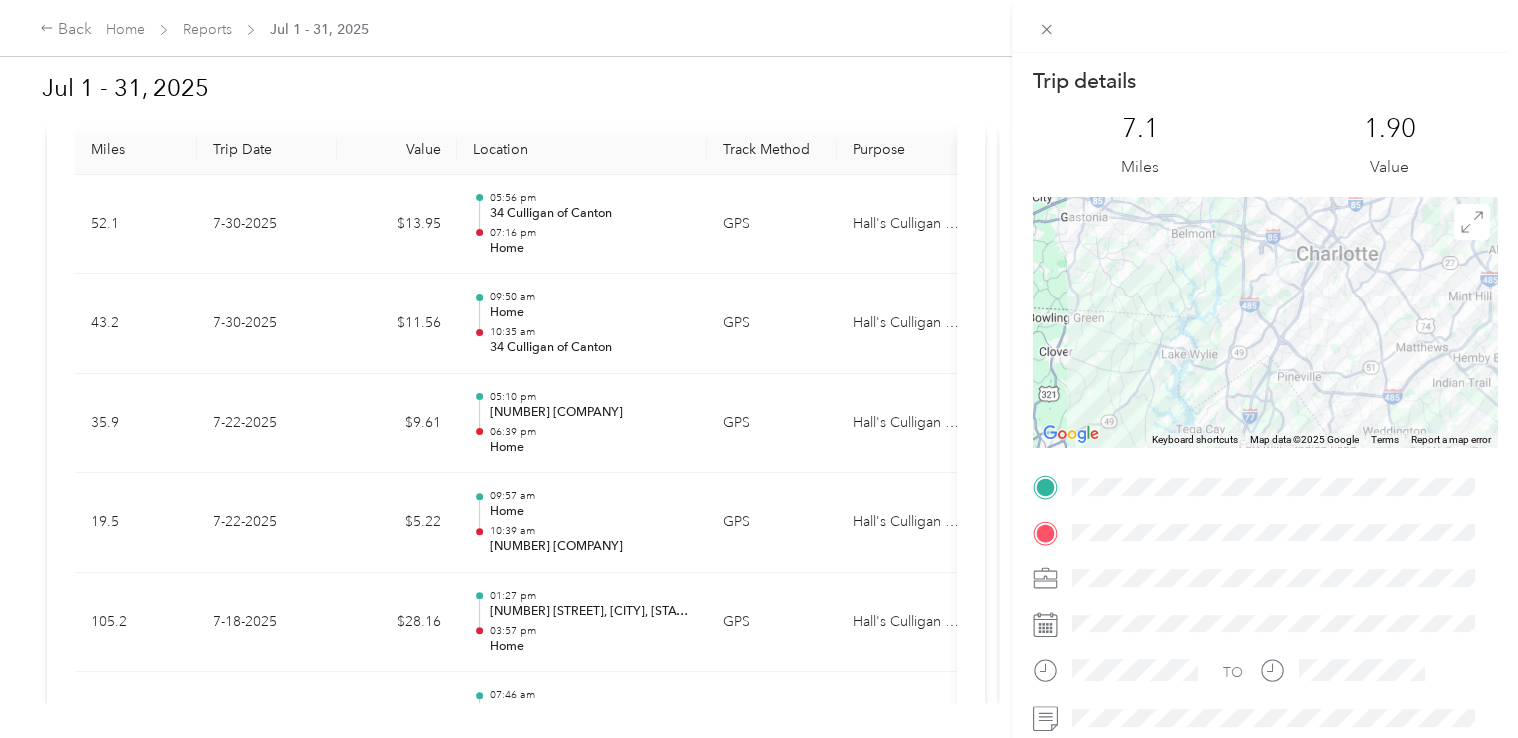 scroll, scrollTop: 490, scrollLeft: 0, axis: vertical 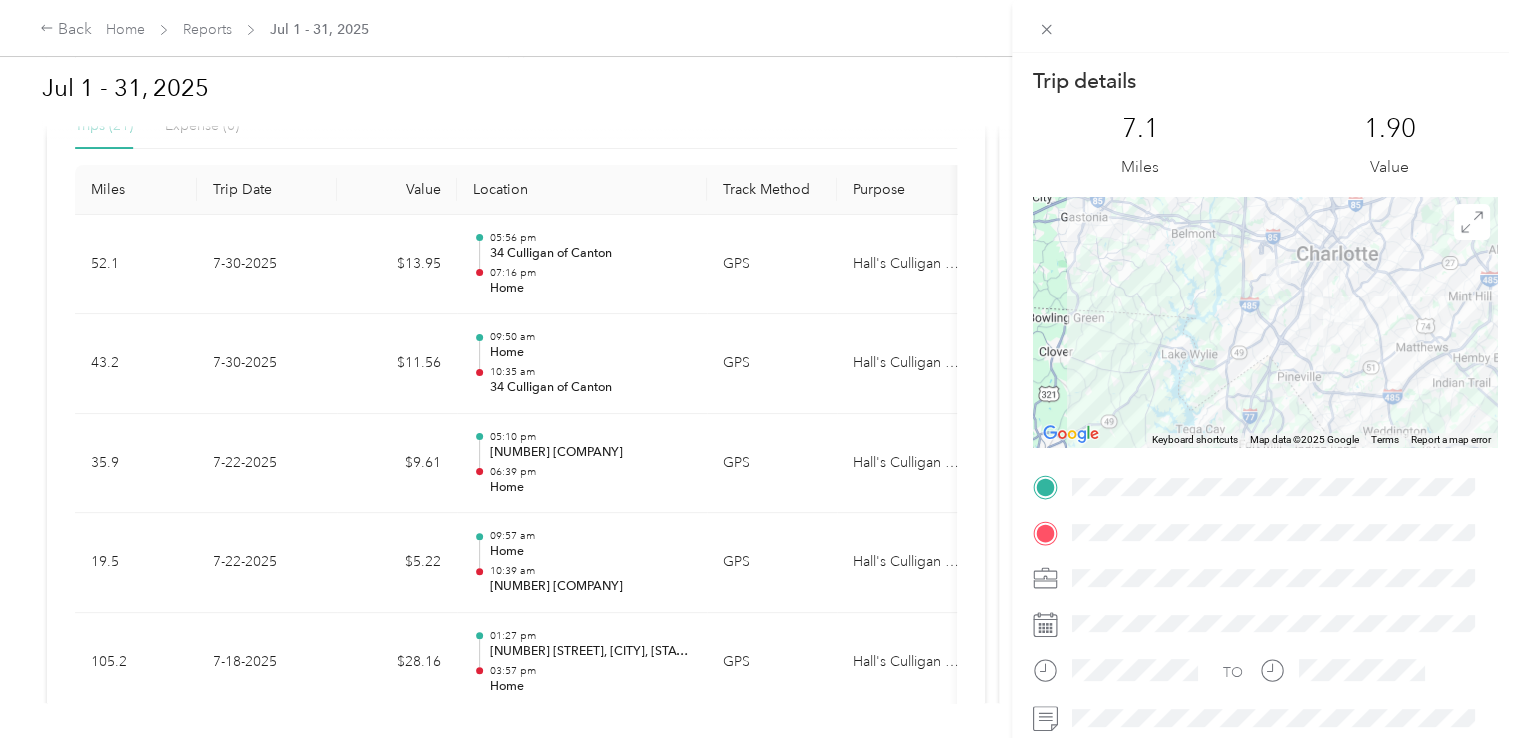 click on "Trip details This trip cannot be edited because it is either under review, approved, or paid. Contact your Team Manager to edit it. [NUMBER] Miles [AMOUNT] Value  ← Move left → Move right ↑ Move up ↓ Move down + Zoom in - Zoom out Home Jump left by [NUMBER]% End Jump right by [NUMBER]% Page Up Jump up by [NUMBER]% Page Down Jump down by [NUMBER]% Keyboard shortcuts Map Data Map data ©[YEAR] Google Map data ©[YEAR] Google [NUMBER] km  Click to toggle between metric and imperial units Terms Report a map error TO" at bounding box center [759, 369] 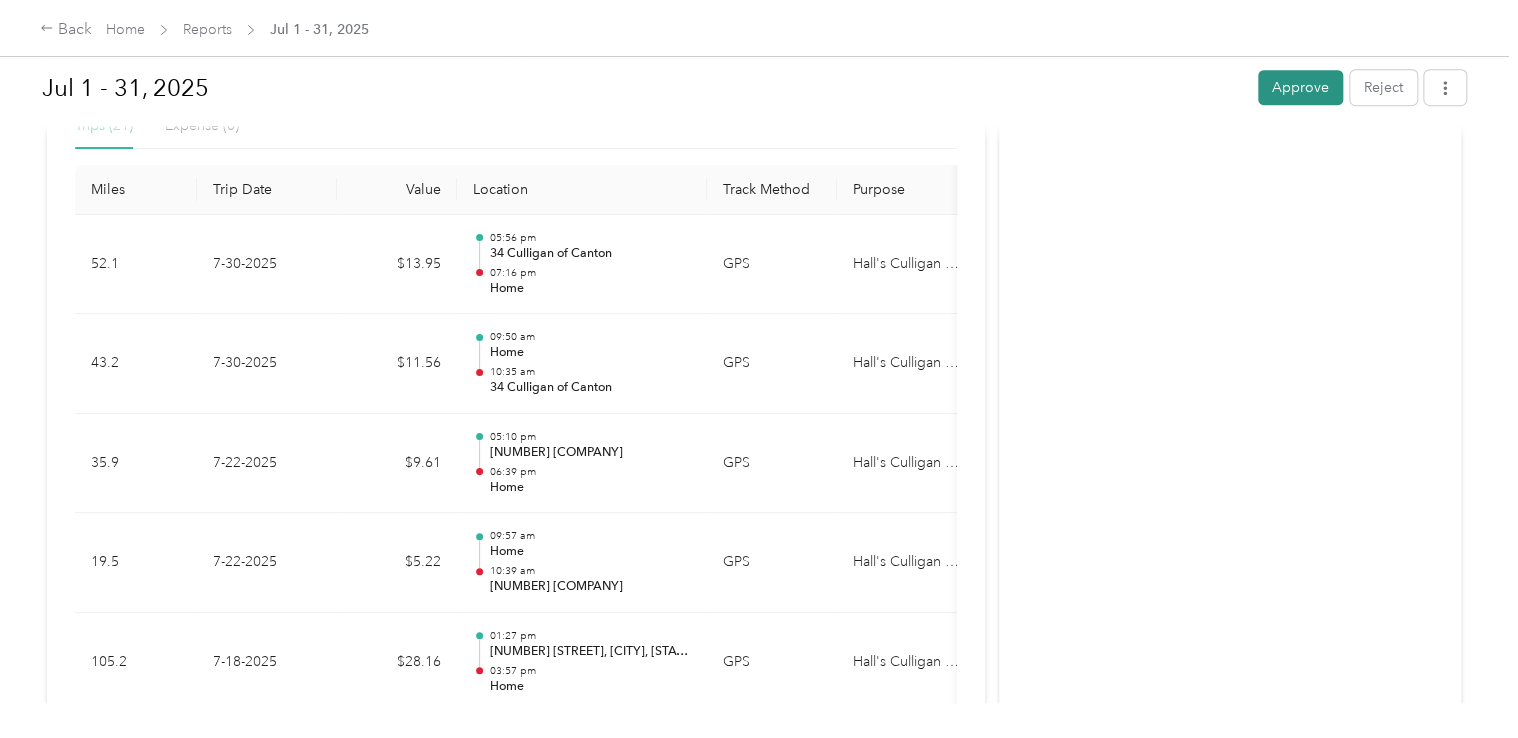 click on "Approve" at bounding box center (1300, 87) 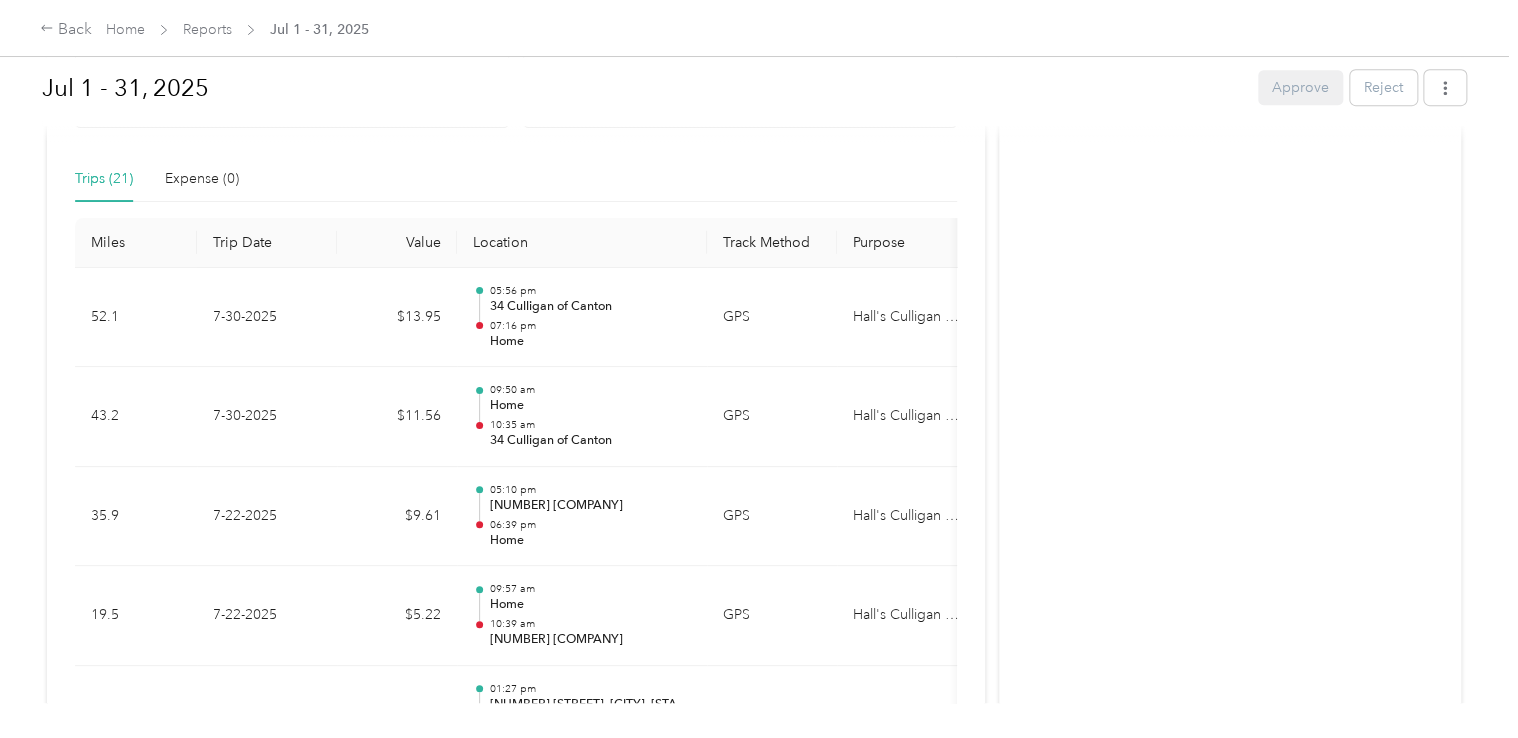 scroll, scrollTop: 417, scrollLeft: 0, axis: vertical 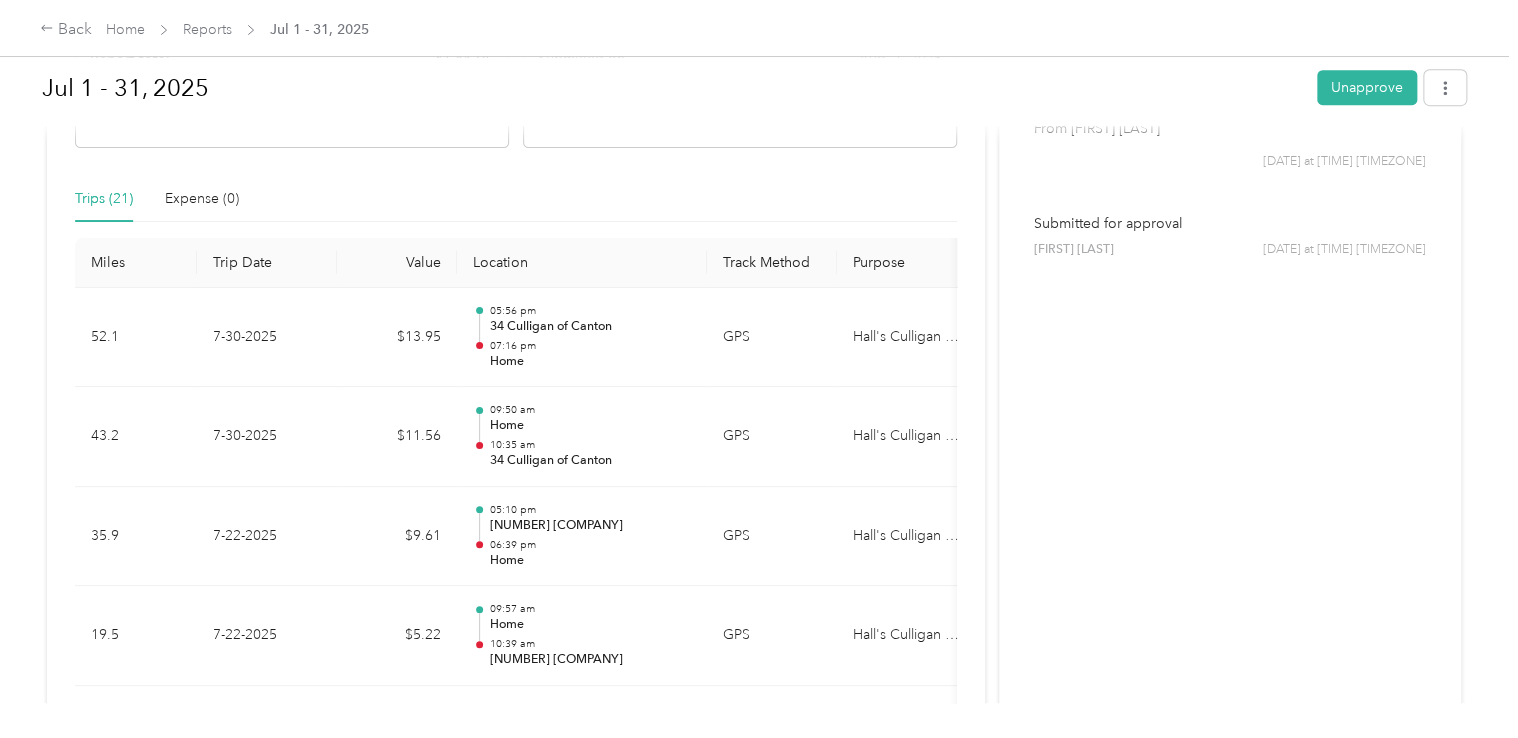 click on "Jul 1 - 31, 2025" at bounding box center [672, 88] 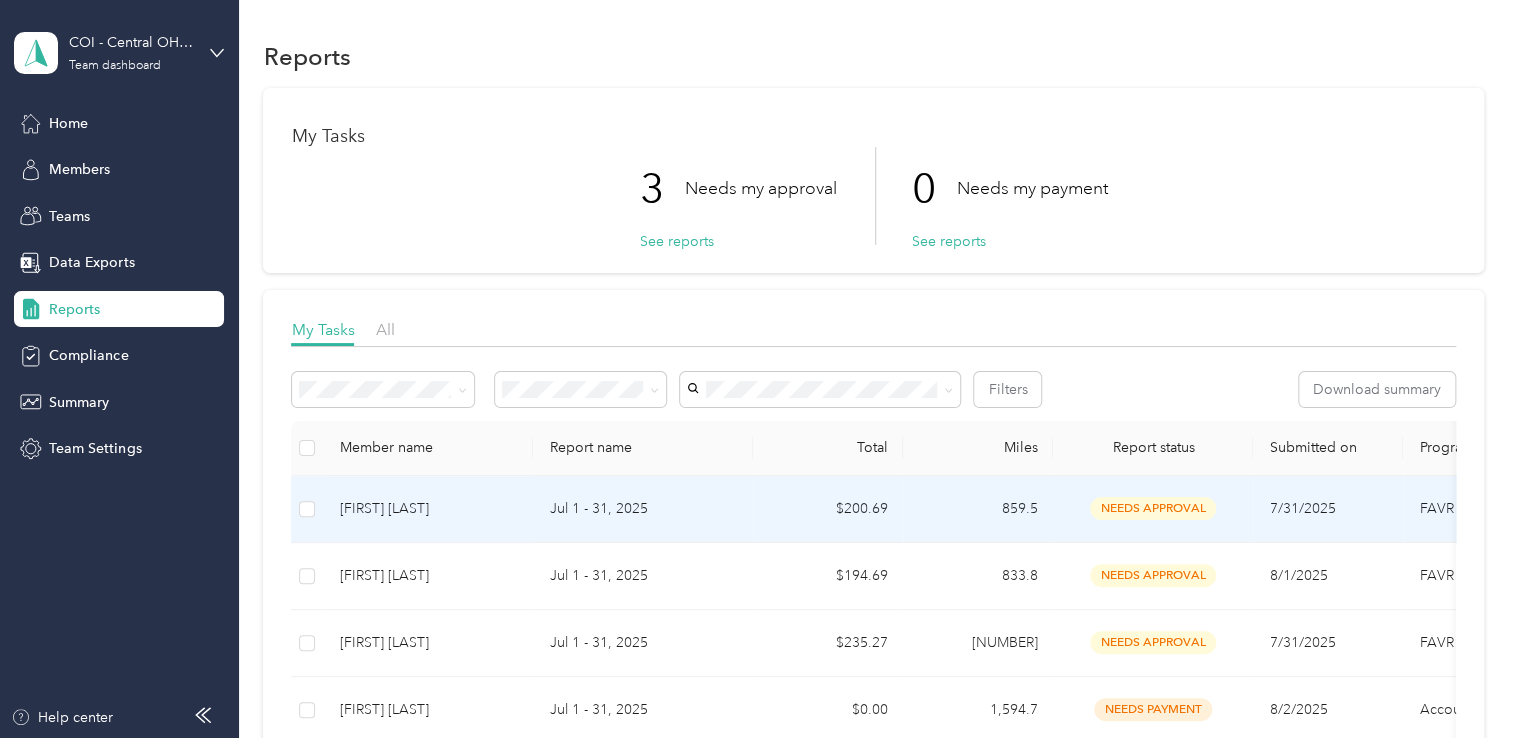 click on "[FIRST] [LAST]" at bounding box center [428, 509] 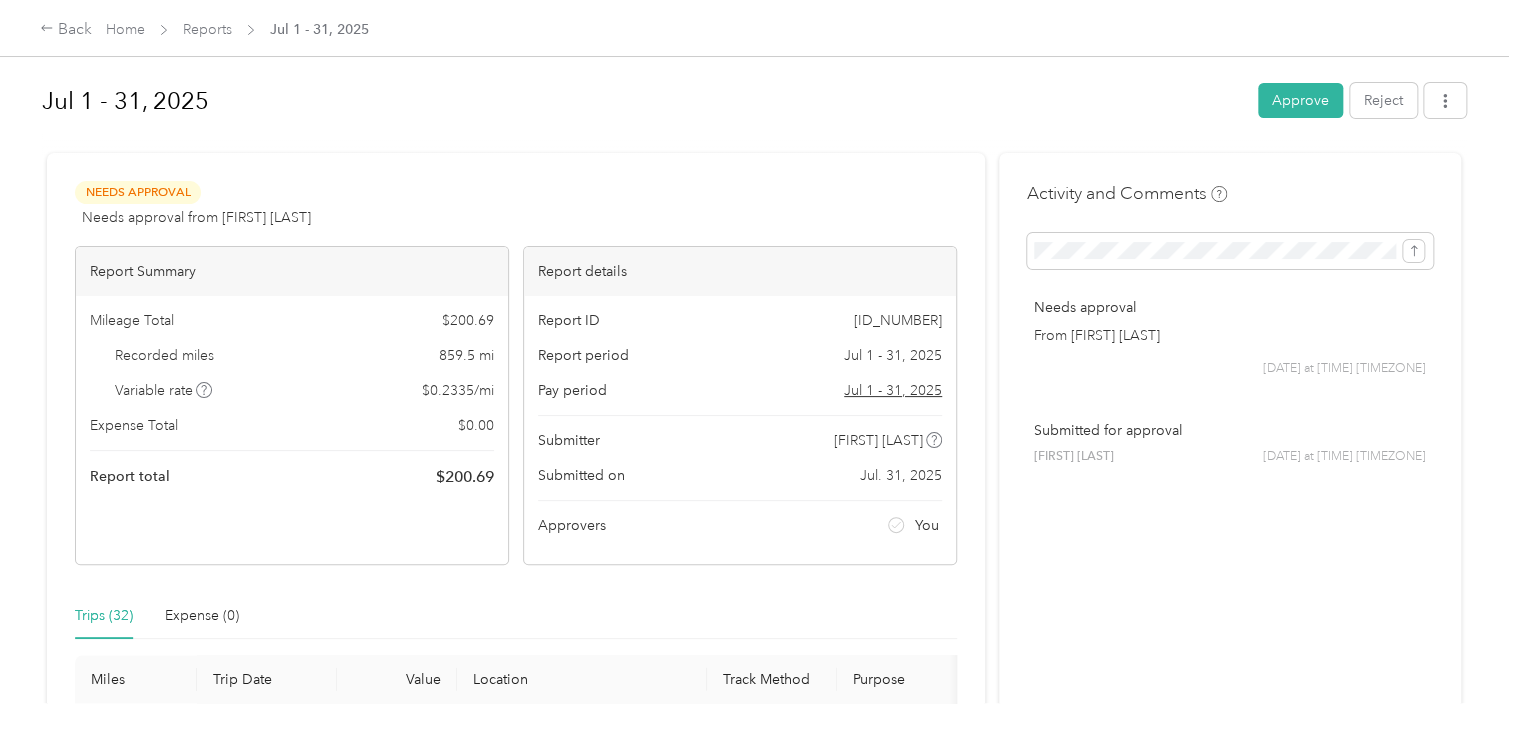 click on "Needs Approval Needs approval from [FIRST] [LAST] View  activity & comments Report Summary Mileage Total $ 200.69 Recorded miles 859.5   mi Variable rate   $ 0.2335 / mi Expense Total $ 0.00 Report total $ 200.69 Report details Report ID 149784778-0008 Report period Jul 1 - 31, 2025 Pay period Jul 1 - 31, 2025 Submitter [FIRST] [LAST] Submitted on Jul. 31, 2025 Approvers You Trips (32) Expense (0) Miles Trip Date Value Location Track Method Purpose Notes Tags                   8.7 7-31-2025 $2.03 03:25 pm [NUMBER] [STREET], [CITY], [STATE] 03:40 pm [NUMBER] [STREET], [CITY], [STATE] GPS Hall's Culligan Water - 15.6 7-31-2025 $3.64 02:28 pm [NUMBER] [STREET], [CITY], [STATE] 03:00 pm [NUMBER] [STREET], [CITY], [STATE] GPS Hall's Culligan Water - 26.6 7-31-2025 $6.21 12:52 pm [NUMBER] [STREET], [CITY], [STATE] 01:23 pm [NUMBER] [STREET], [CITY], [STATE] GPS Hall's Culligan Water - 29.7 7-31-2025 $6.93 10:00 am [NUMBER]–[NUMBER] [STREET], [NEIGHBORHOOD], [CITY], [STATE] 10:35 am [NUMBER] [STREET], [CITY], [STATE] GPS Hall's Culligan Water - 30.6 7-31-2025 $7.15" at bounding box center (754, 2053) 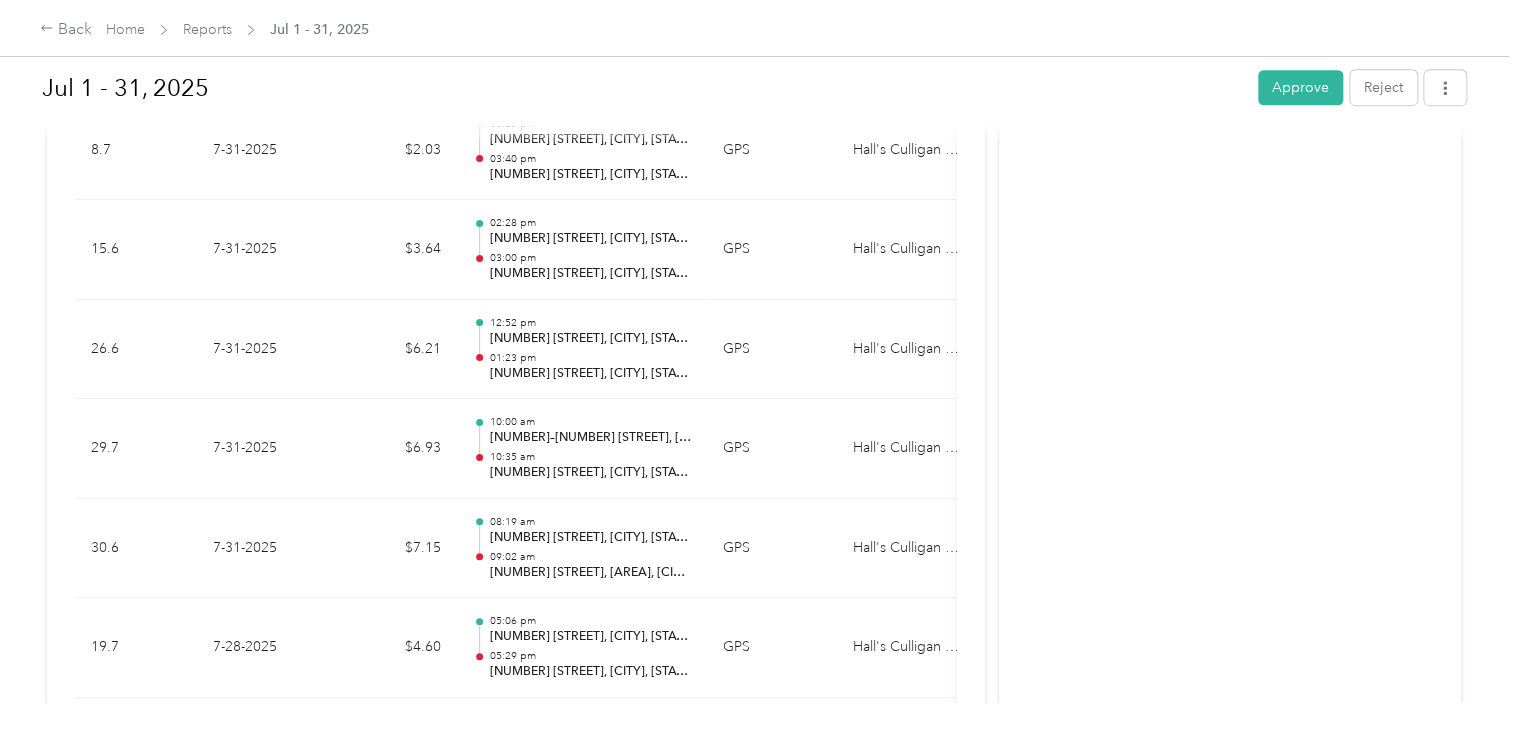 scroll, scrollTop: 582, scrollLeft: 0, axis: vertical 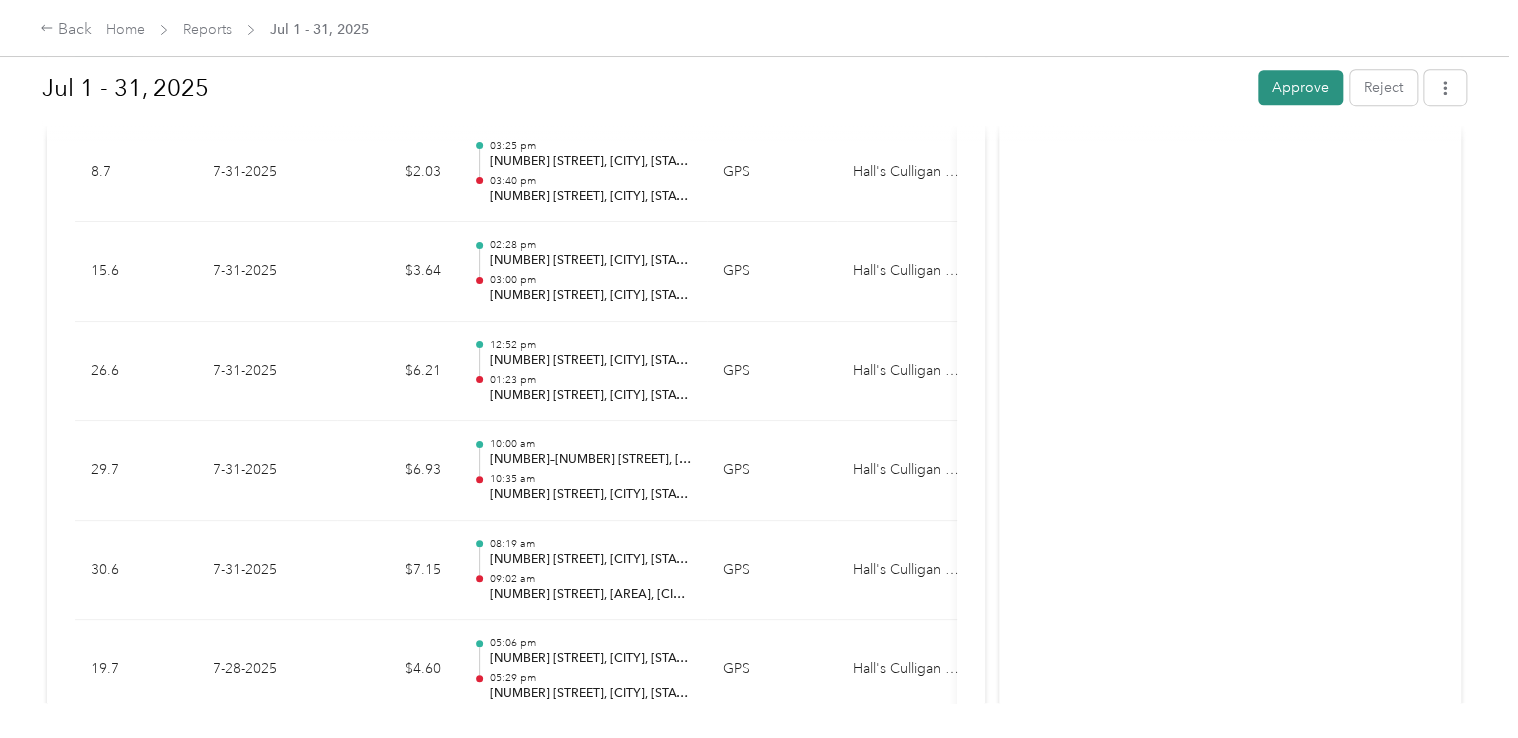 click on "Approve" at bounding box center [1300, 87] 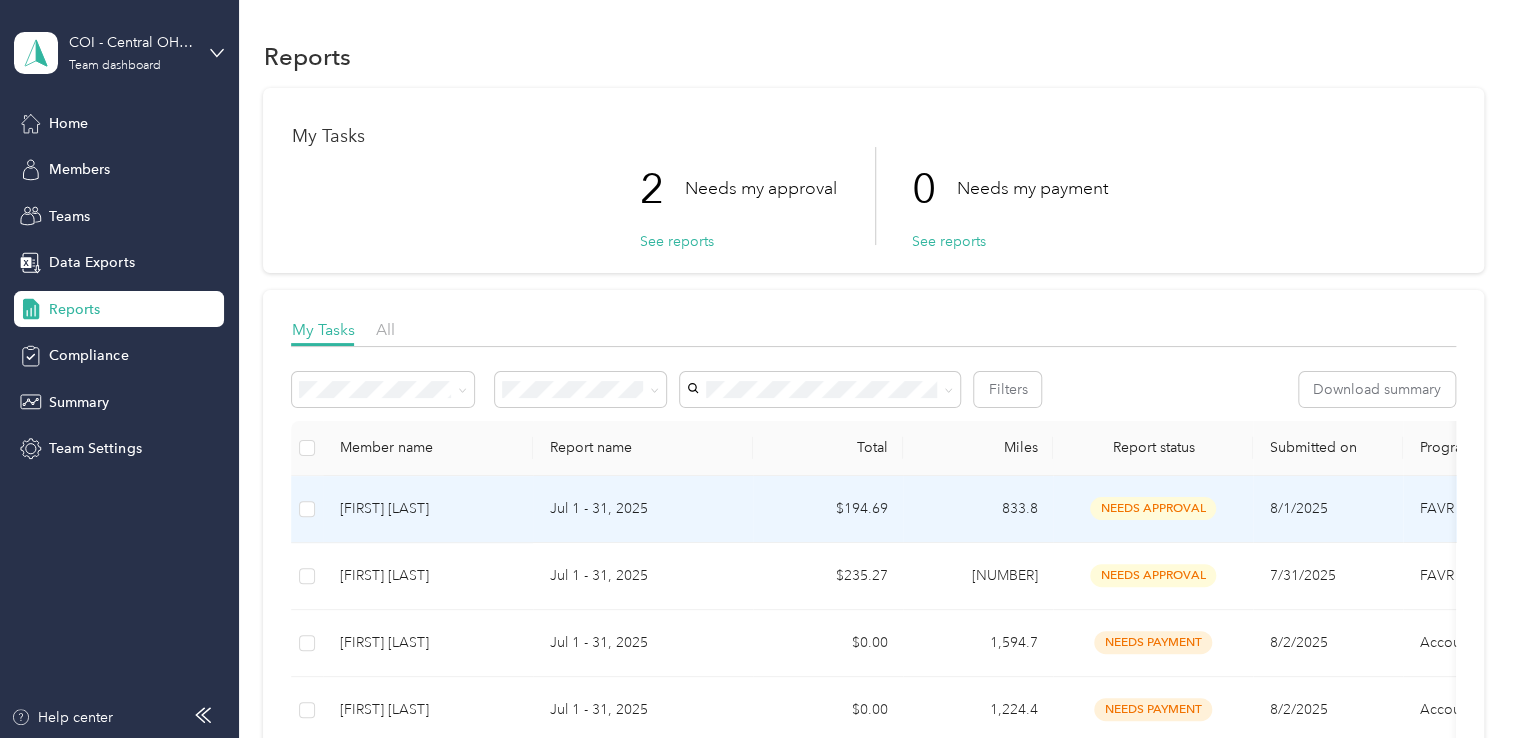 click on "[FIRST] [LAST]" at bounding box center [428, 509] 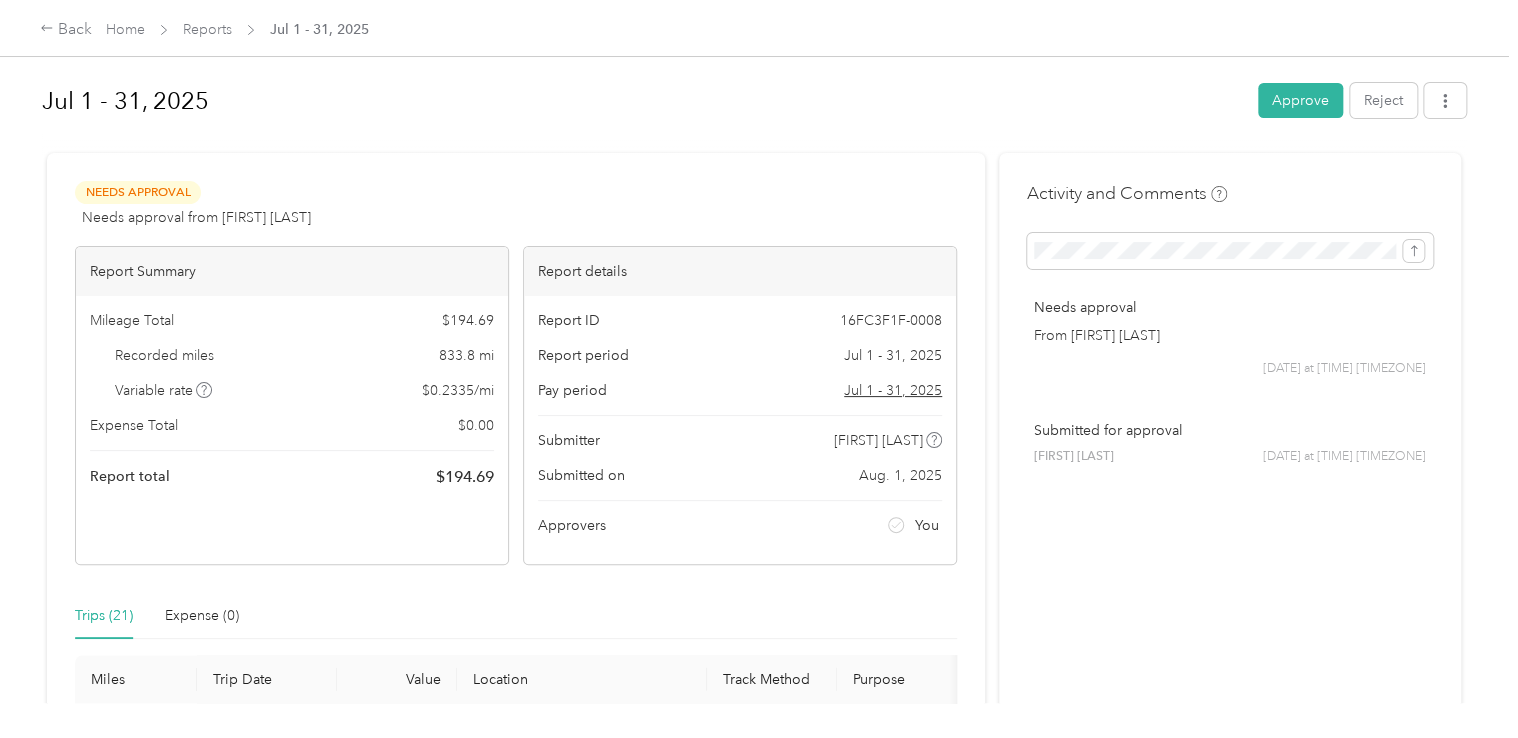 click on "Needs Approval Needs approval from [FIRST] [LAST] View  activity & comments Report Summary Mileage Total $[AMOUNT] Recorded miles [NUMBER]   mi Variable rate   $[AMOUNT] / mi Expense Total $[AMOUNT] Report total $[AMOUNT] Report details Report ID [ID] Report period [DATE] - [DATE] Pay period [DATE] - [DATE] Submitter [FIRST] [LAST] Submitted on [DATE] Approvers You Trips ([NUMBER]) Expense ([NUMBER]) Miles Trip Date Value Location Track Method Purpose Notes Tags                   [NUMBER] [DATE] $[AMOUNT] [TIME] [NUMBER], [STREET], [CITY], [COUNTY], [STATE], [POSTAL_CODE], [COUNTRY] [TIME] [NUMBER] [COMPANY] GPS [COMPANY] - [NUMBER] [DATE] $[AMOUNT] [TIME] [NUMBER] [COMPANY] [TIME] [NUMBER], [STREET], [CITY], [STATE] GPS [COMPANY] - [NUMBER] [DATE] $[AMOUNT] [TIME] Home  [TIME] [NUMBER], [STREET], [CITY], [STATE] [COUNTRY]  Manual [COMPANY] - [NUMBER] [DATE] $[AMOUNT] [TIME] Home  [TIME] [NUMBER], [STREET], [CITY], [STATE] Manual [COMPANY] - [NUMBER] [DATE] -" at bounding box center (754, 1506) 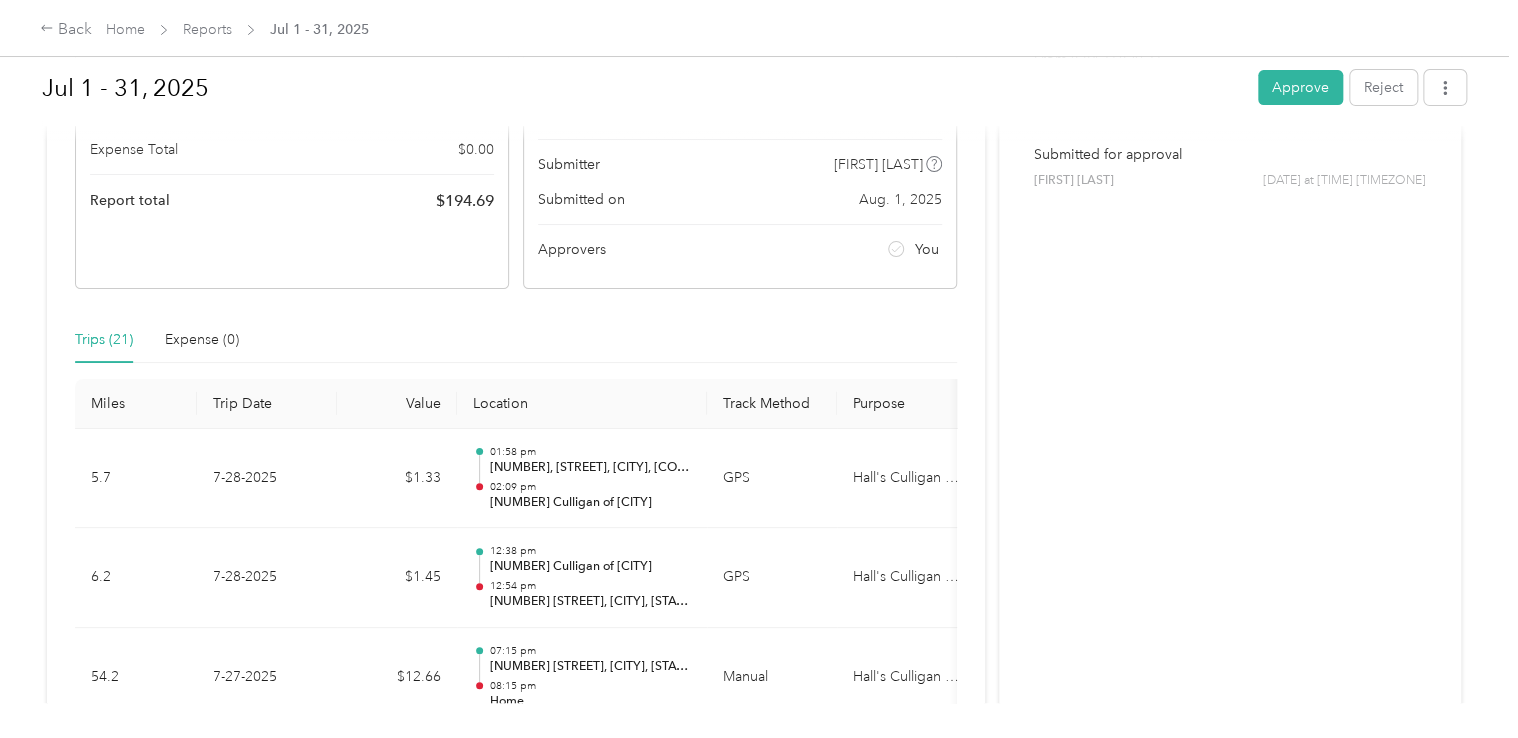 scroll, scrollTop: 250, scrollLeft: 0, axis: vertical 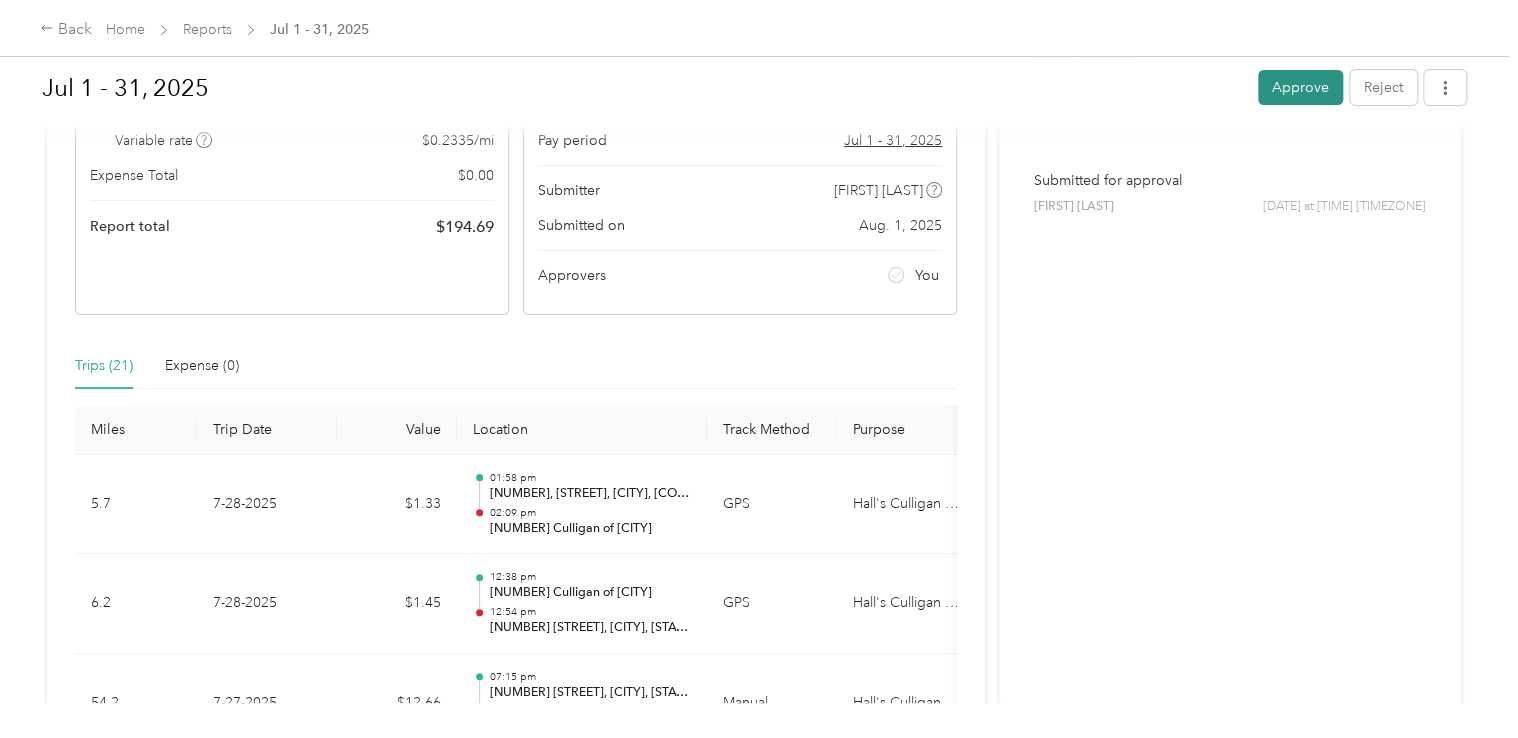 click on "Approve" at bounding box center (1300, 87) 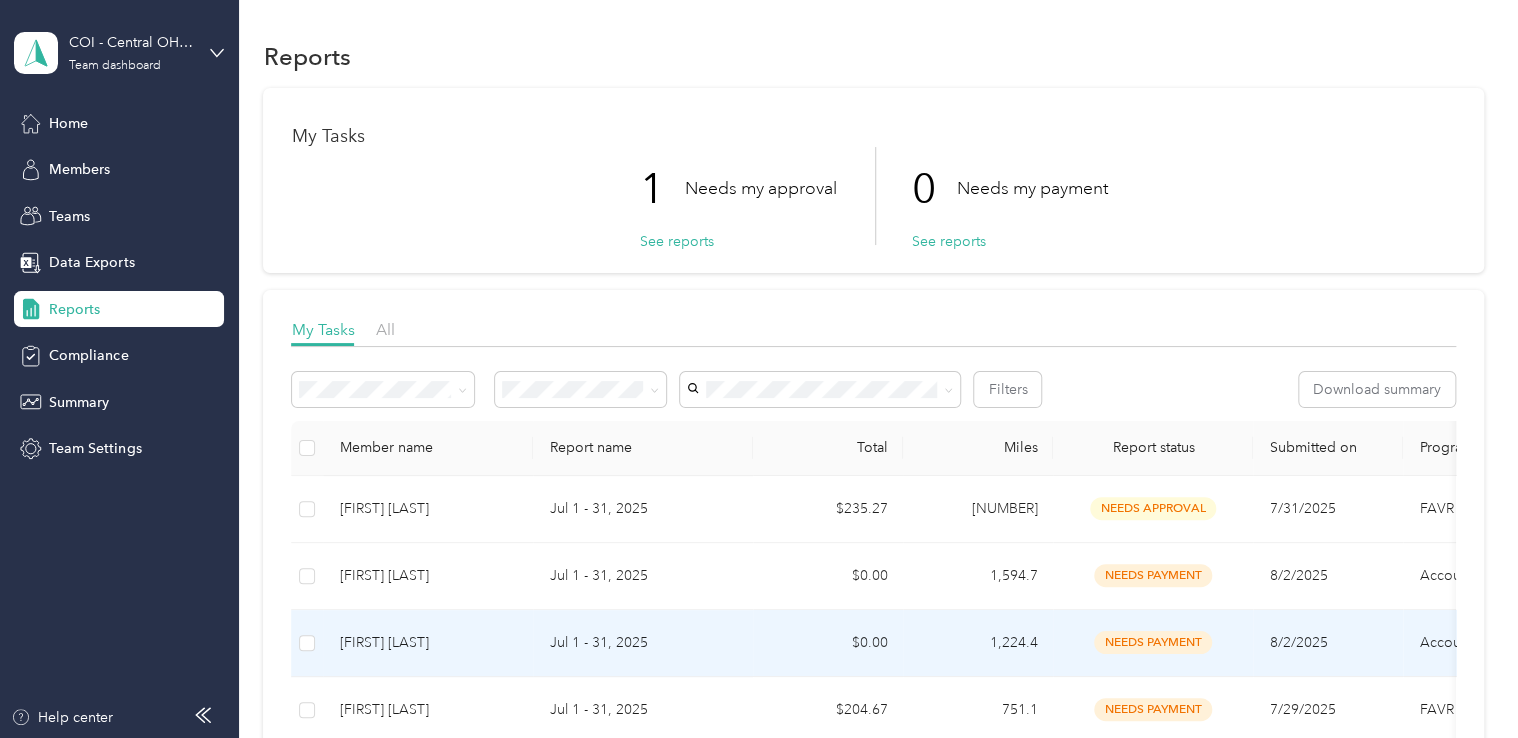 click on "[FIRST] [LAST]" at bounding box center [428, 643] 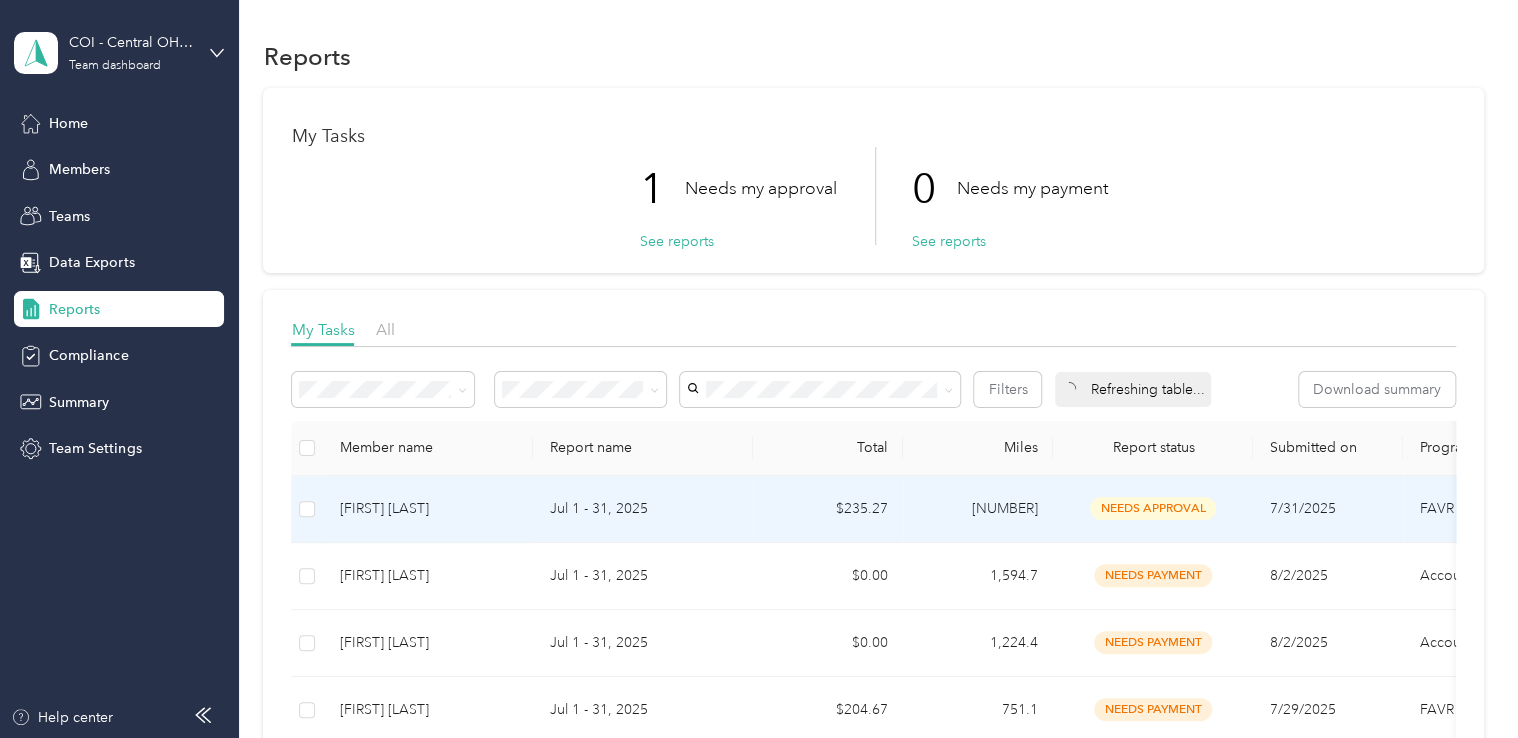 click on "[FIRST] [LAST]" at bounding box center [428, 509] 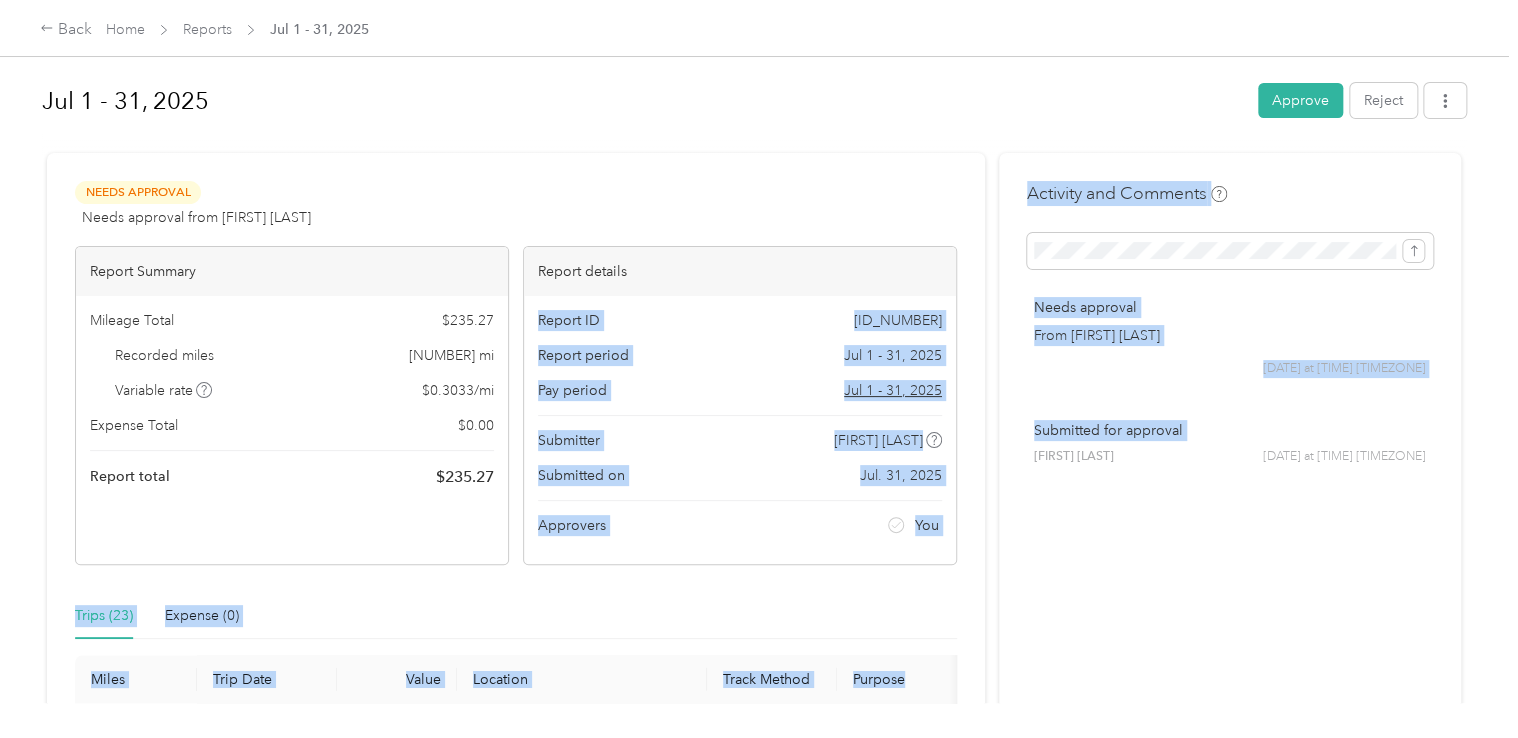 drag, startPoint x: 983, startPoint y: 271, endPoint x: 992, endPoint y: 525, distance: 254.1594 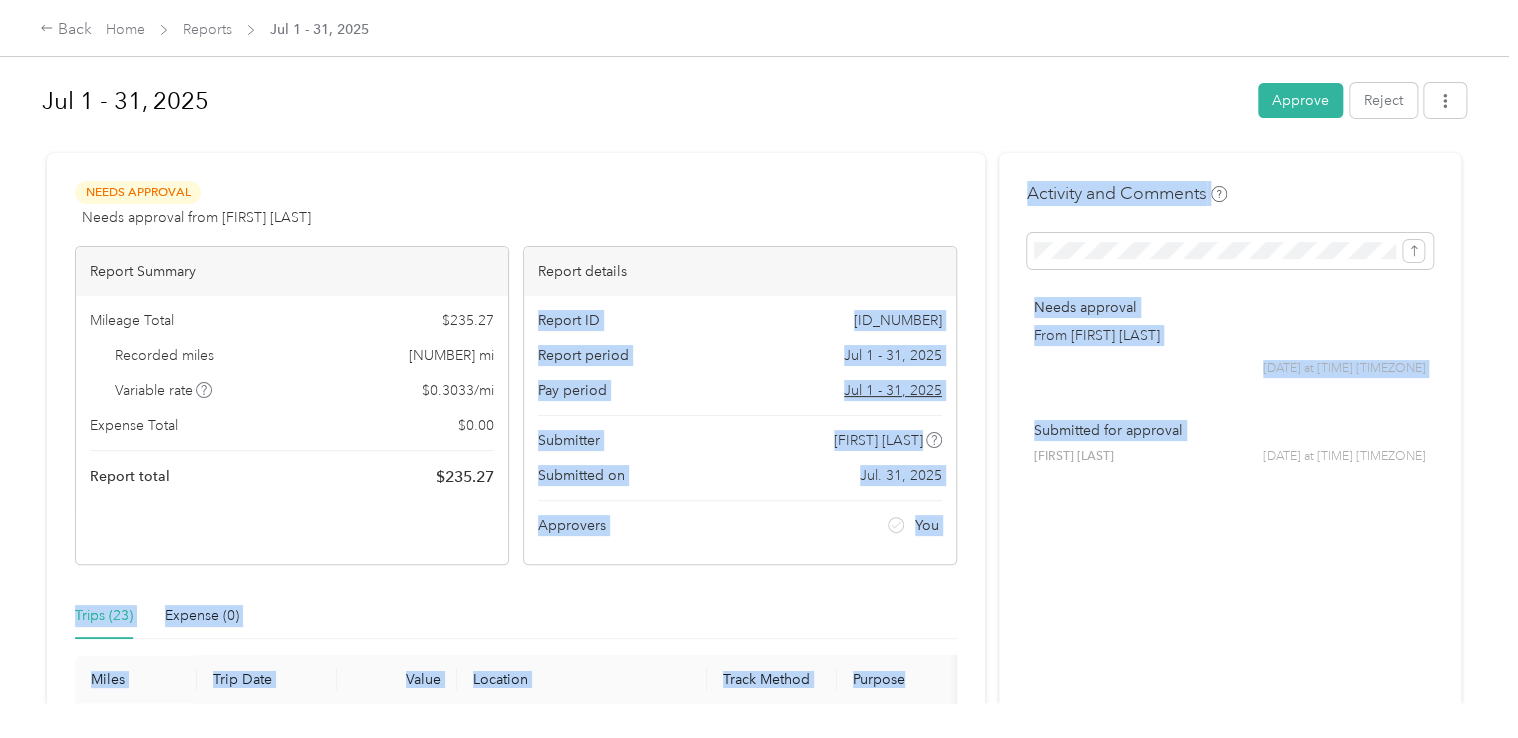 drag, startPoint x: 992, startPoint y: 525, endPoint x: 1035, endPoint y: 586, distance: 74.63243 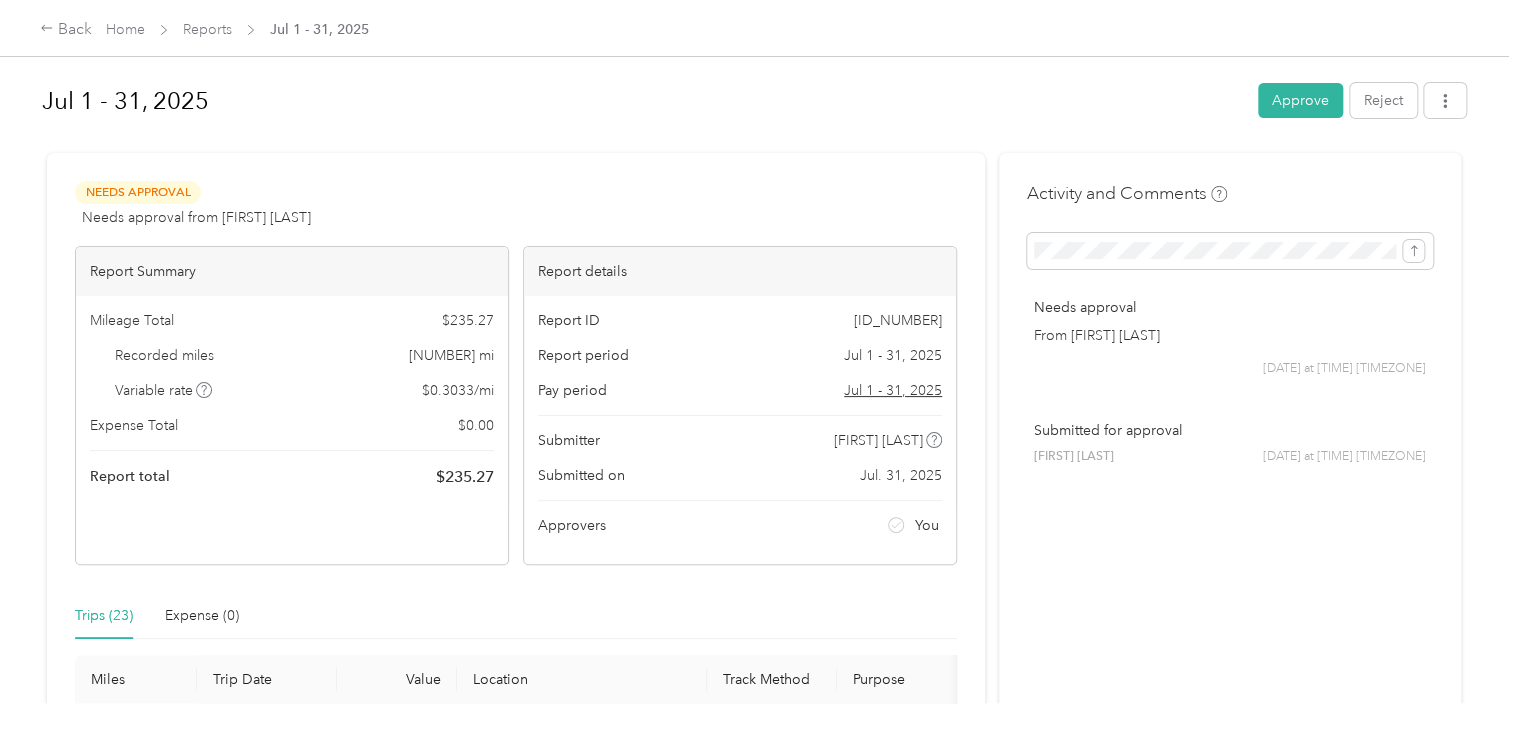 click on "Needs Approval Needs approval from [FIRST] [LAST] View  activity & comments" at bounding box center (516, 205) 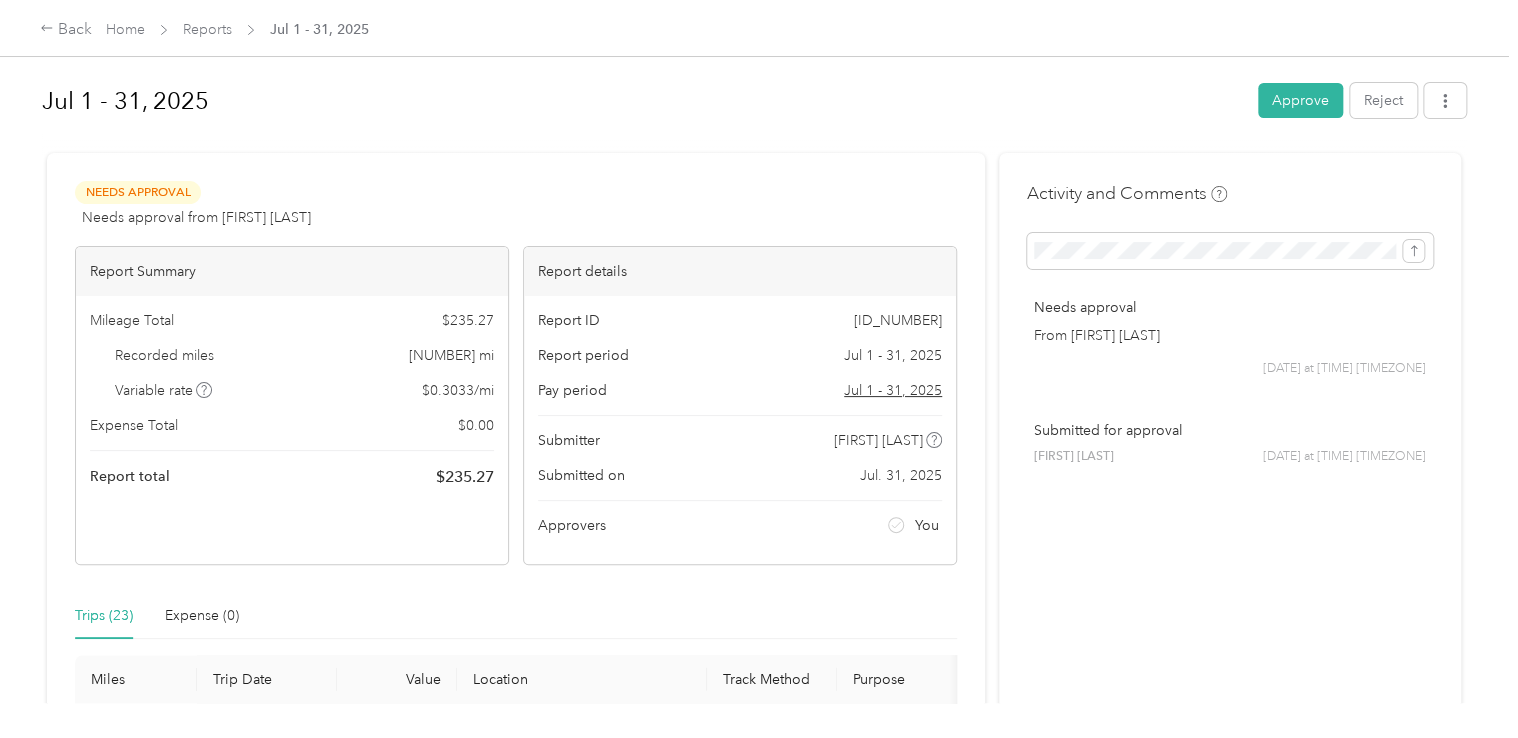 click on "Needs Approval Needs approval from [FIRST] [LAST] View  activity & comments Report Summary Mileage Total $ 235.27 Recorded miles 775.7   mi Variable rate   $ 0.3033 / mi Expense Total $ 0.00 Report total $ 235.27 Report details Report ID 195F8EAC0-0010 Report period Jul 1 - 31, 2025 Pay period Jul 1 - 31, 2025 Submitter [FIRST] [LAST] Submitted on Jul. 31, 2025 Approvers You Trips (23) Expense (0) Miles Trip Date Value Location Track Method Purpose Notes Tags                   1.9 7-31-2025 $0.58 05:12 pm 33 Culligan of Ann Arbor 05:18 pm [NUMBER] [STREET], [CITY], [STATE] GPS Hall's Culligan Water - 1.3 7-31-2025 $0.39 03:26 pm 33 Culligan of Ann Arbor 03:41 pm 33 Culligan of Ann Arbor GPS Hall's Culligan Water - 17.4 7-31-2025 $5.28 10:48 am [NUMBER]–[NUMBER] [STREET], [CITY], [STATE] 11:11 am 33 Culligan of Ann Arbor GPS Hall's Culligan Water - 190.2 7-31-2025 $57.69 06:33 am Home 10:01 am [NUMBER]–[NUMBER] [STREET], [CITY], [STATE] GPS Hall's Culligan Water - 38.9 7-28-2025 $11.80 03:07 pm 04:26 pm Home GPS - 26.3 -" at bounding box center [516, 1605] 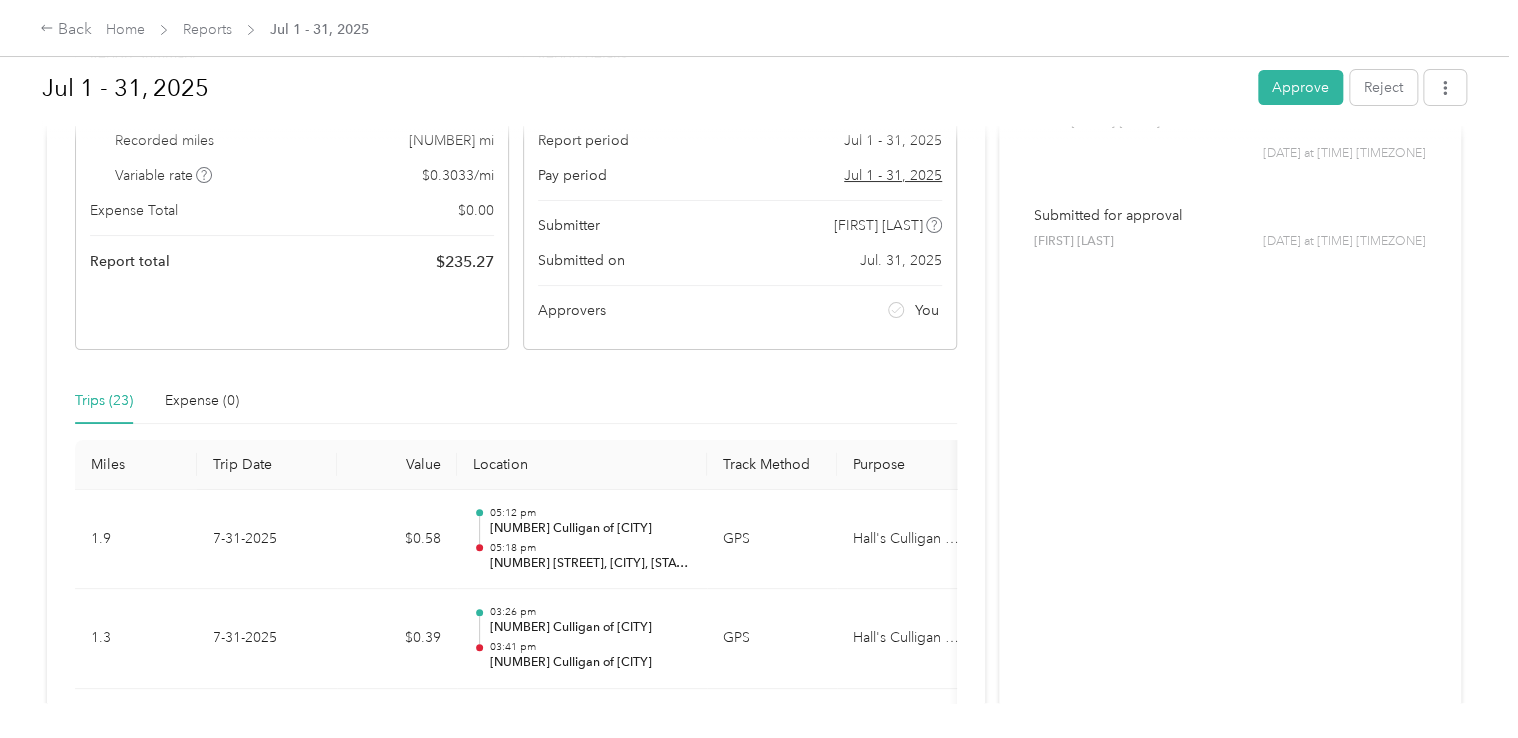 scroll, scrollTop: 0, scrollLeft: 0, axis: both 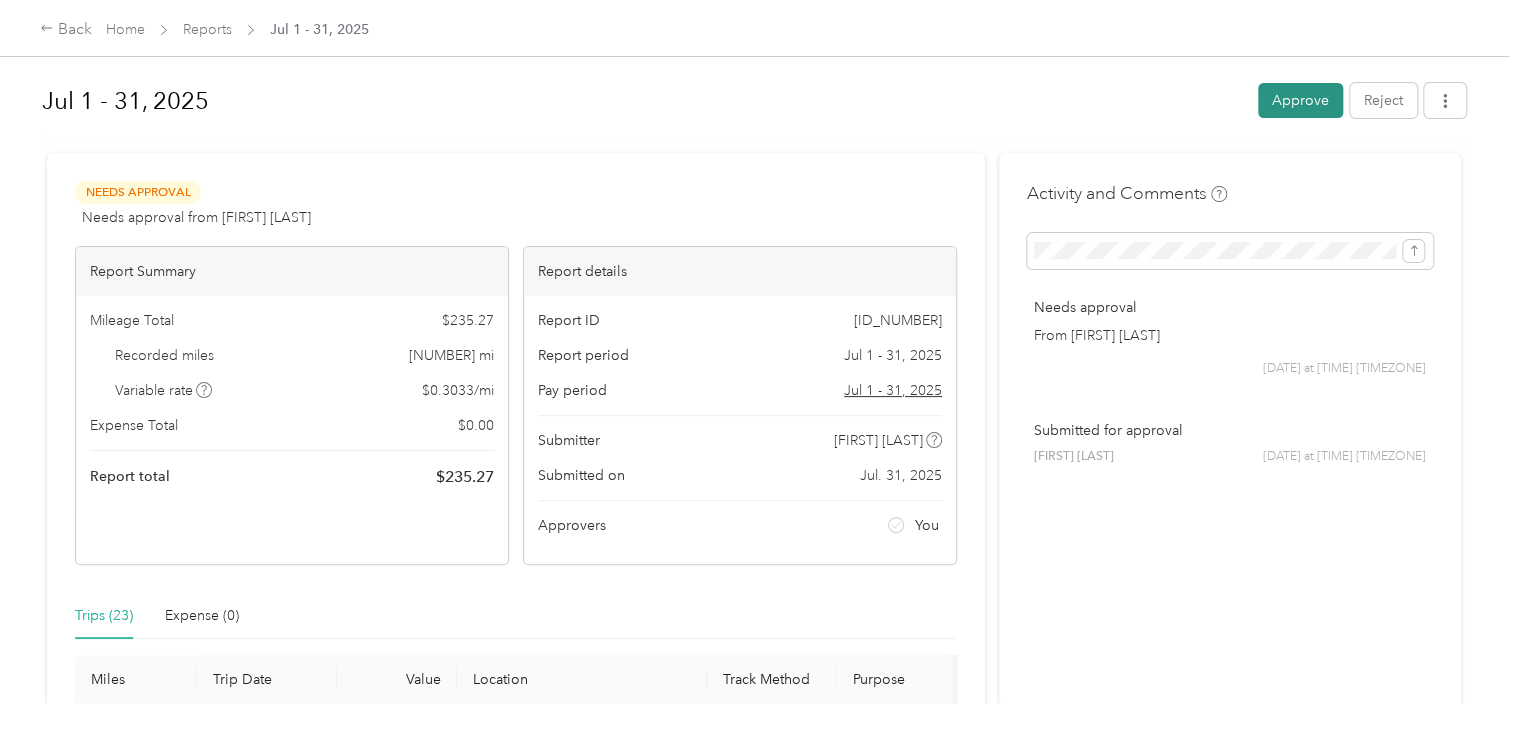 click on "Approve" at bounding box center [1300, 100] 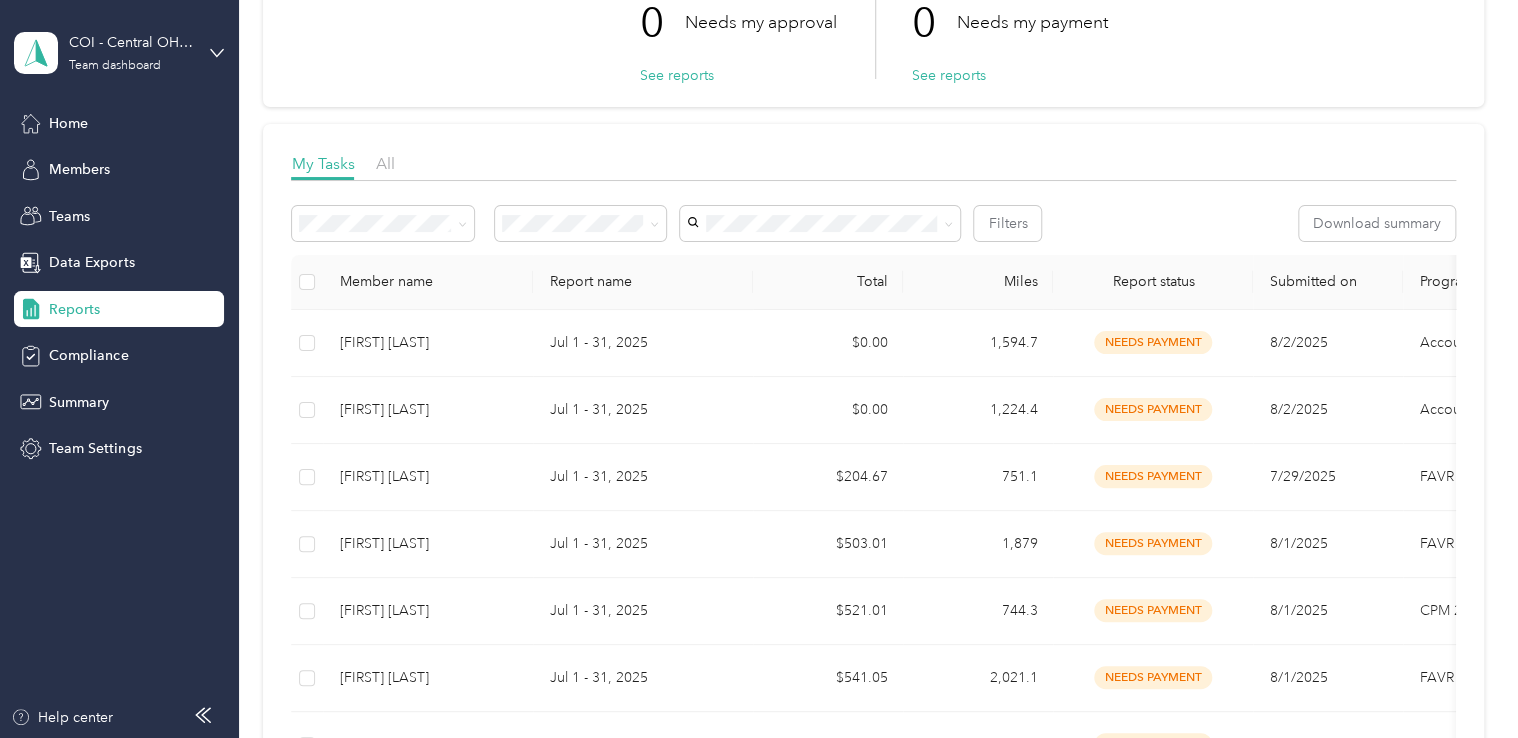 scroll, scrollTop: 132, scrollLeft: 0, axis: vertical 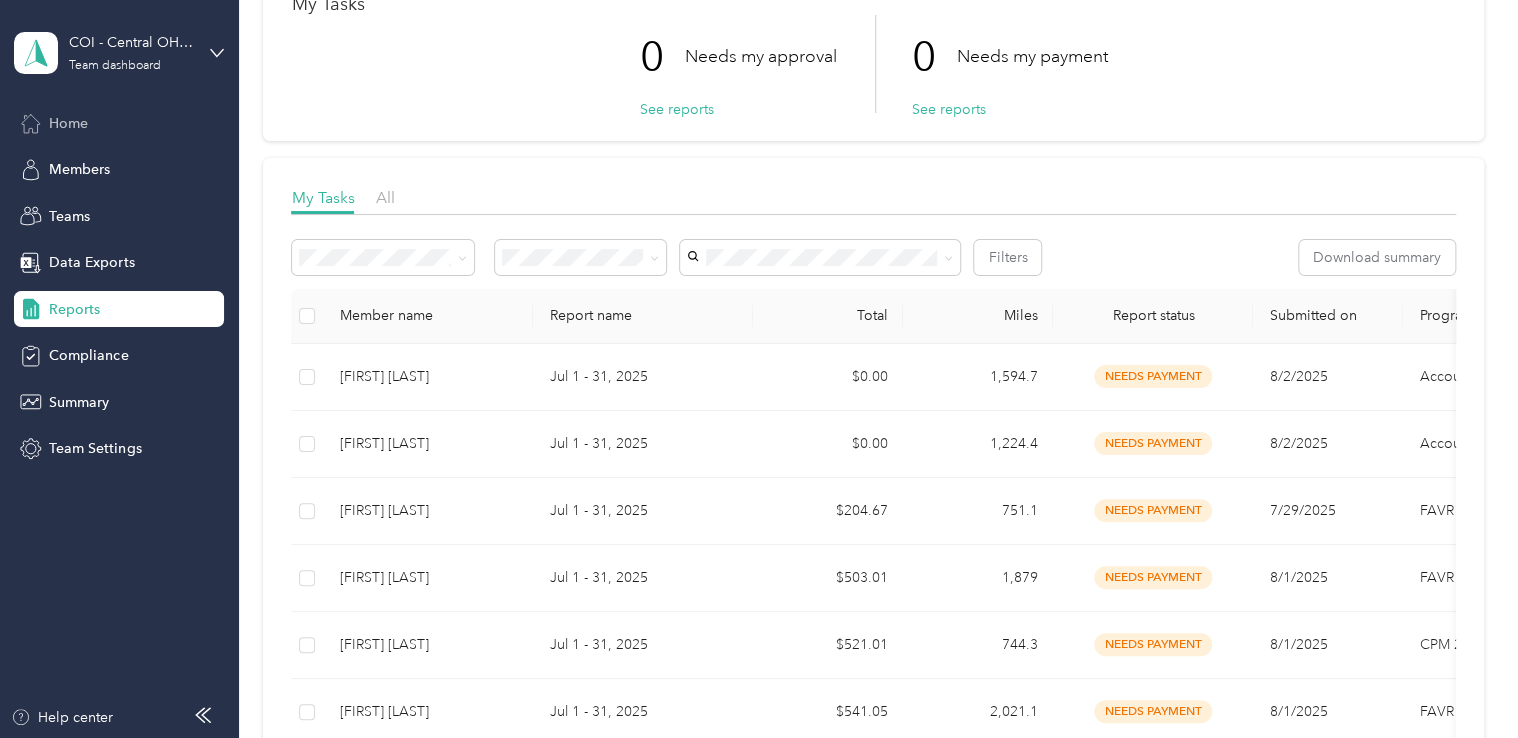 click on "Home" at bounding box center (68, 123) 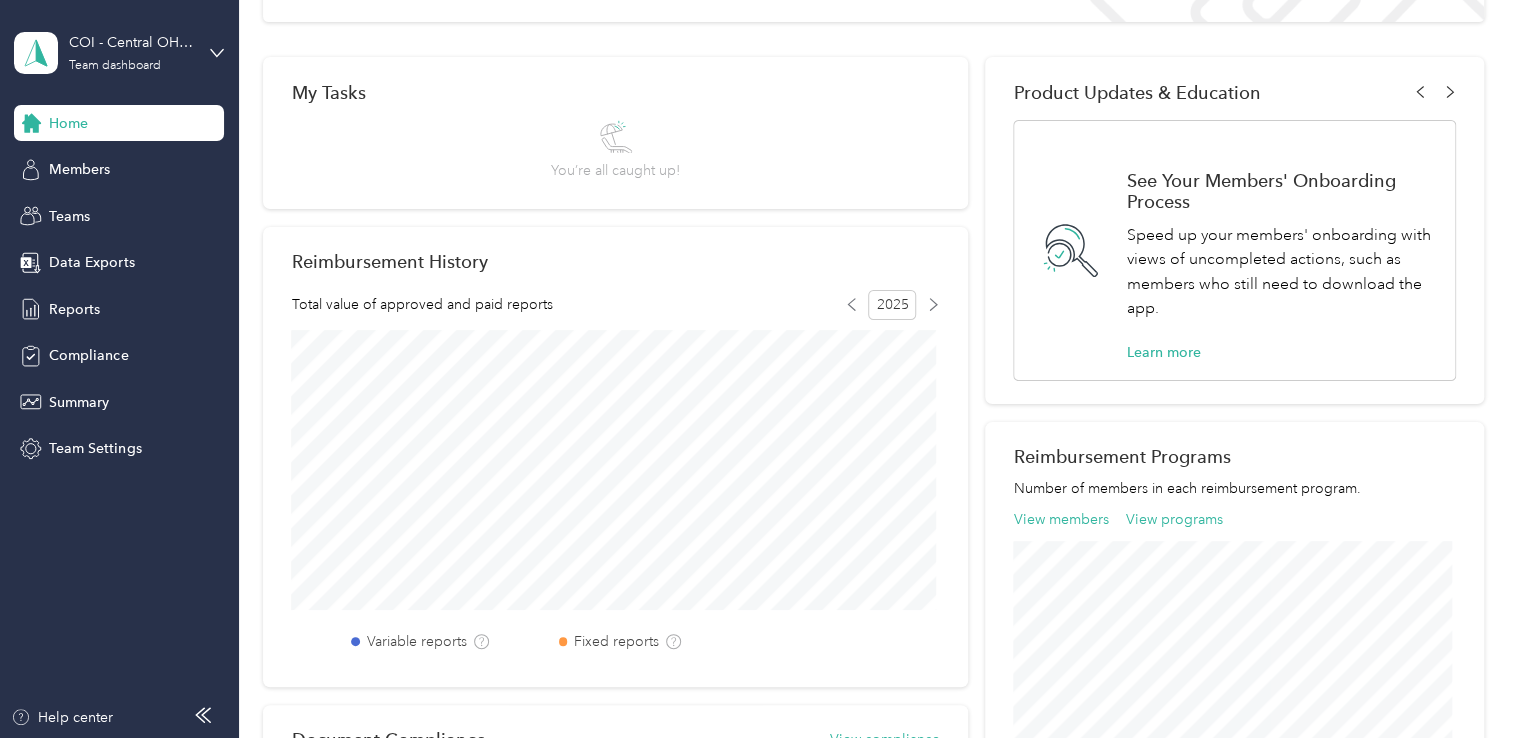 scroll, scrollTop: 282, scrollLeft: 0, axis: vertical 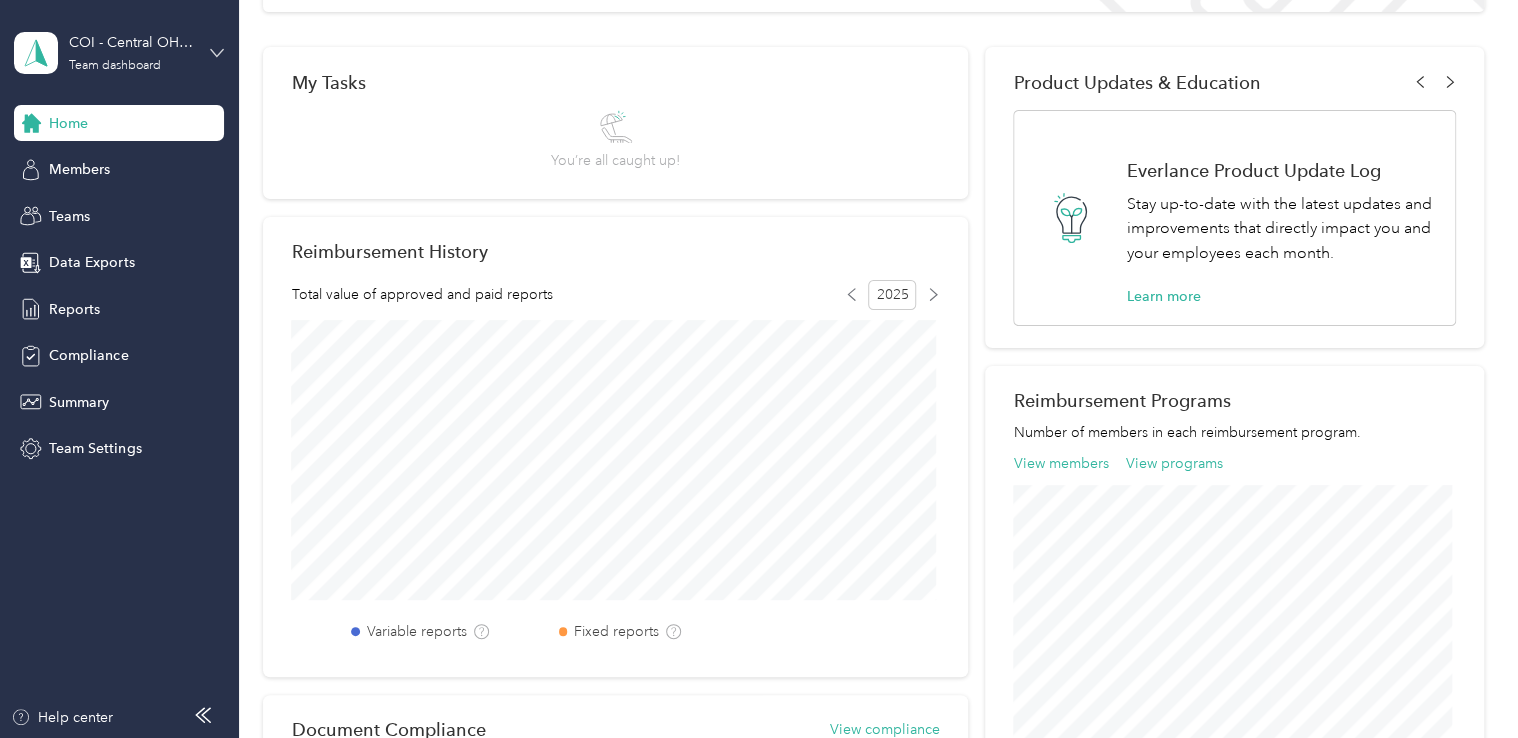 click 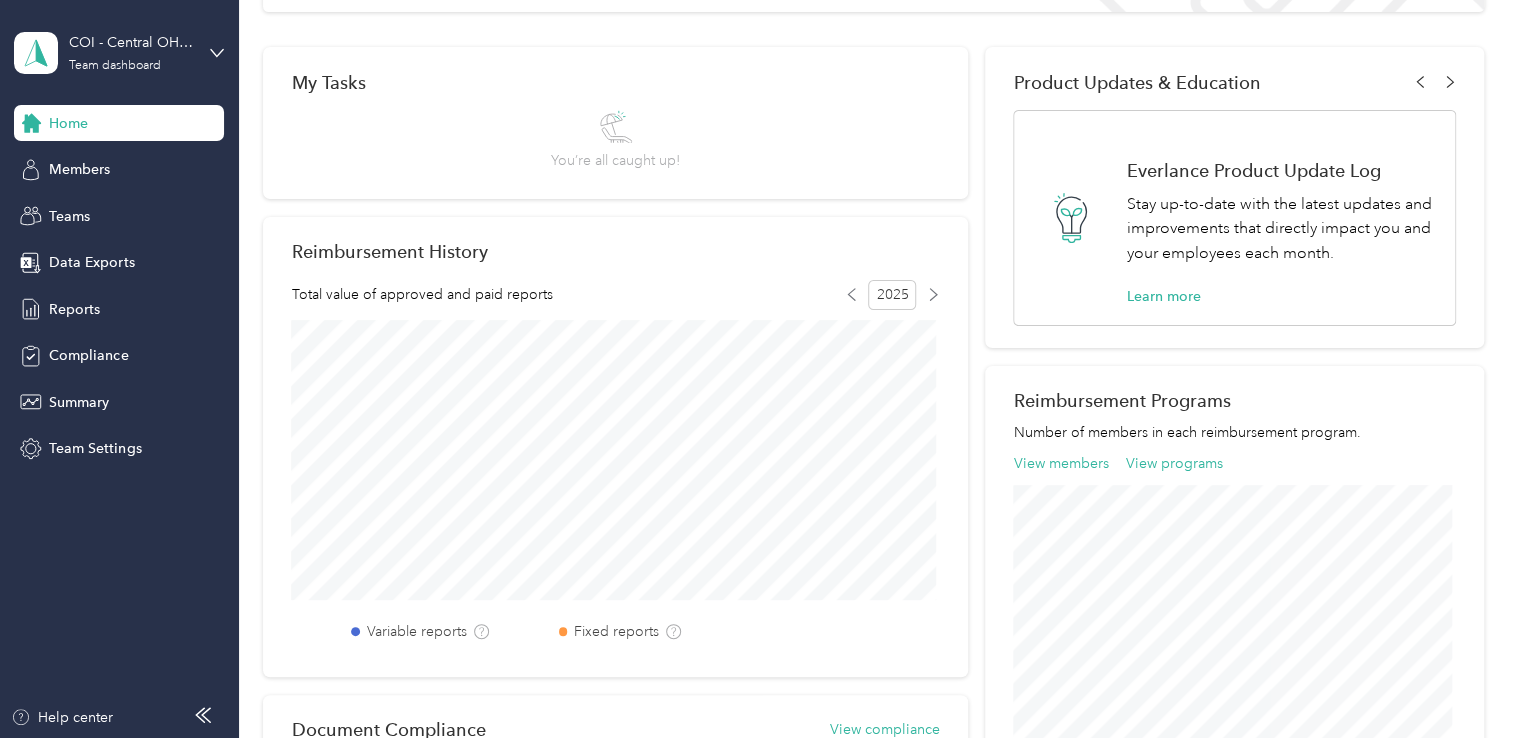 click on "Personal dashboard" at bounding box center [167, 206] 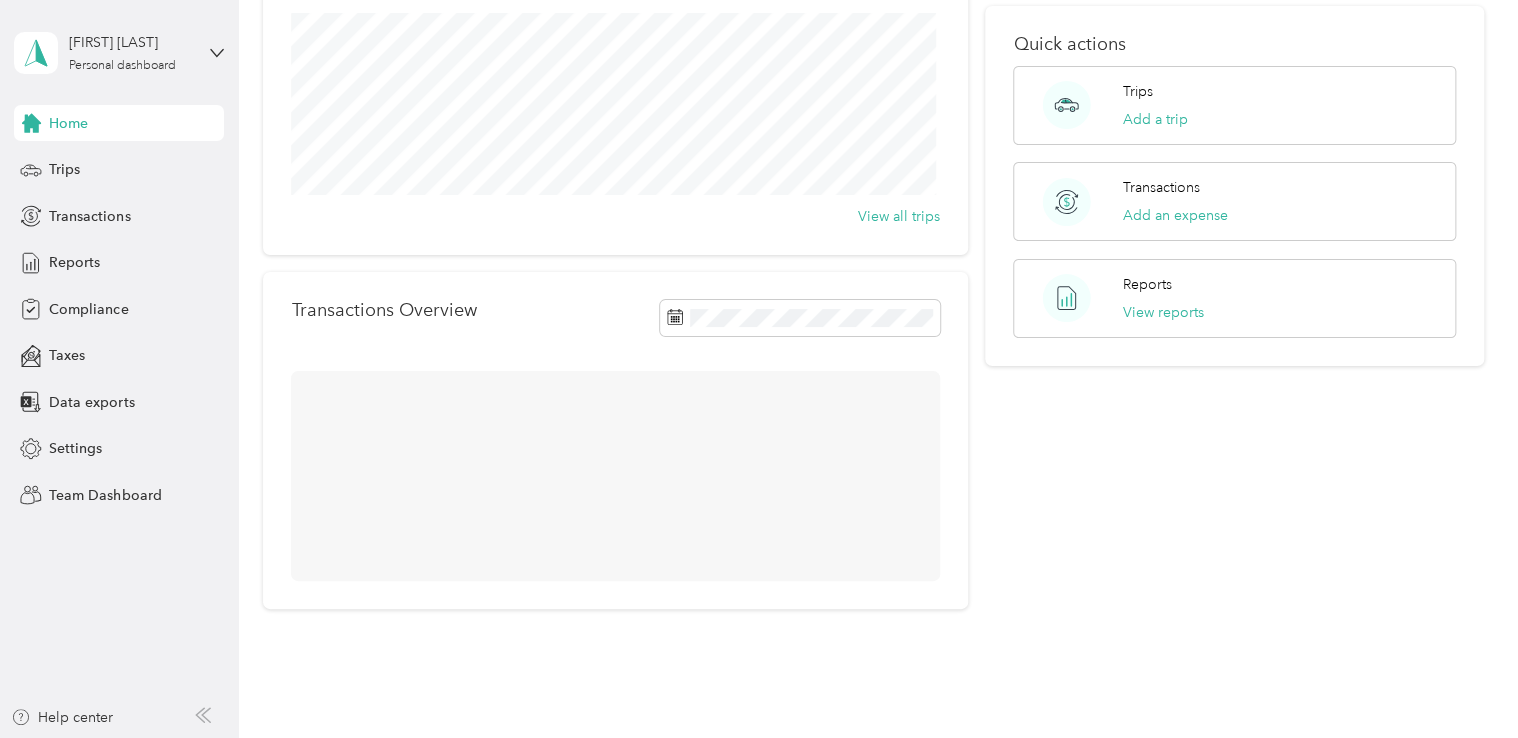 scroll, scrollTop: 282, scrollLeft: 0, axis: vertical 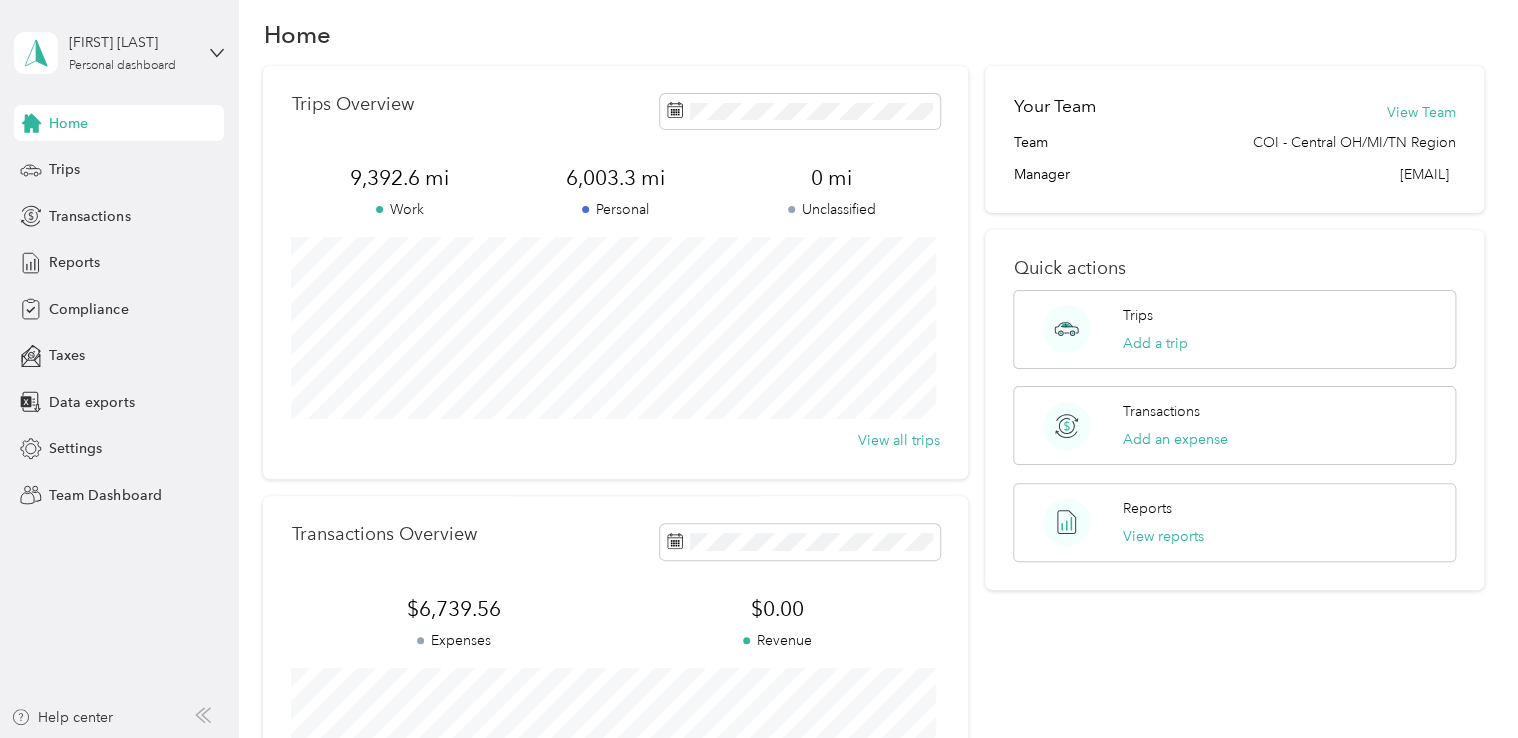 click on "Home Trips Overview 9,392.6   mi Work 6,003.3   mi Personal 0   mi Unclassified View all trips Transactions Overview $6,739.56 Expenses $0.00 Revenue View all transactions Your Team View Team Team COI - Central OH/MI/TN Region Manager [EMAIL] Quick actions Trips Add a trip Transactions Add an expense Reports View reports" at bounding box center (873, 440) 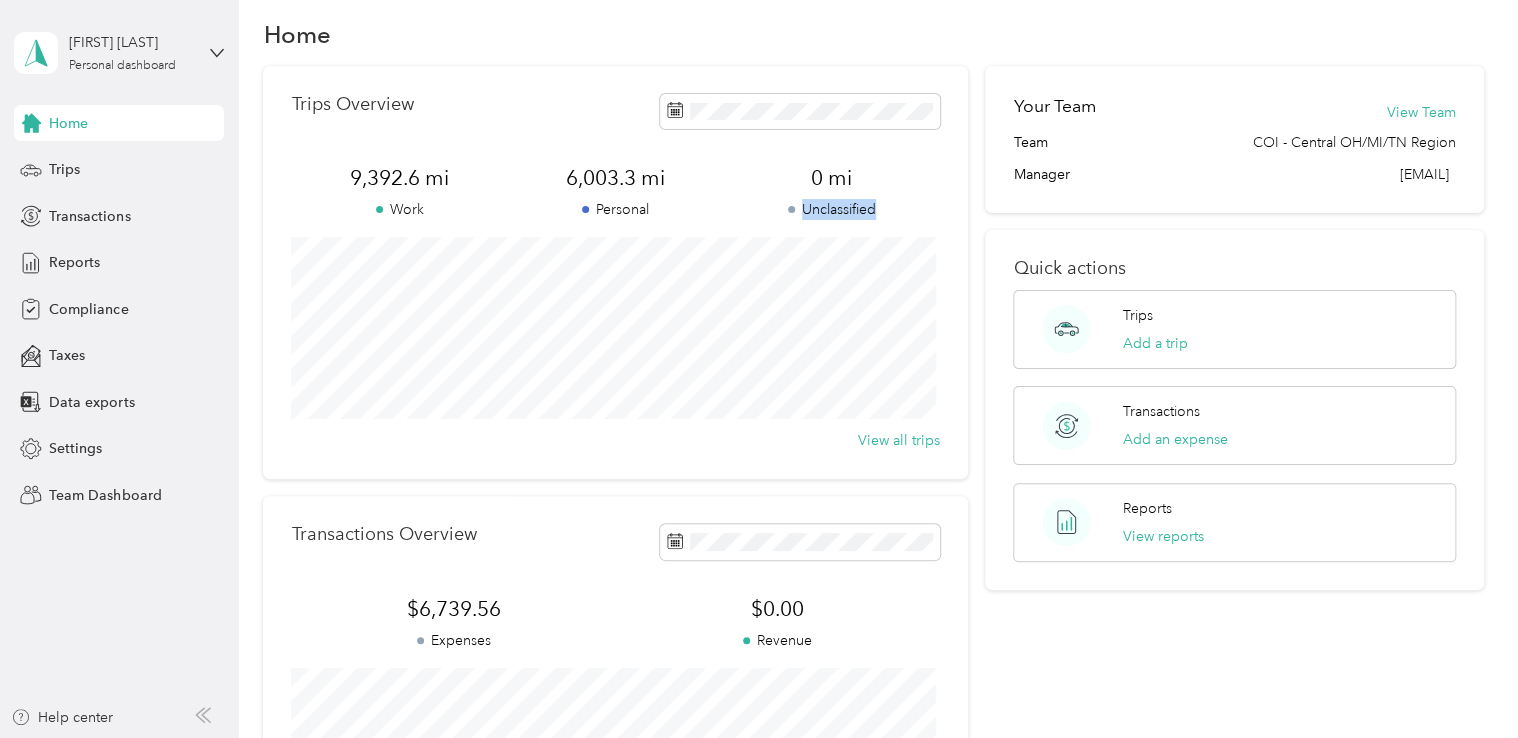 drag, startPoint x: 960, startPoint y: 217, endPoint x: 965, endPoint y: 207, distance: 11.18034 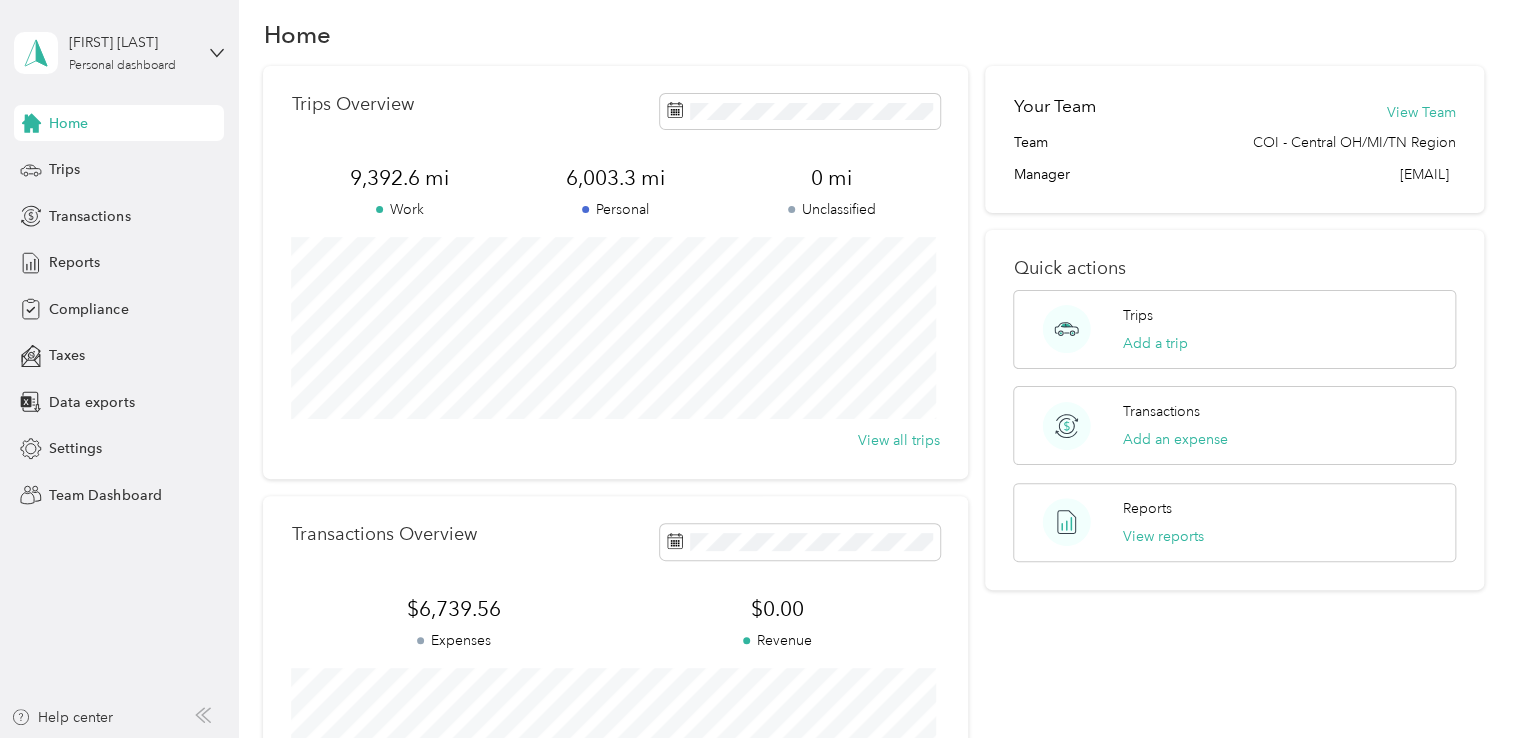 drag, startPoint x: 965, startPoint y: 207, endPoint x: 989, endPoint y: 26, distance: 182.58423 